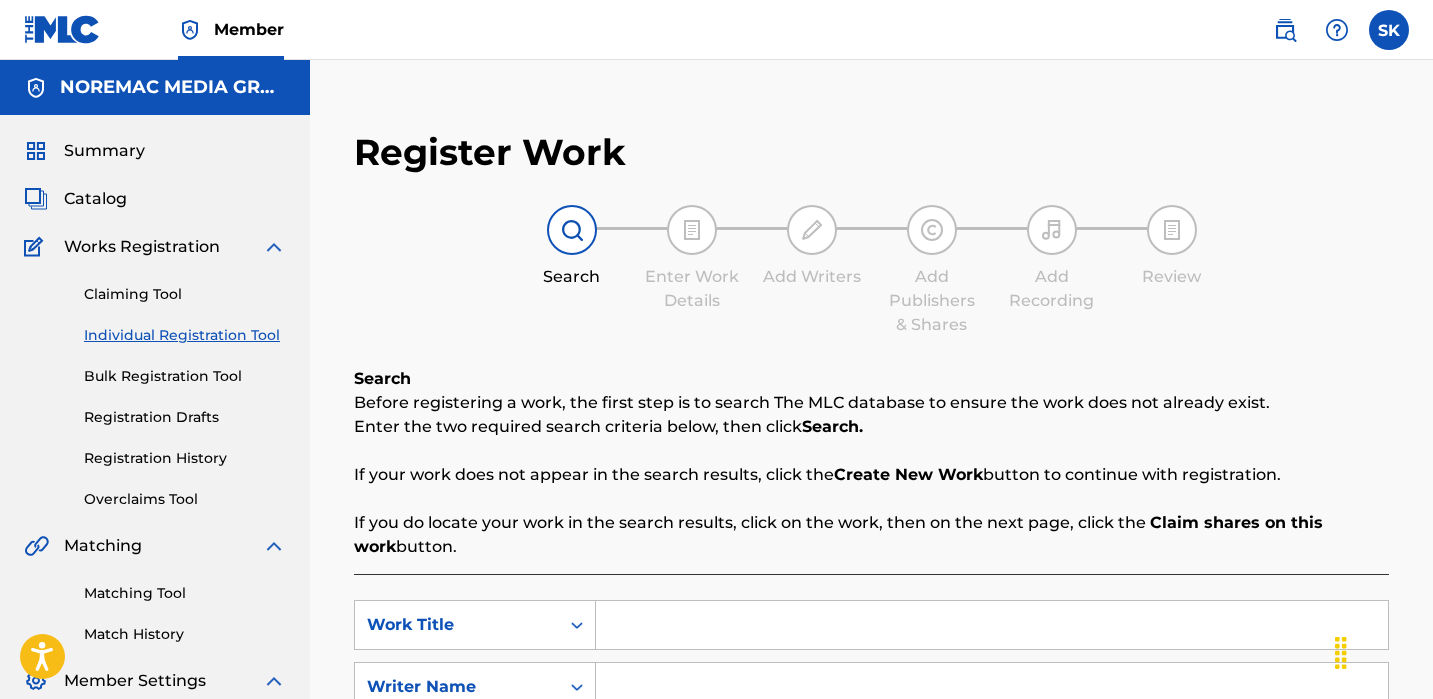 scroll, scrollTop: 0, scrollLeft: 0, axis: both 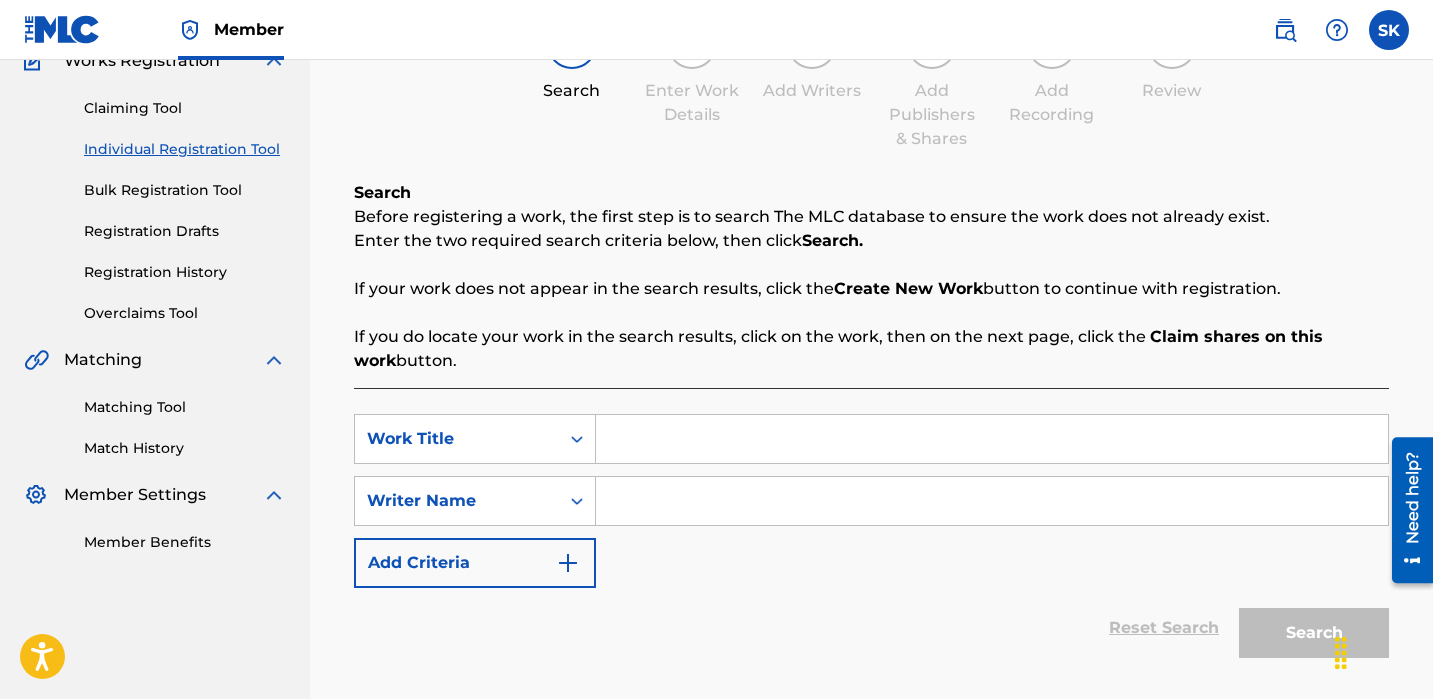 click at bounding box center (992, 439) 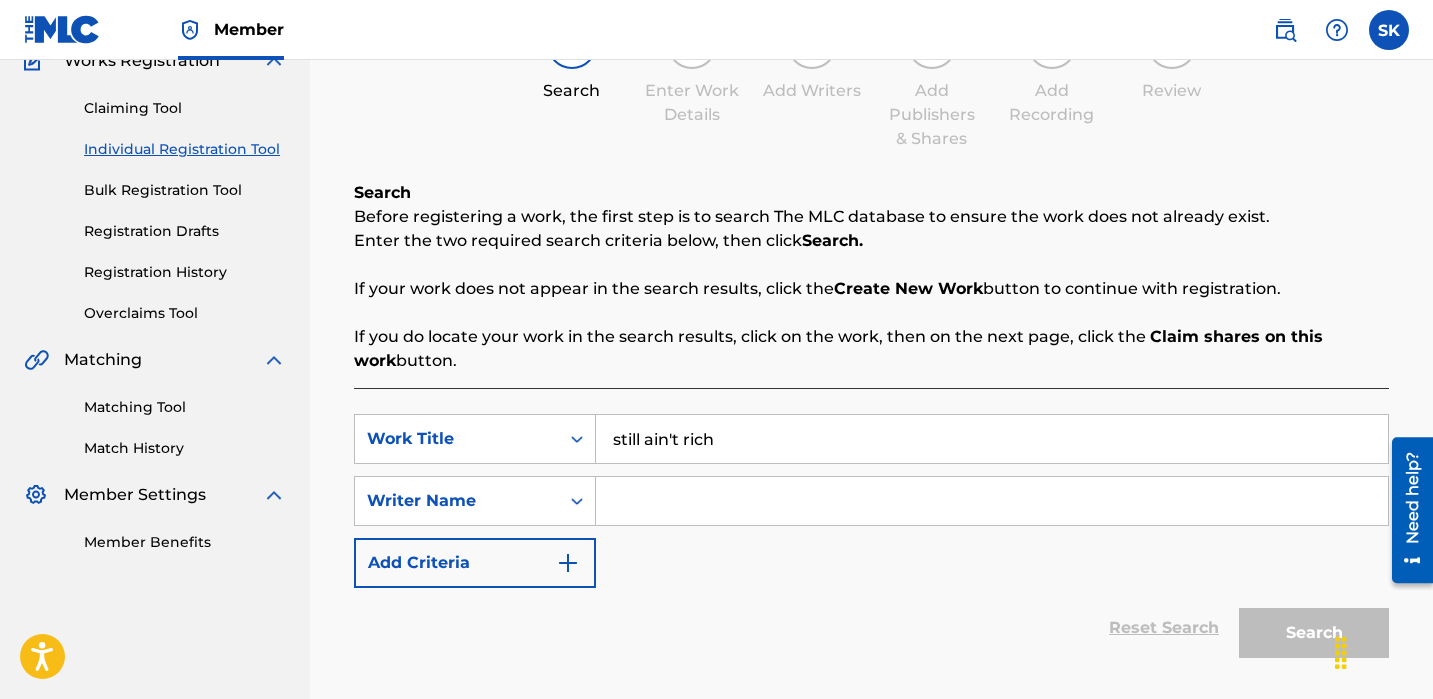 type on "still ain't rich" 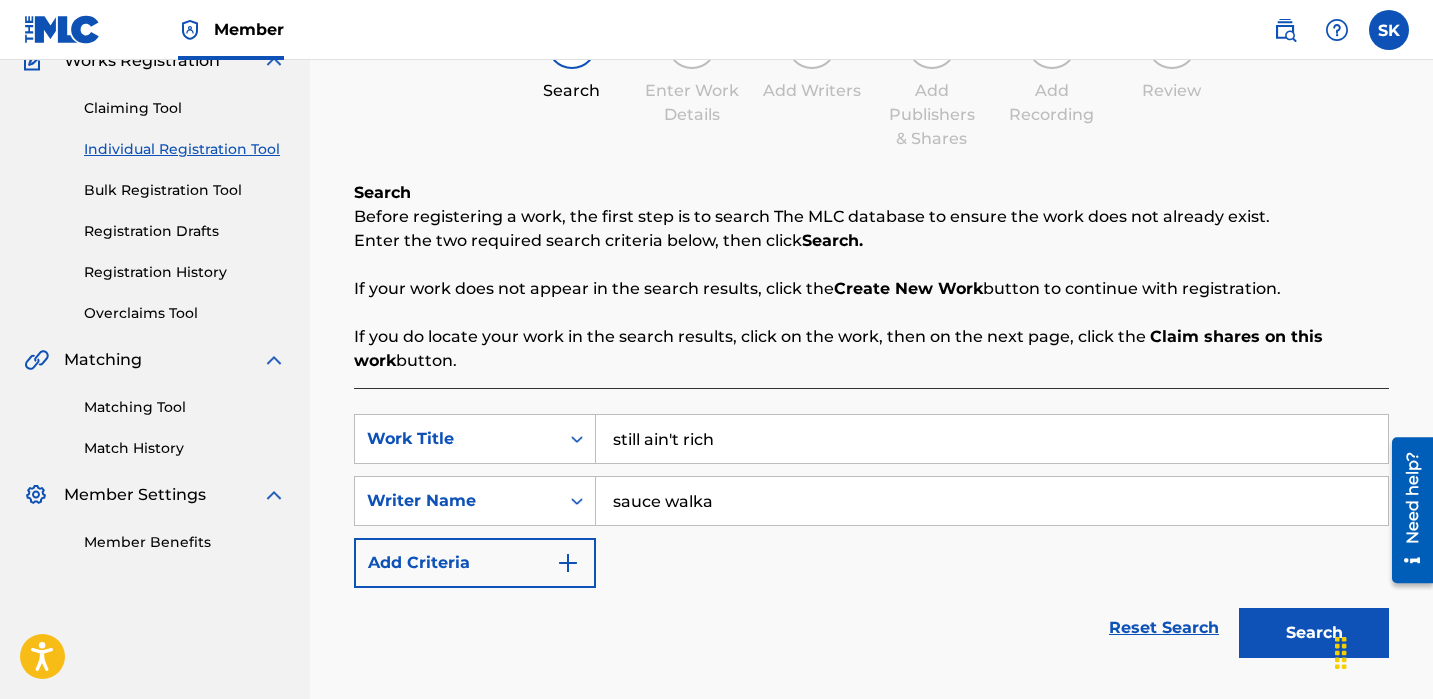 click on "Search" at bounding box center (1314, 633) 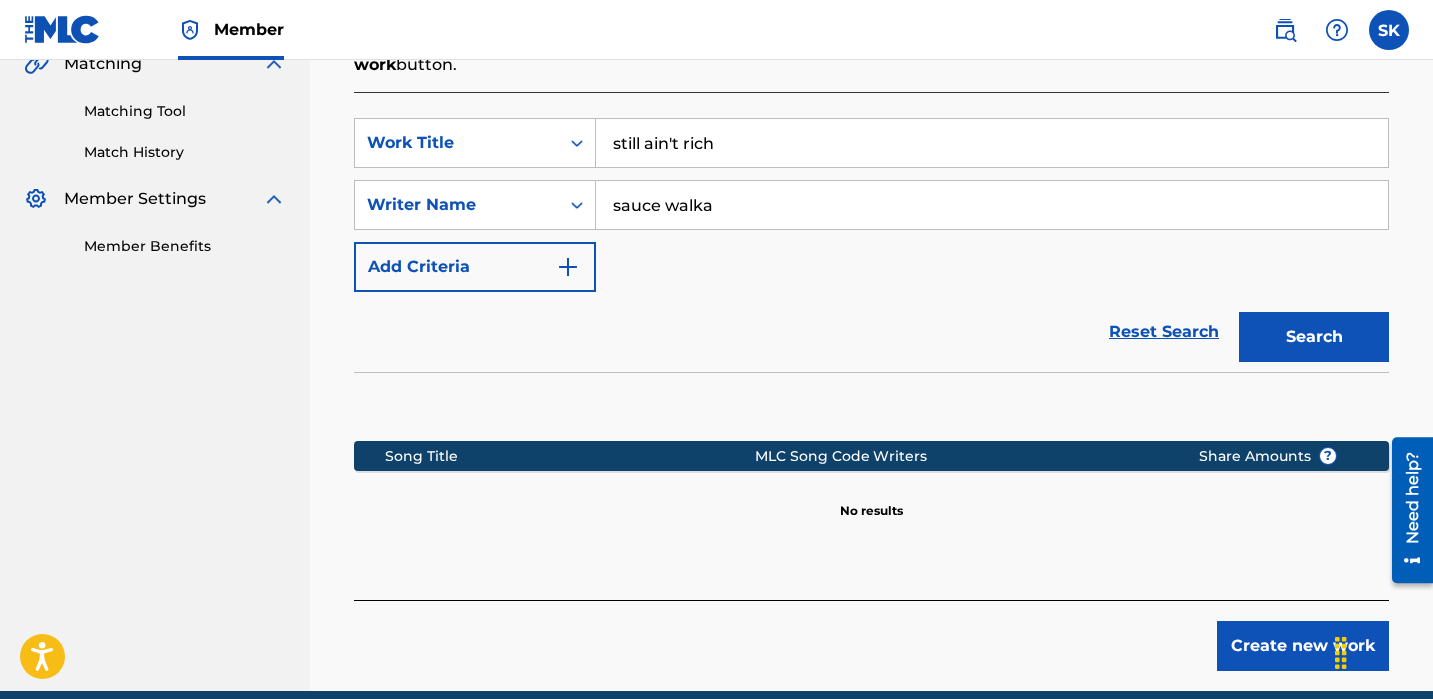 click on "Search" at bounding box center (1314, 337) 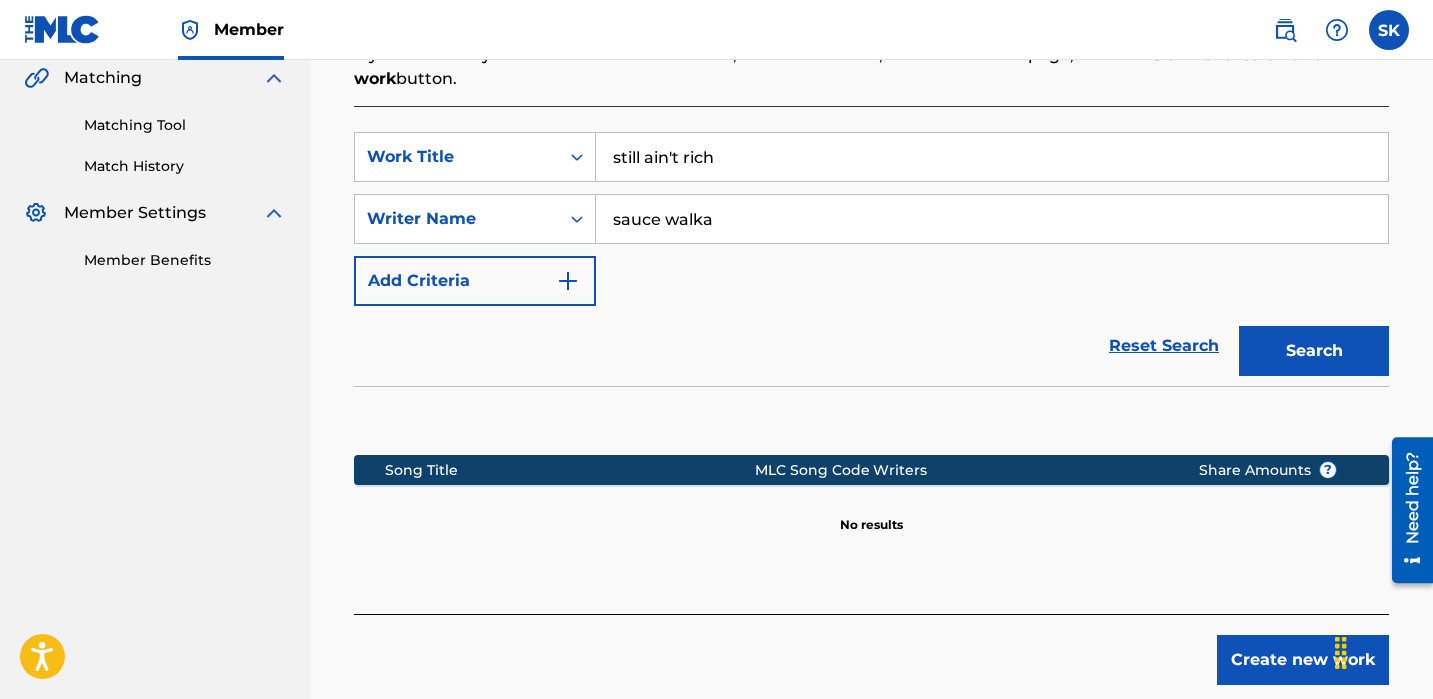 scroll, scrollTop: 482, scrollLeft: 0, axis: vertical 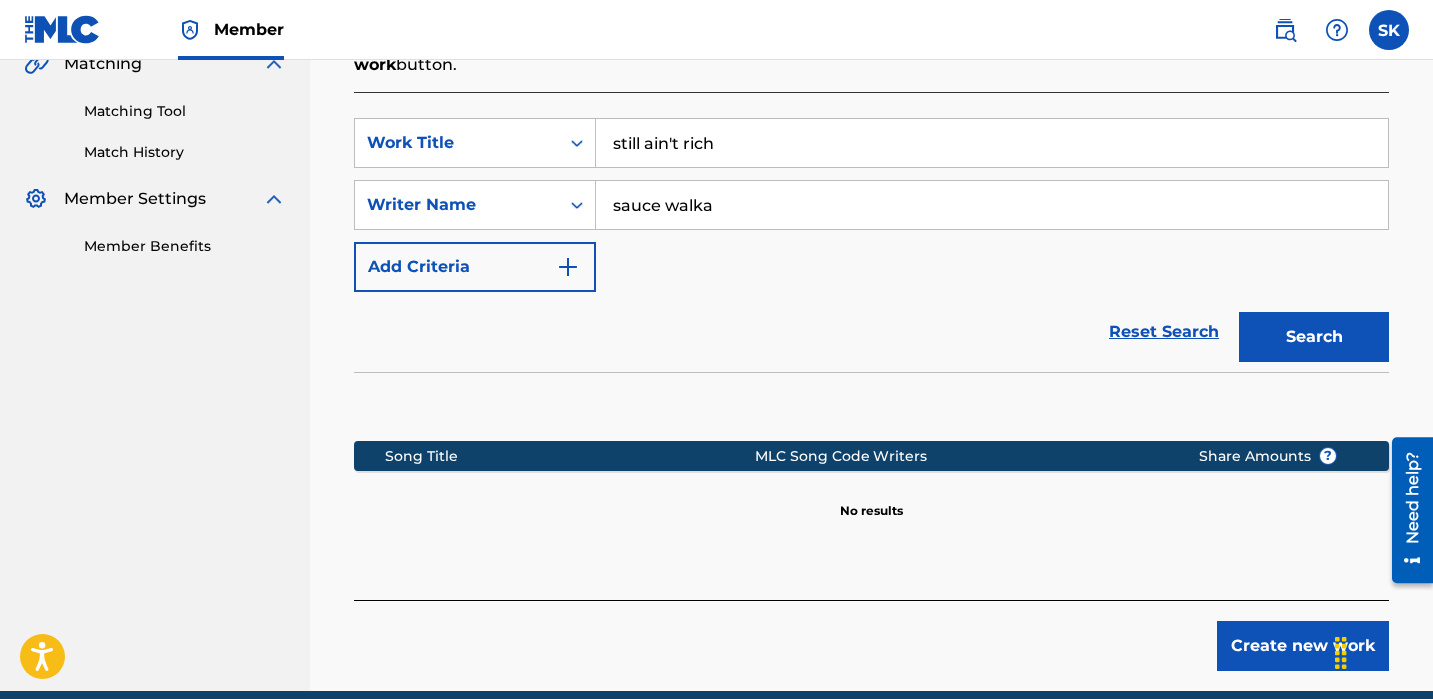 click on "sauce walka" at bounding box center (992, 205) 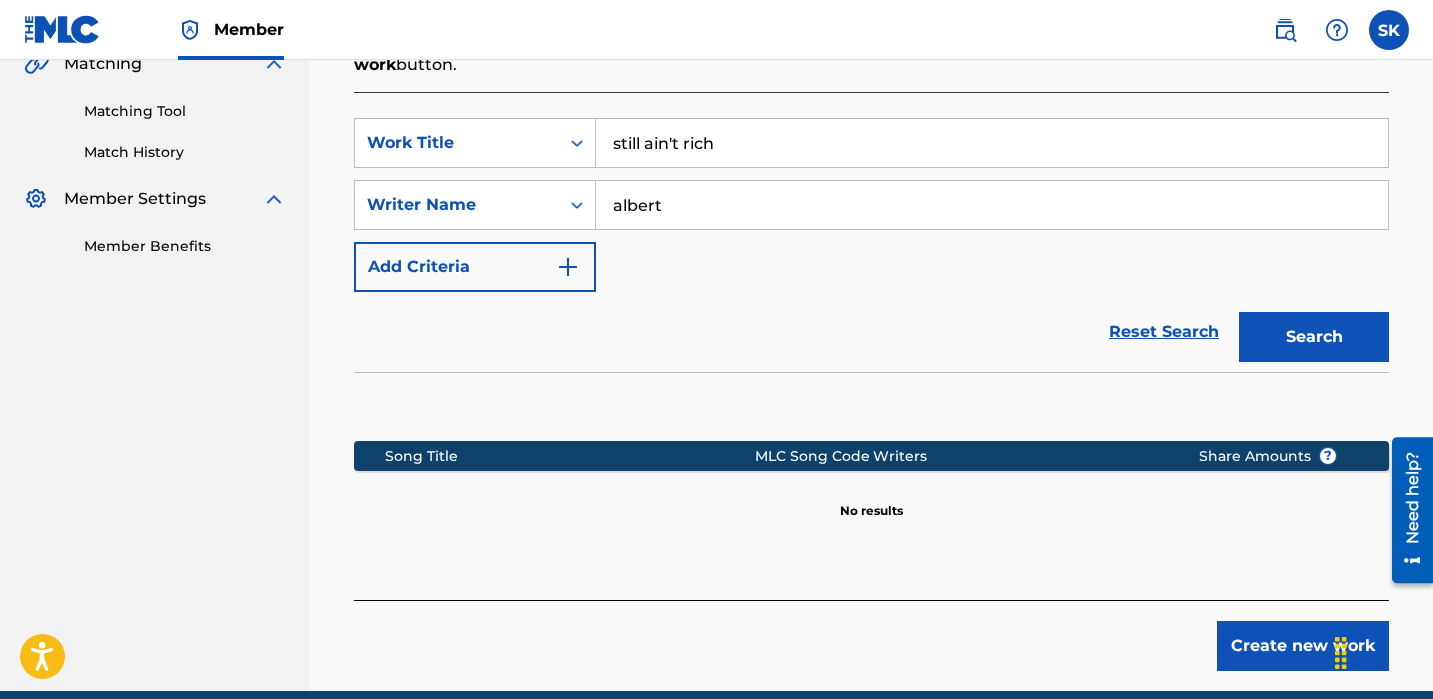 type on "Albert Mondane Walker" 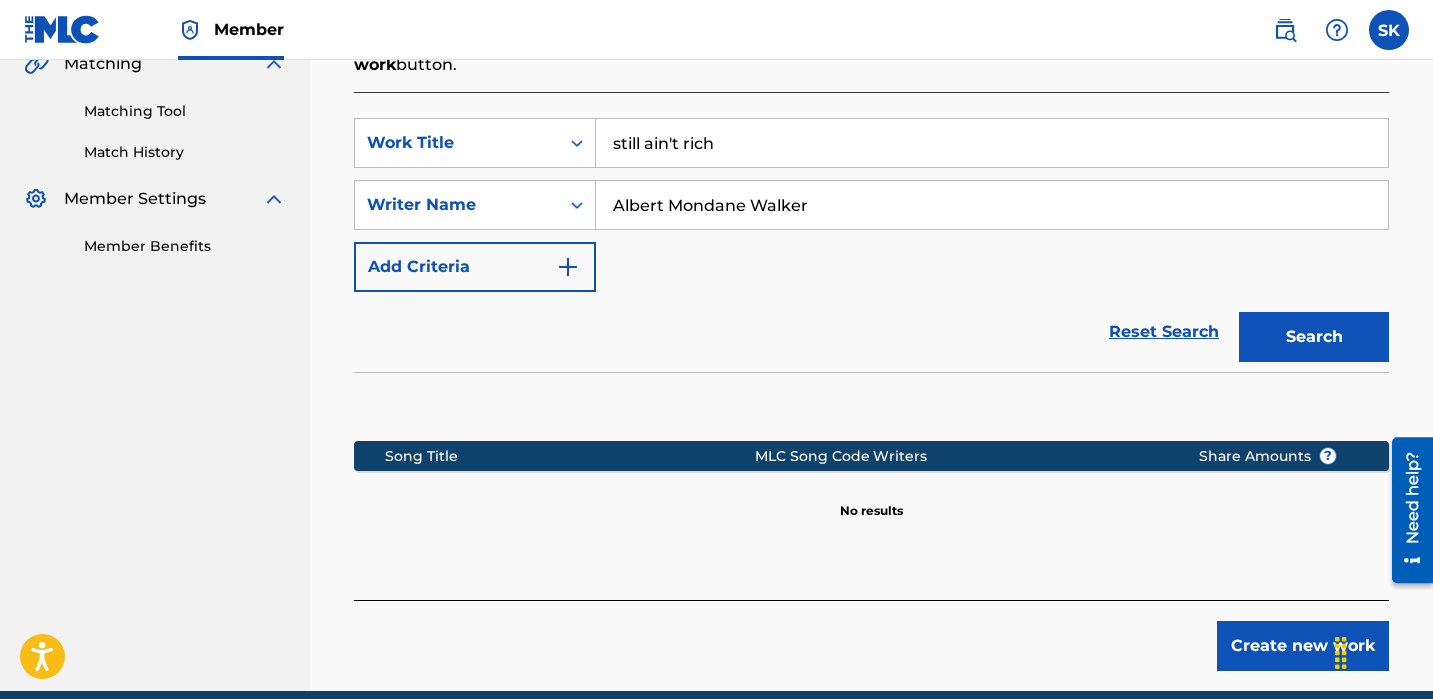 click on "Search" at bounding box center [1314, 337] 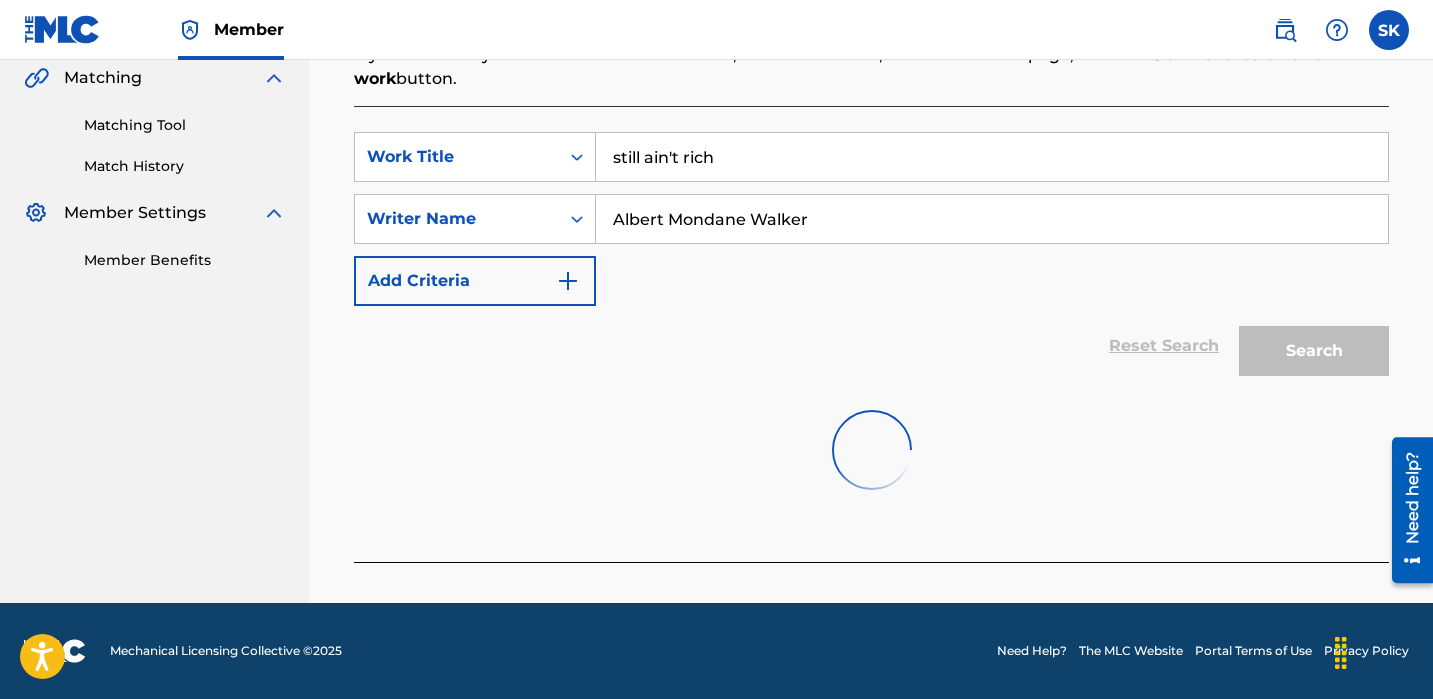 click on "SearchWithCriteria897e68fc-a596-42d4-baeb-2a5260838342 Work Title still ain't rich SearchWithCriteria2f87d48d-21db-4744-ae86-956019874db3 Writer Name Albert Mondane Walker Add Criteria" at bounding box center [871, 219] 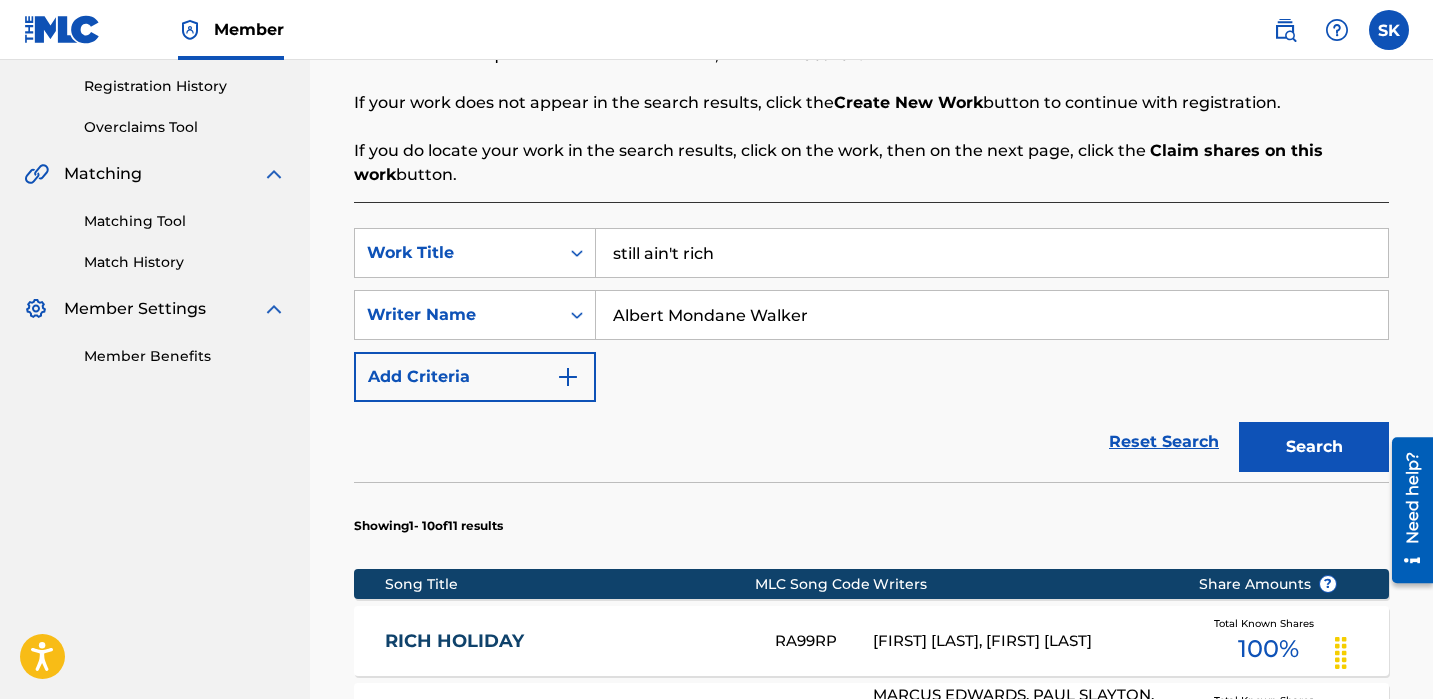 scroll, scrollTop: 371, scrollLeft: 0, axis: vertical 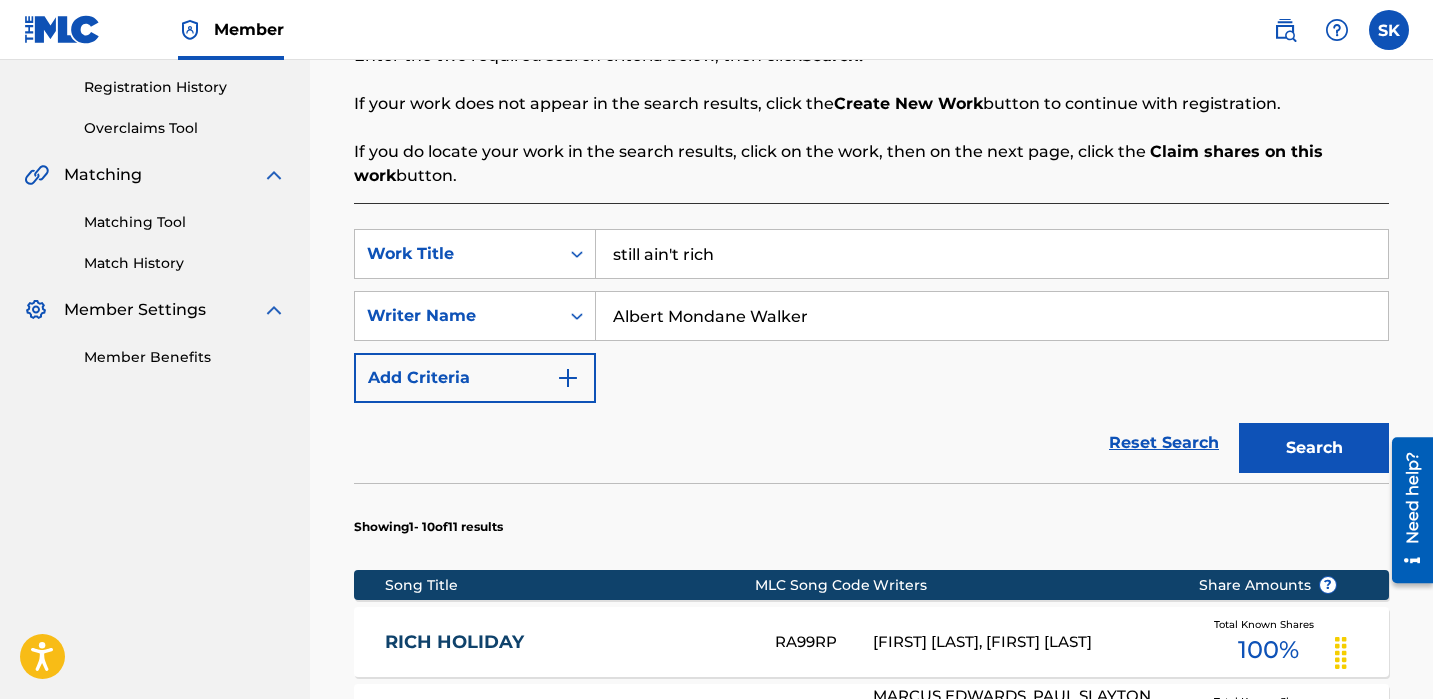 click on "still ain't rich" at bounding box center (992, 254) 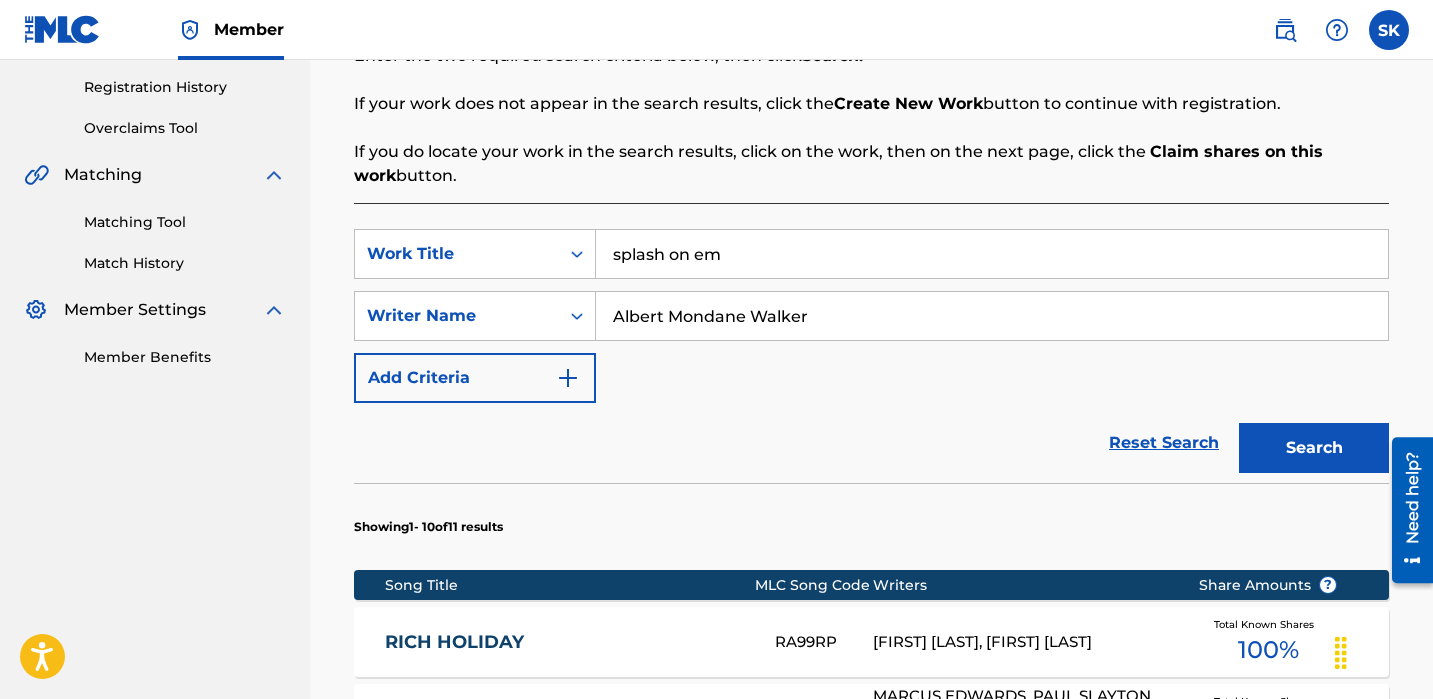 click on "Search" at bounding box center [1314, 448] 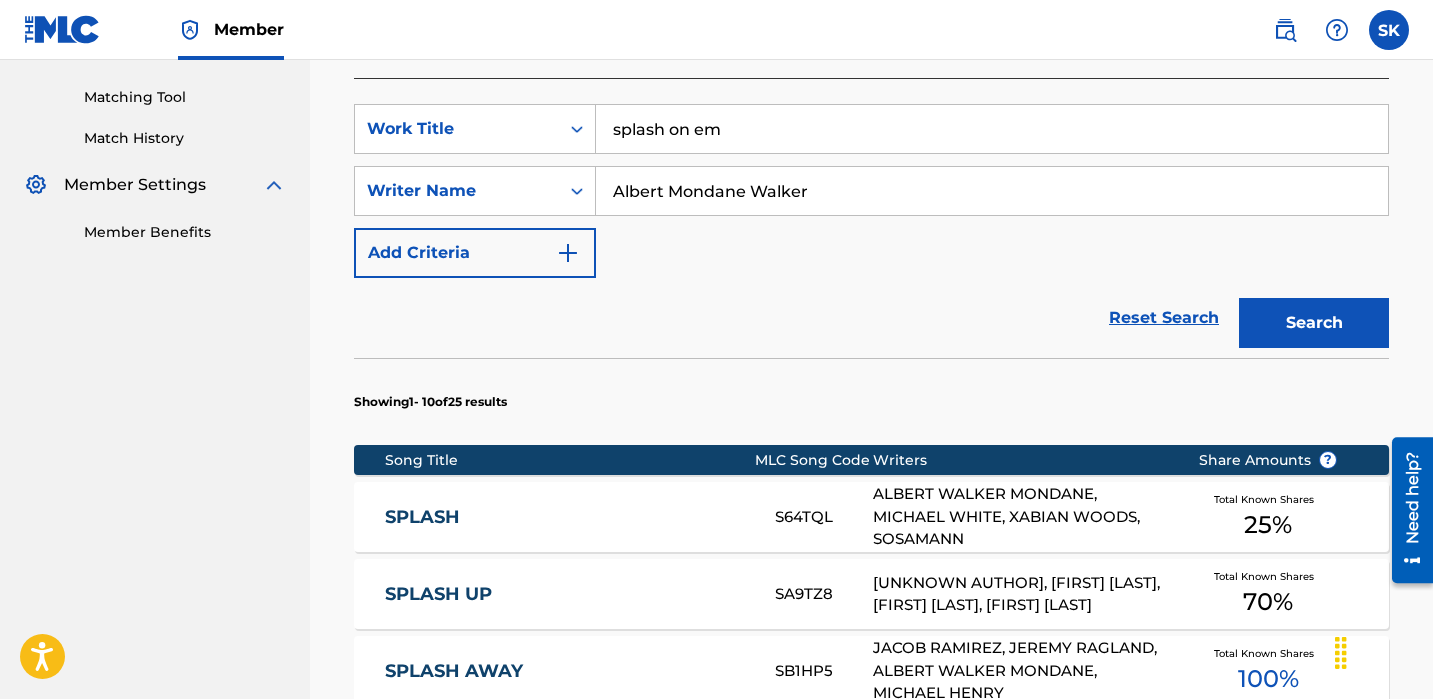 scroll, scrollTop: 472, scrollLeft: 0, axis: vertical 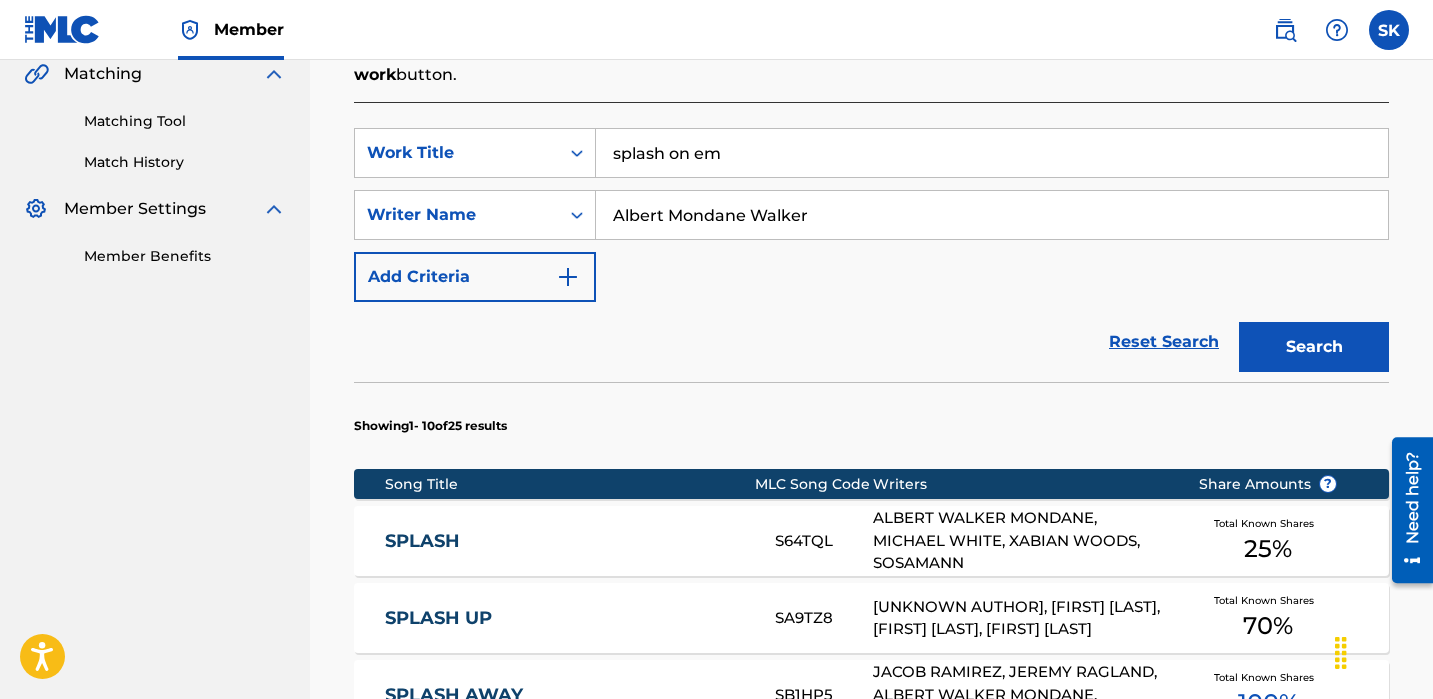click on "splash on em" at bounding box center [992, 153] 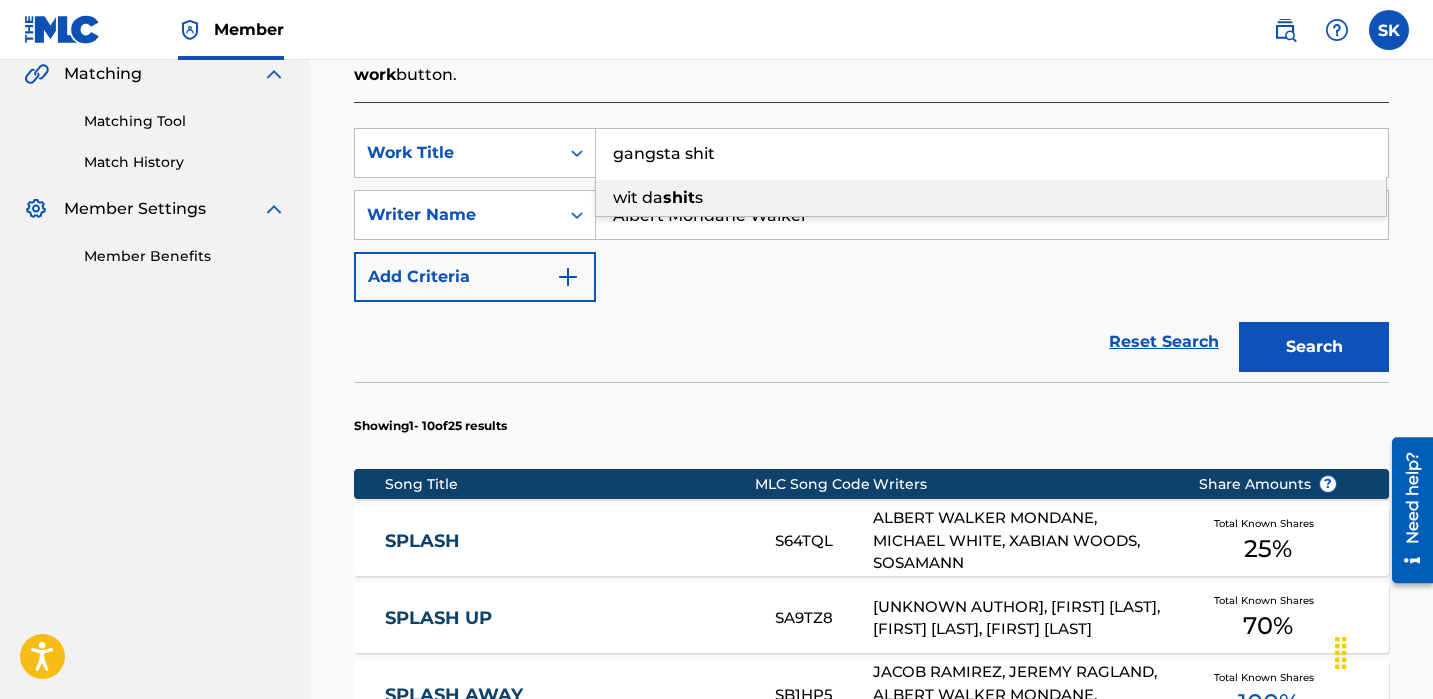 click on "gangsta shit" at bounding box center (992, 153) 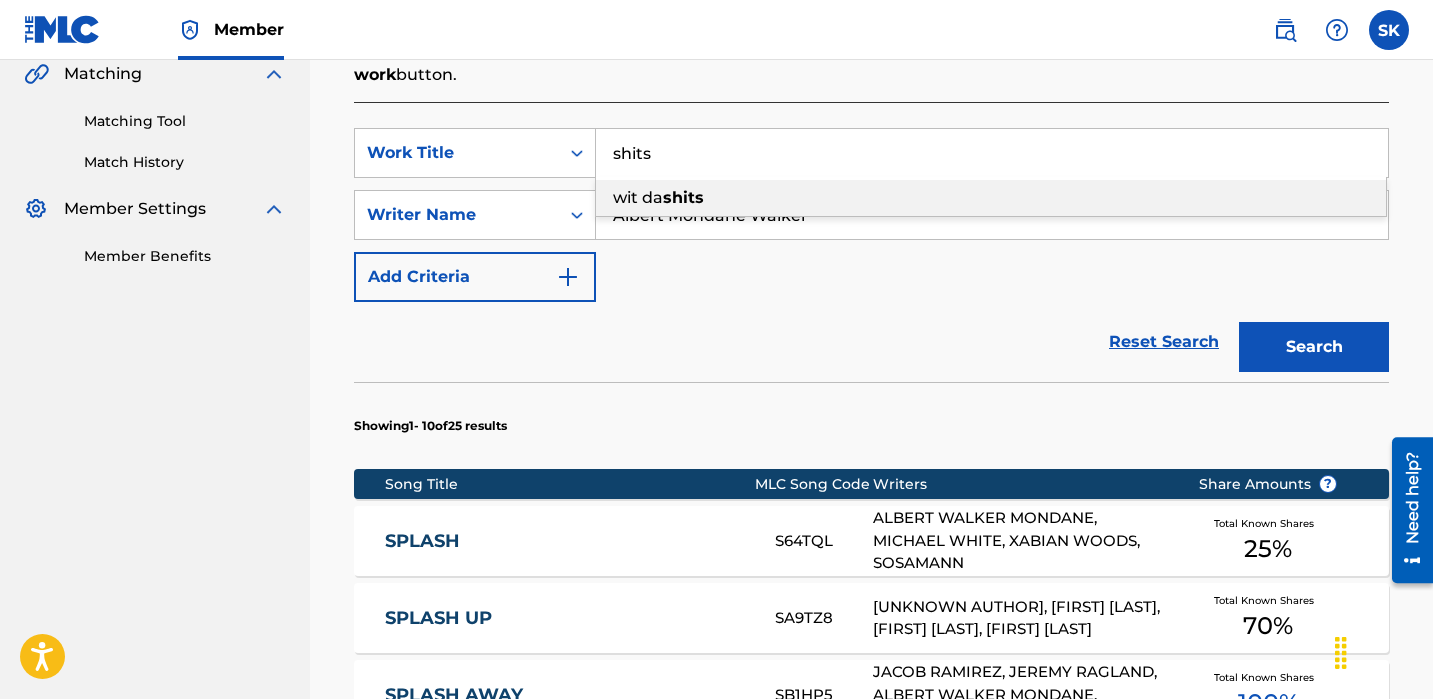 click on "SearchWithCriteria897e68fc-a596-42d4-baeb-2a5260838342 Work Title shits wit da shits SearchWithCriteria2f87d48d-21db-4744-ae86-956019874db3 Writer Name [FIRST] [LAST], [FIRST] [LAST], [FIRST] [LAST] Total Known Shares 25 % SPLASH UP SA9TZ8 [UNKNOWN AUTHOR], [FIRST] [LAST], [FIRST] [LAST], [FIRST] [LAST] Total Known Shares 70 % SPLASH AWAY SB1HP5 [FIRST] [LAST], [FIRST] [LAST], [FIRST] [LAST], [FIRST] [LAST] Total Known Shares 100 % SPLASH FOR THE CASH SC4XVC [FIRST] [LAST], [FIRST] [LAST], [FIRST] [LAST] Total Known Shares 40 % SPLASH 4 THE KASH SC8TWP [FIRST] [LAST], [FIRST] [LAST], [FIRST] [LAST] Total Known Shares 90 % FUCK 'EM FB9SDJ [FIRST] [LAST], [FIRST] [LAST] Total Known Shares 50 % ON SAU OC688T [UNKNOWN AUTHOR], [FIRST] [LAST], [FIRST] [LAST], [FIRST] [LAST] 100 % %" at bounding box center [871, 777] 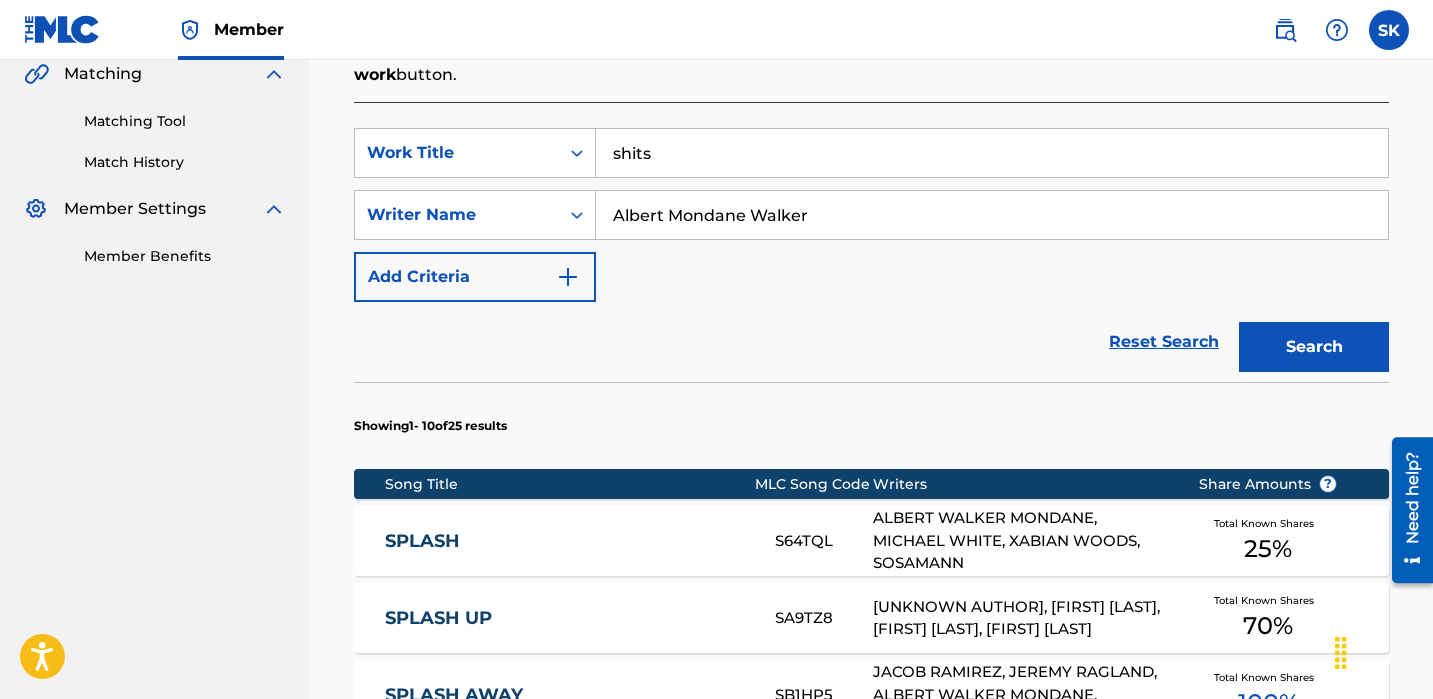 click on "Search" at bounding box center [1314, 347] 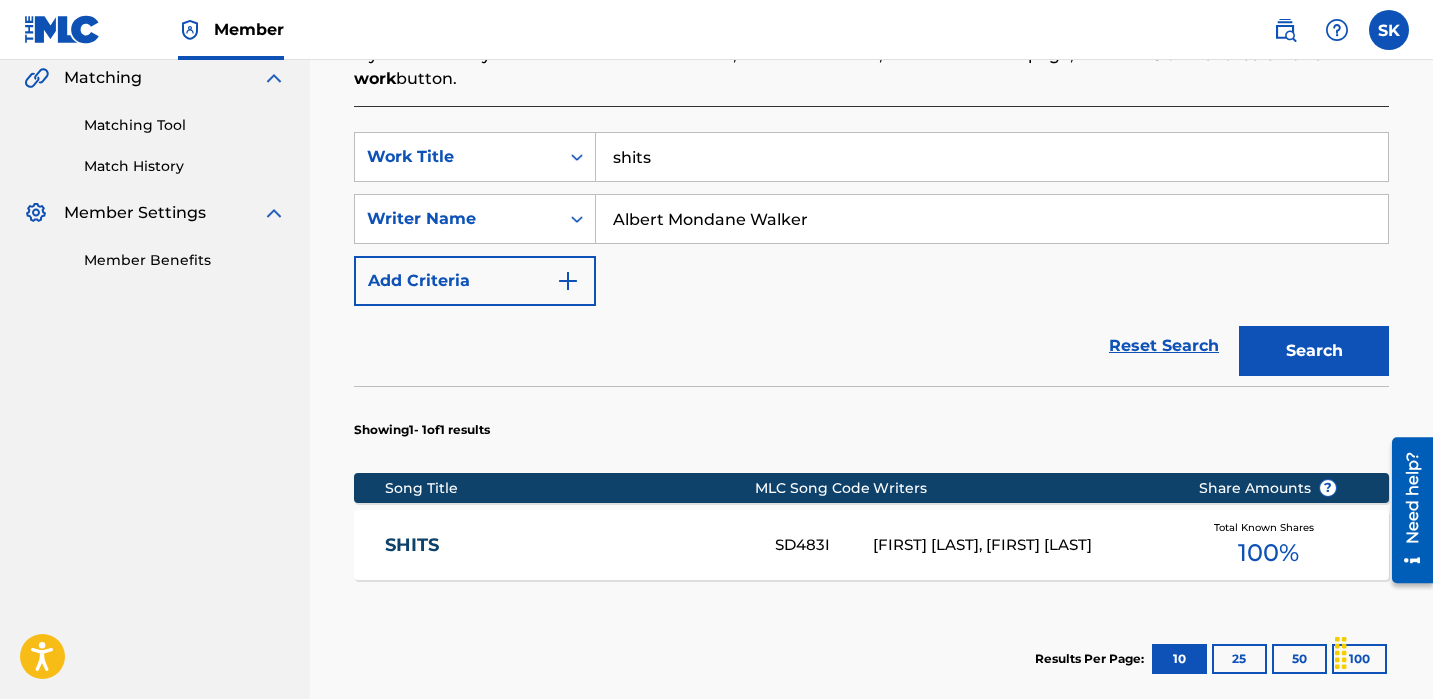 scroll, scrollTop: 472, scrollLeft: 0, axis: vertical 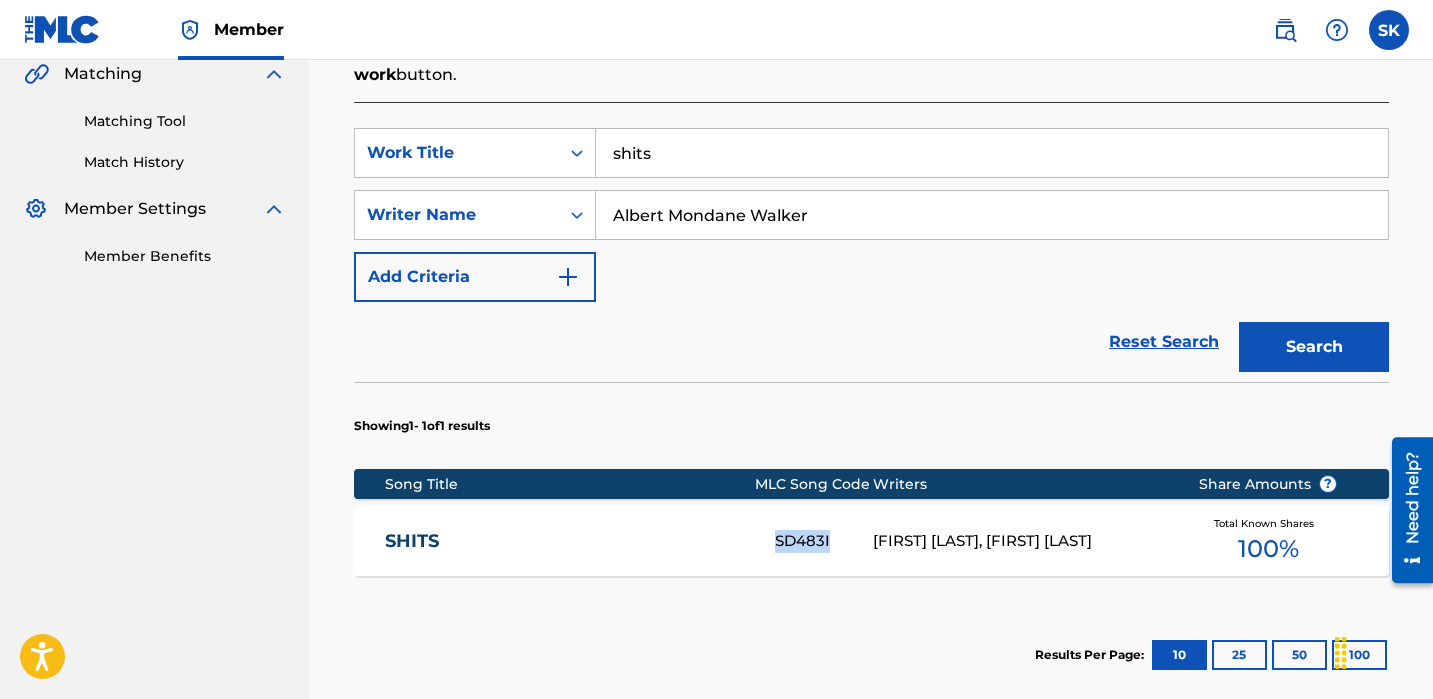 copy on "SD483I" 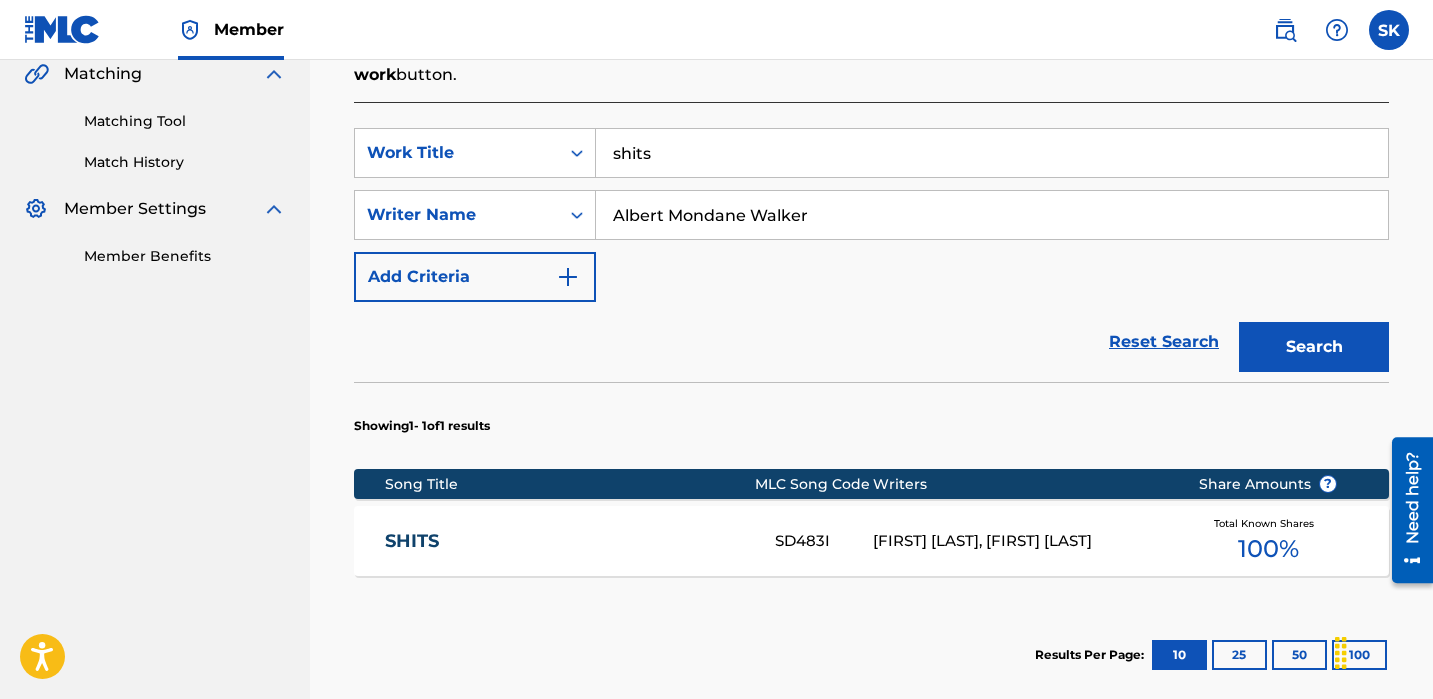 click on "shits" at bounding box center (992, 153) 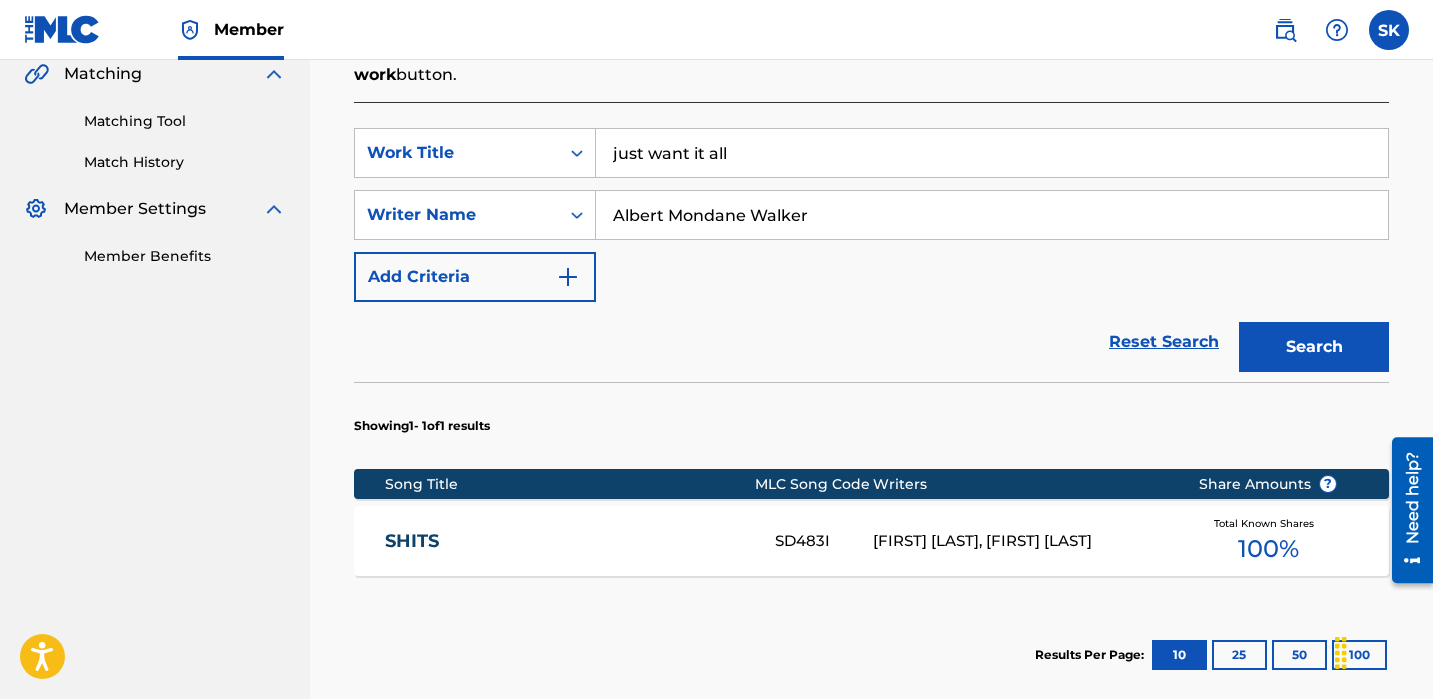 click on "just want it all" at bounding box center (992, 153) 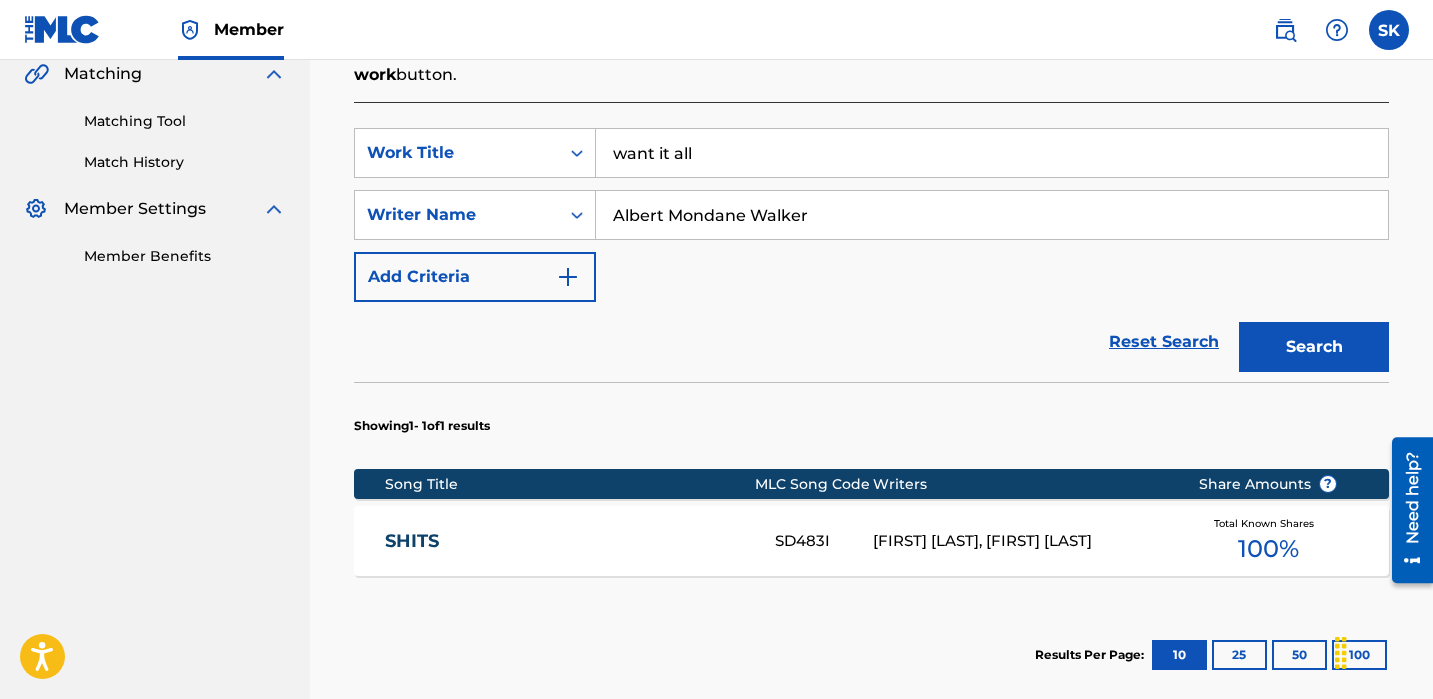 drag, startPoint x: 782, startPoint y: 108, endPoint x: 1027, endPoint y: 207, distance: 264.2461 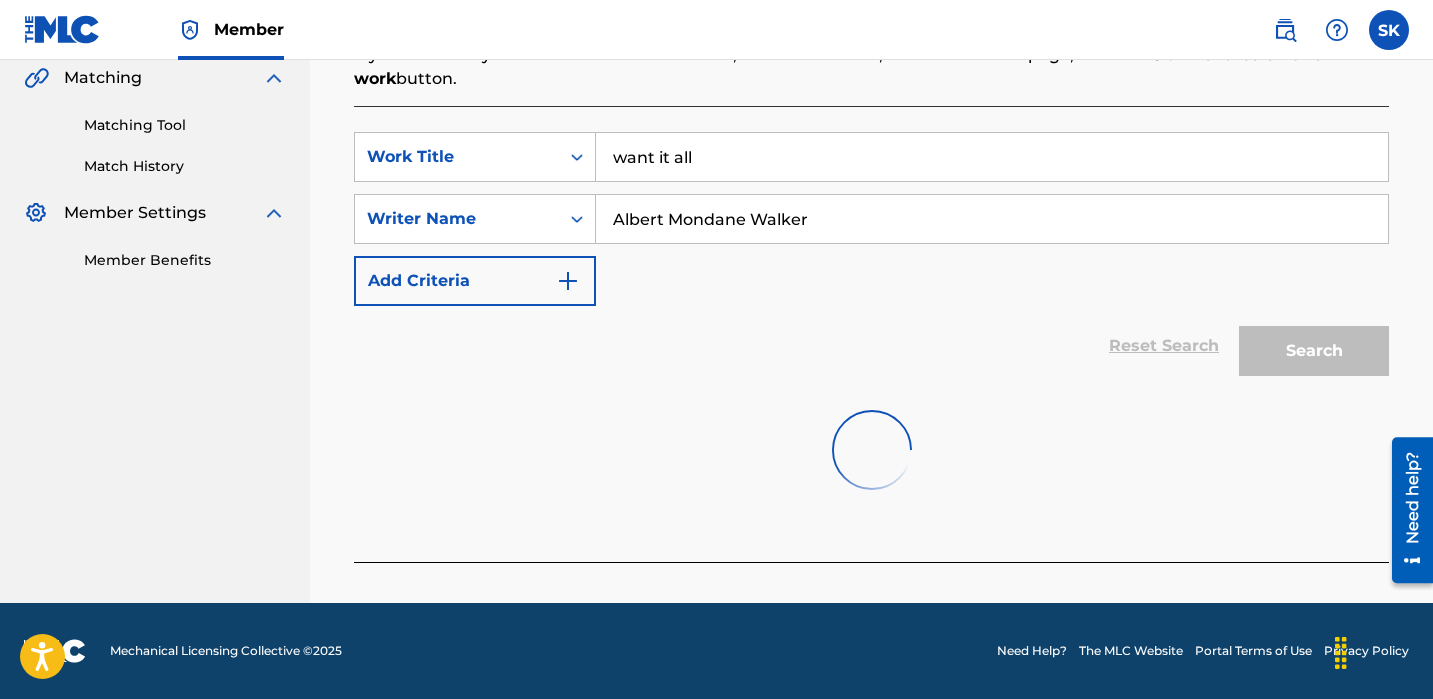 click on "Reset Search Search" at bounding box center [871, 346] 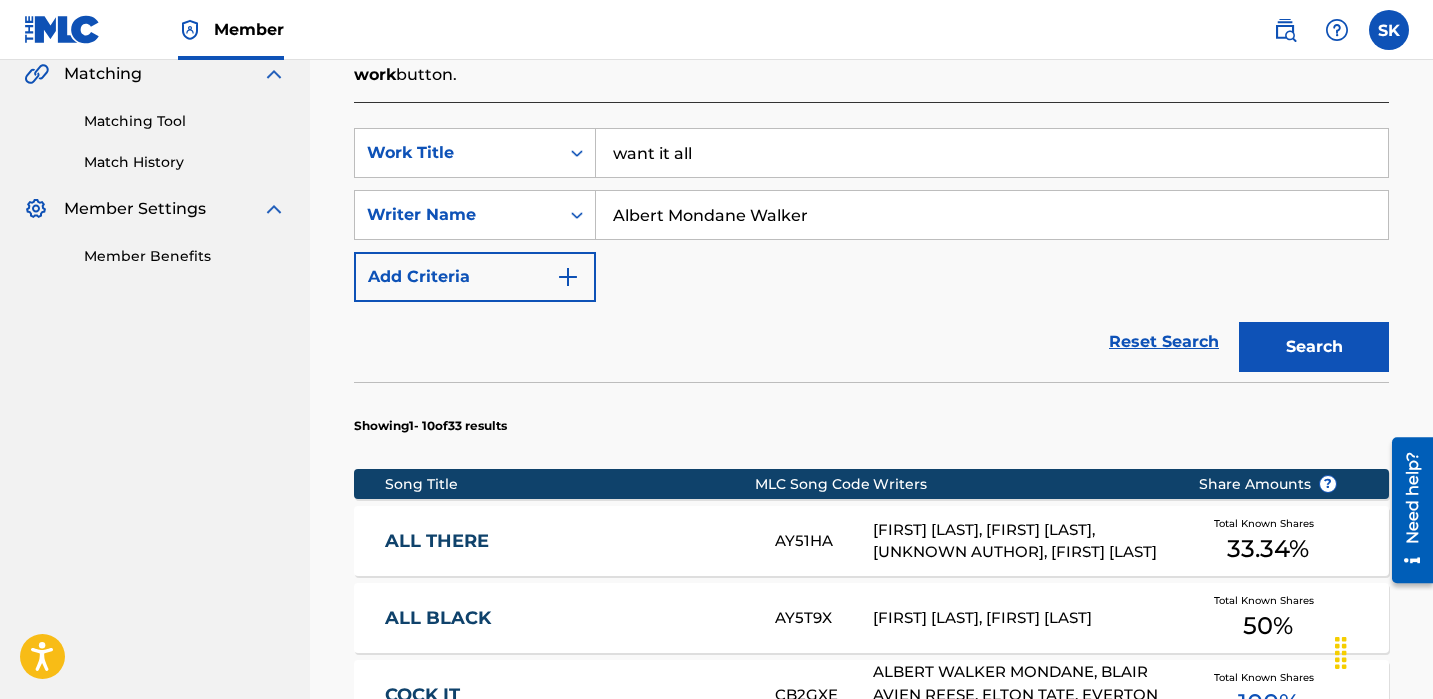 click on "want it all" at bounding box center [992, 153] 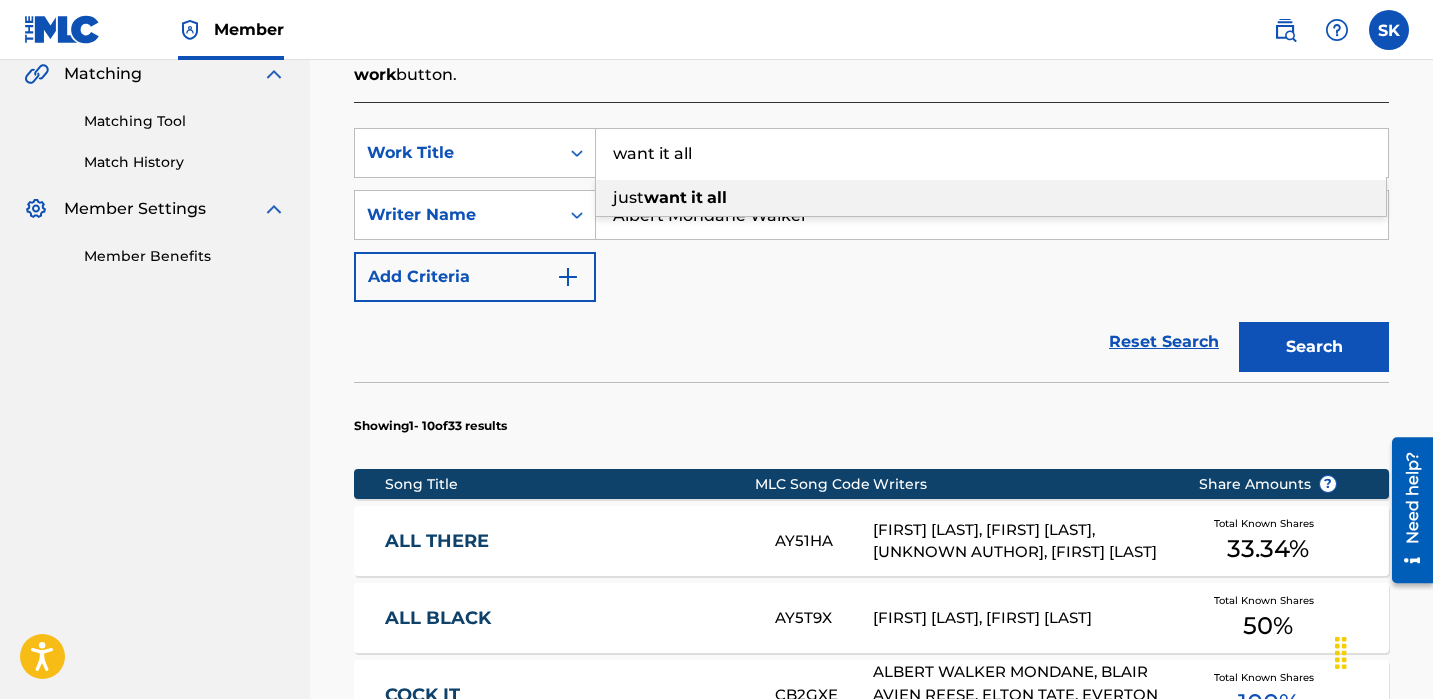 click on "want it all" at bounding box center (992, 153) 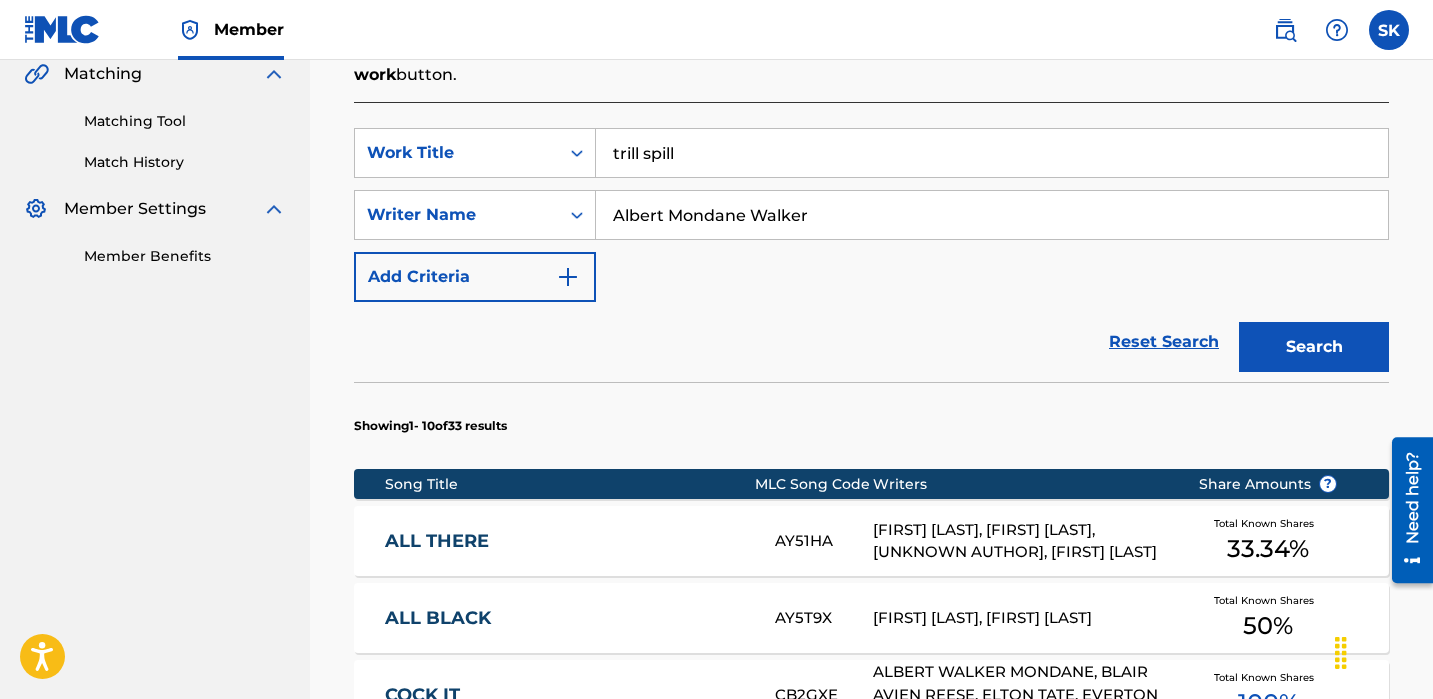 click on "Search" at bounding box center [1314, 347] 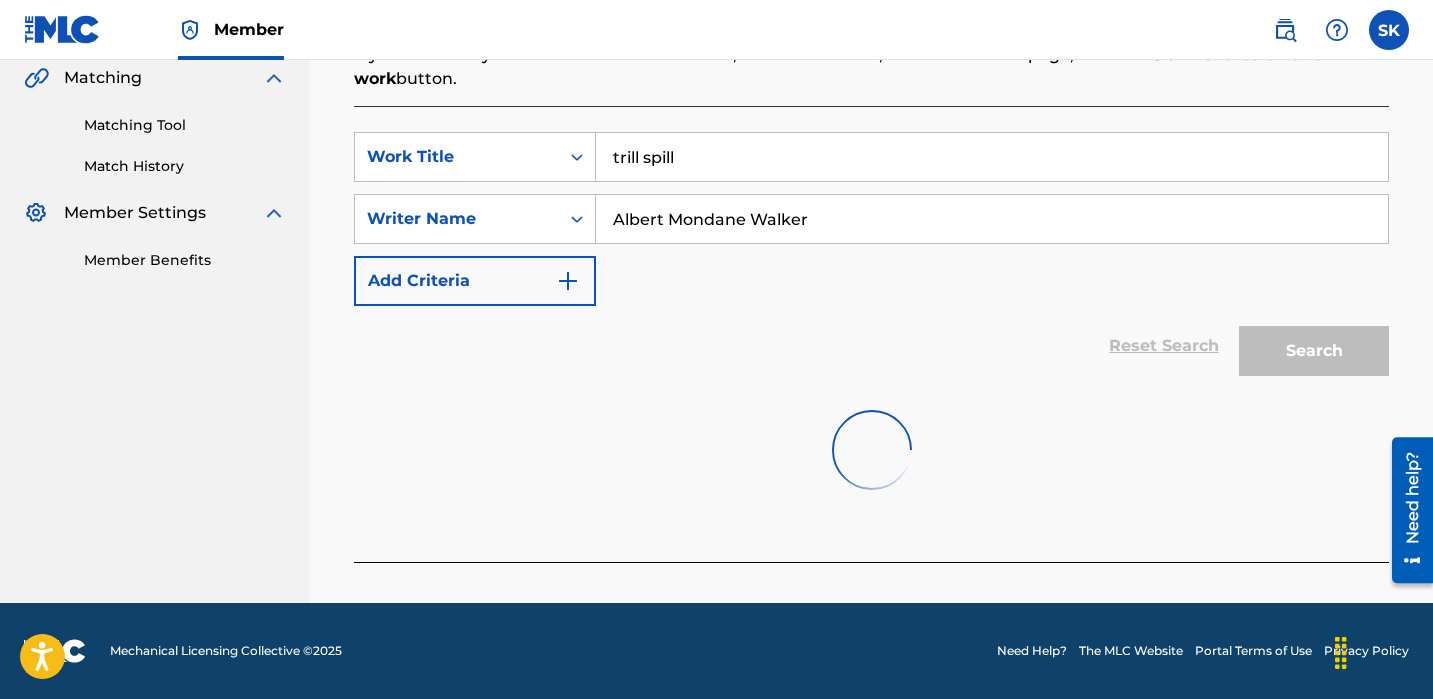 scroll, scrollTop: 472, scrollLeft: 0, axis: vertical 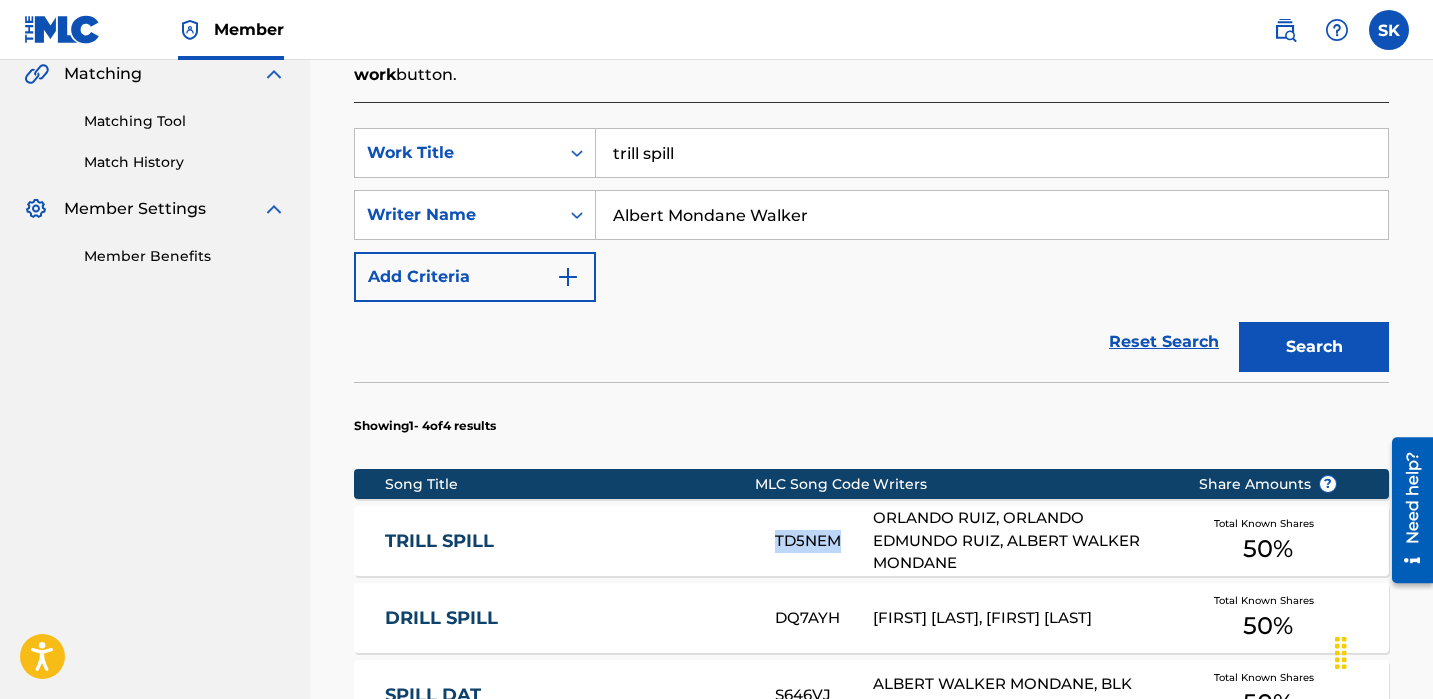 copy on "TD5NEM" 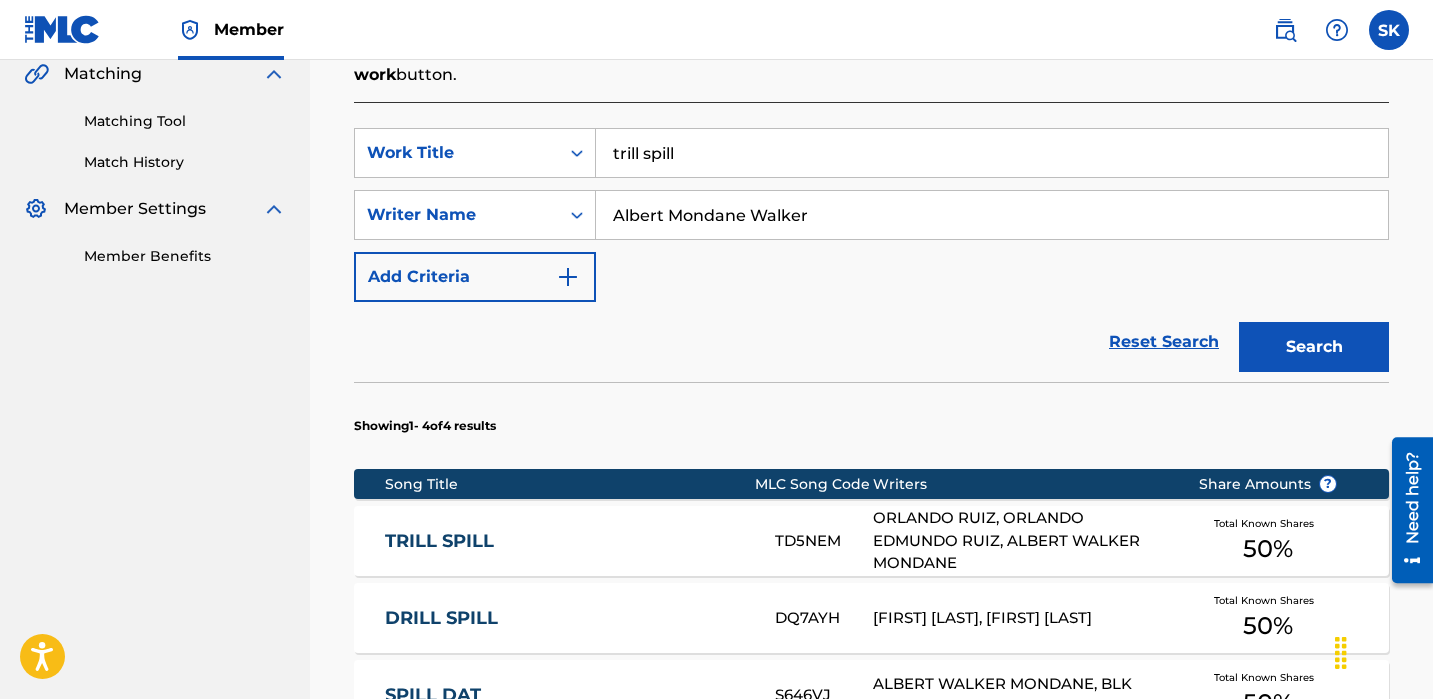 click on "trill spill" at bounding box center (992, 153) 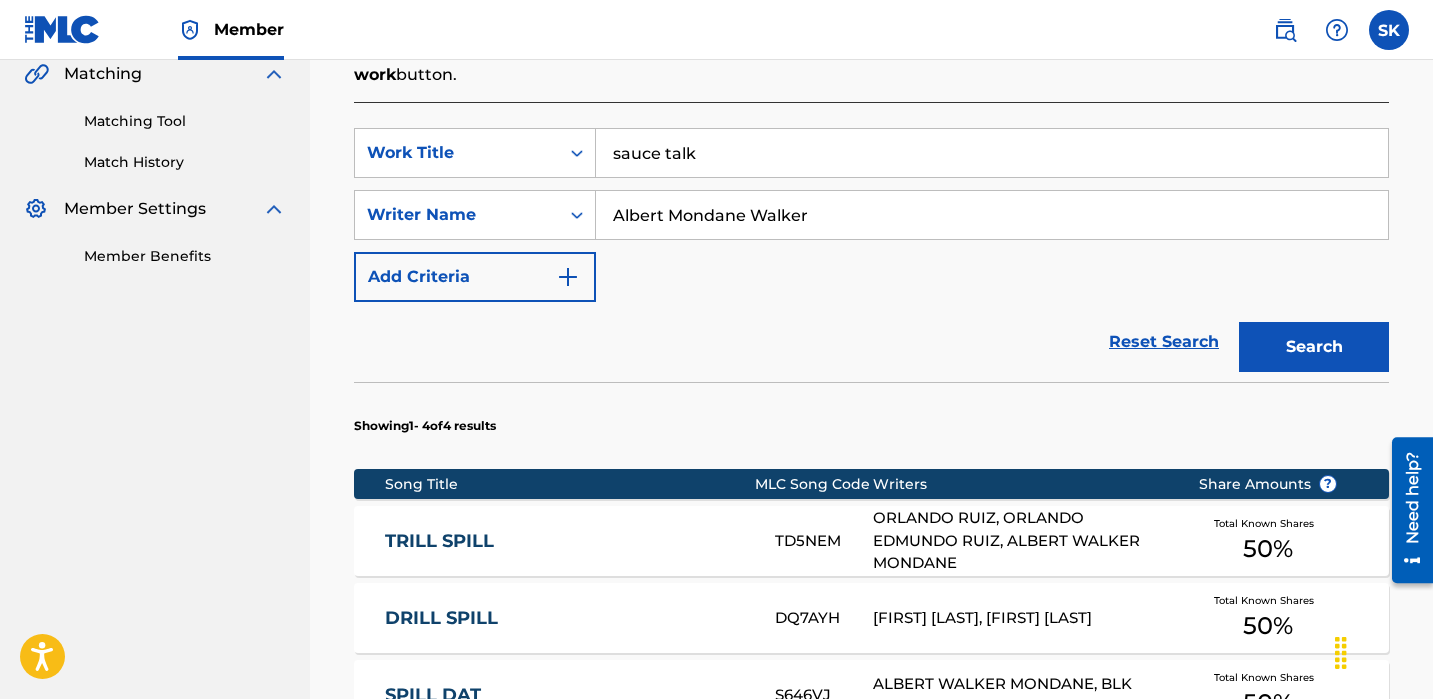 click on "Search" at bounding box center (1314, 347) 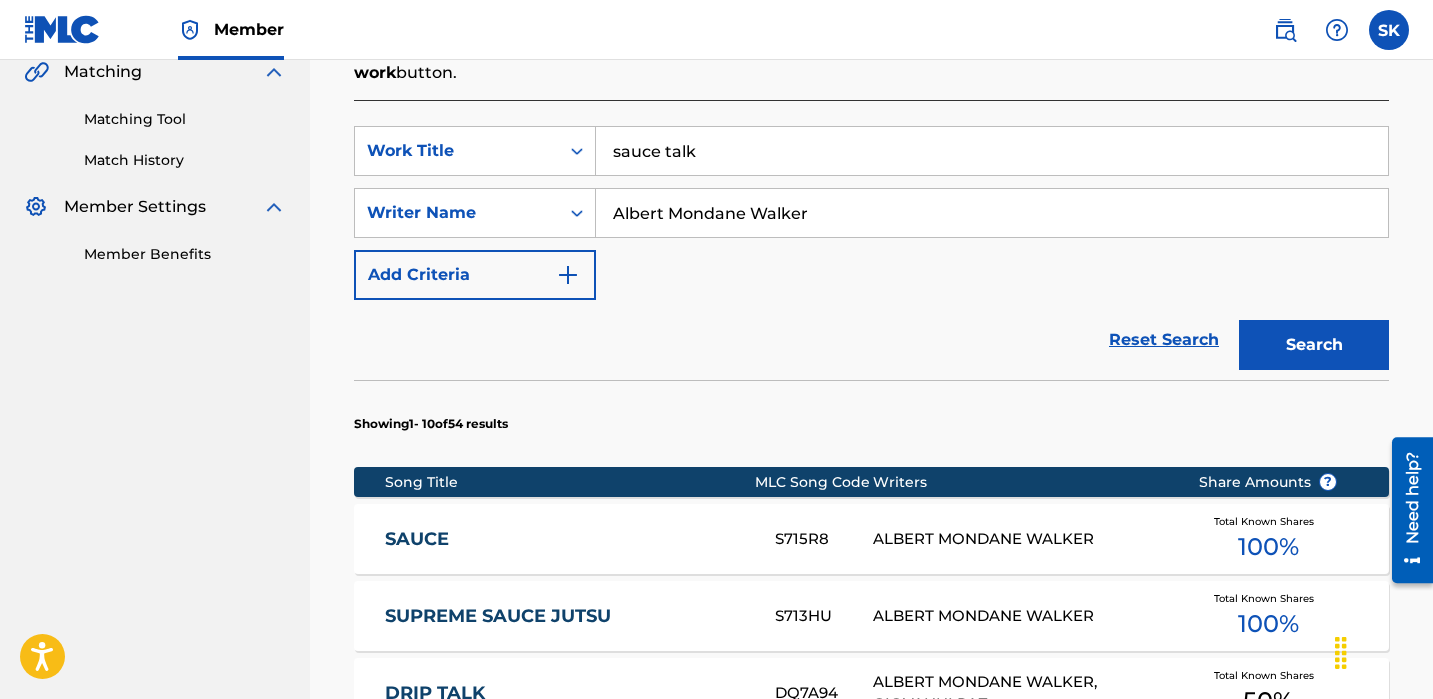 scroll, scrollTop: 476, scrollLeft: 0, axis: vertical 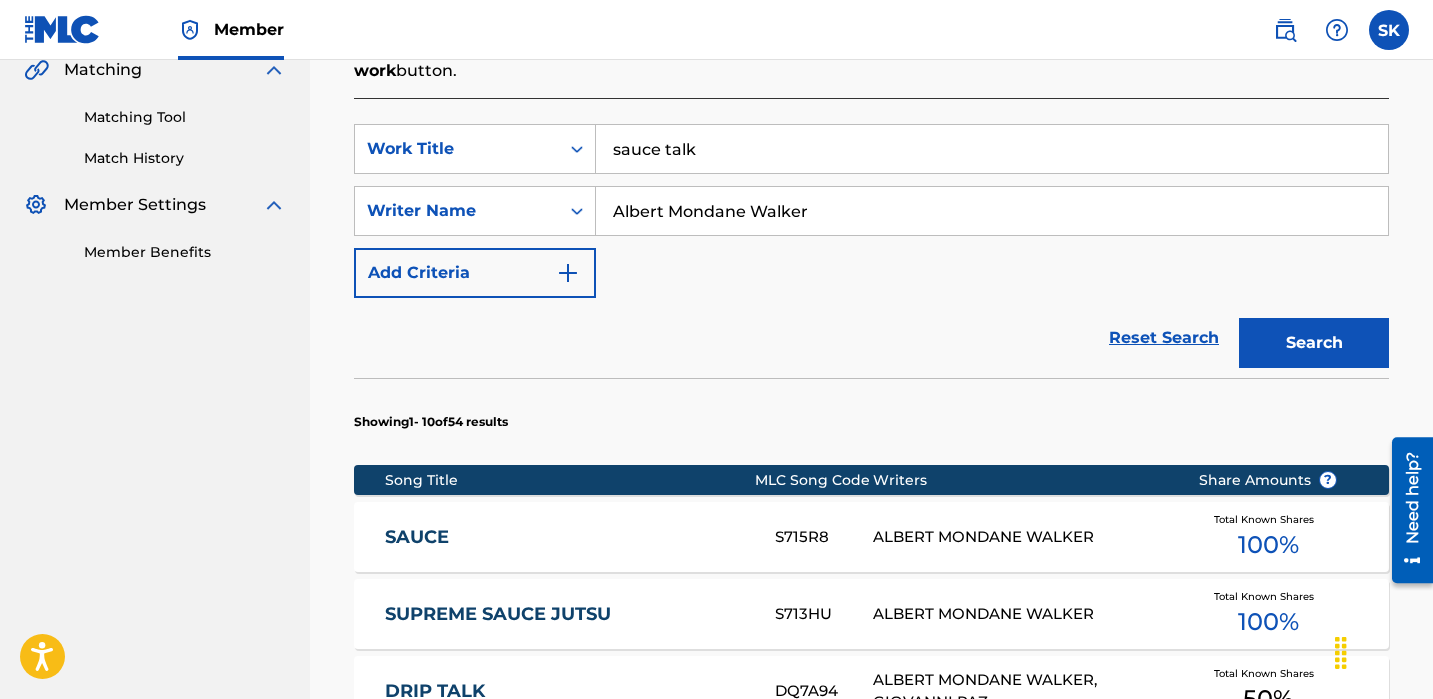 click on "sauce talk" at bounding box center [992, 149] 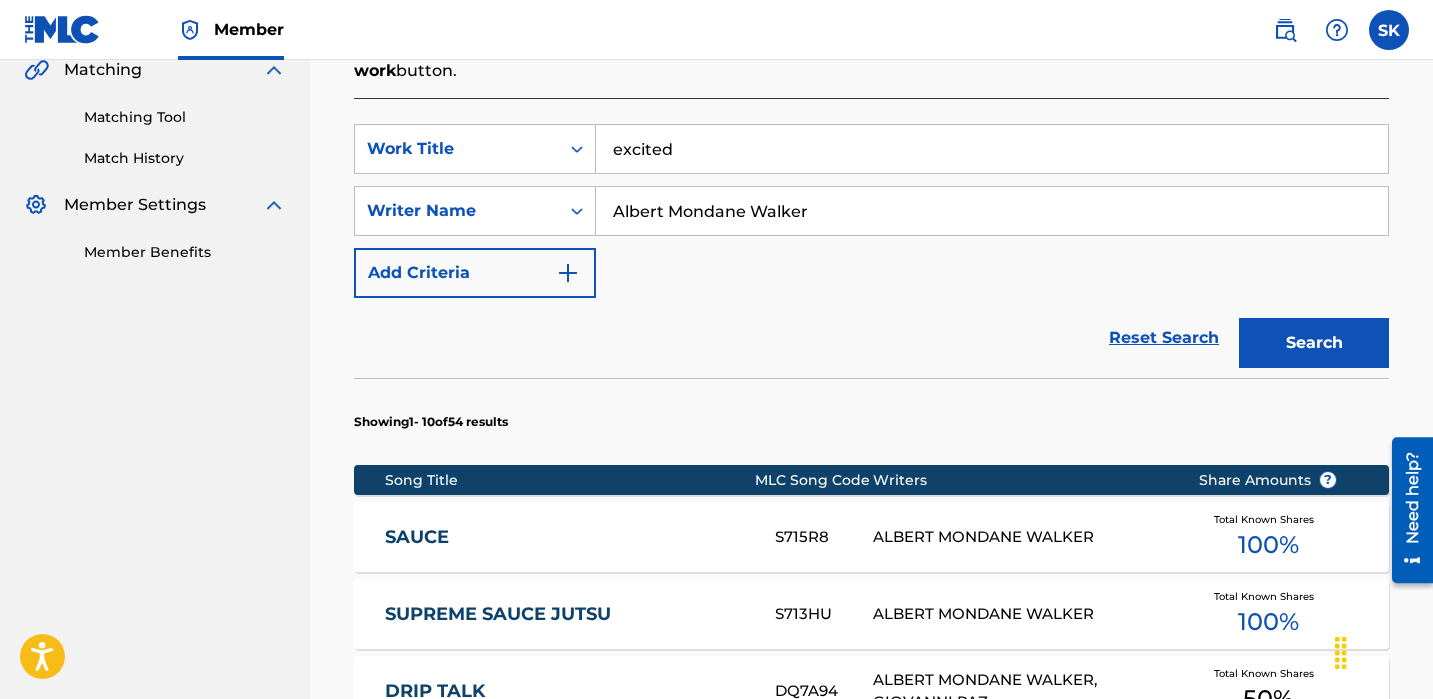 click on "Search" at bounding box center [1314, 343] 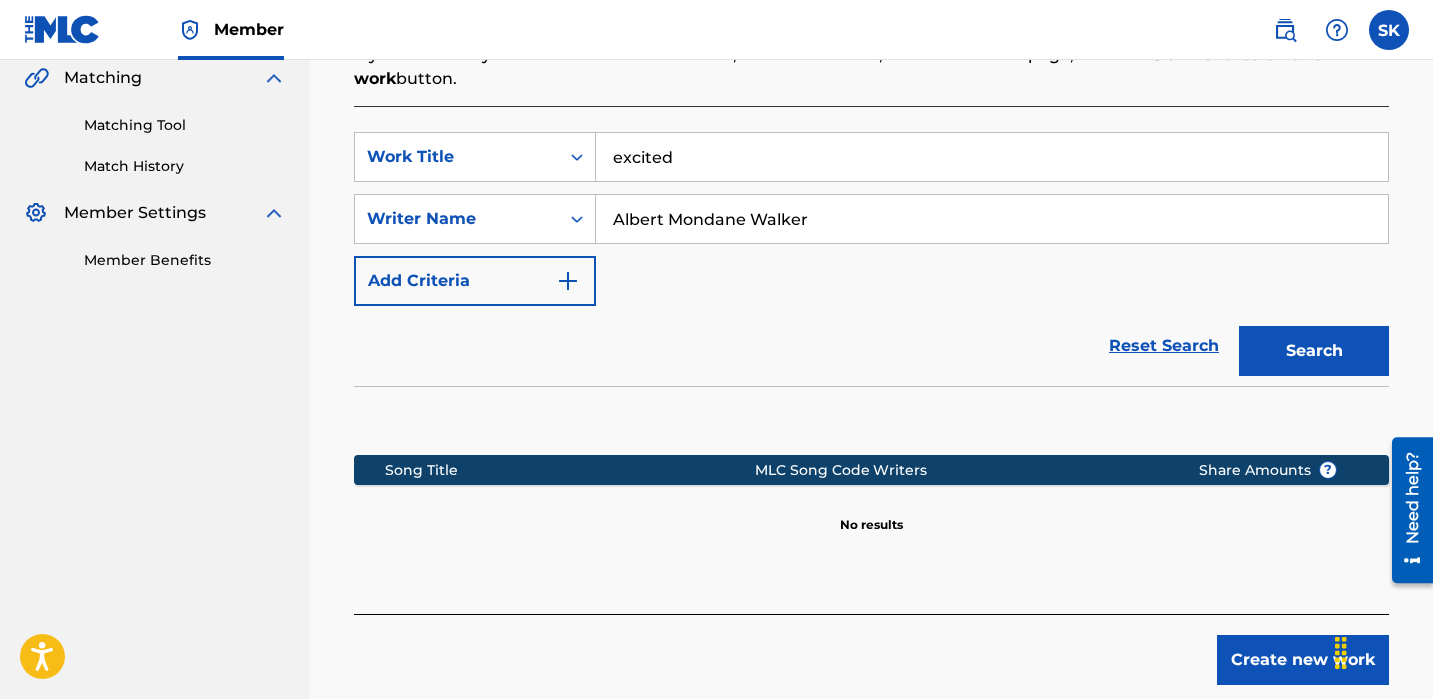 scroll, scrollTop: 476, scrollLeft: 0, axis: vertical 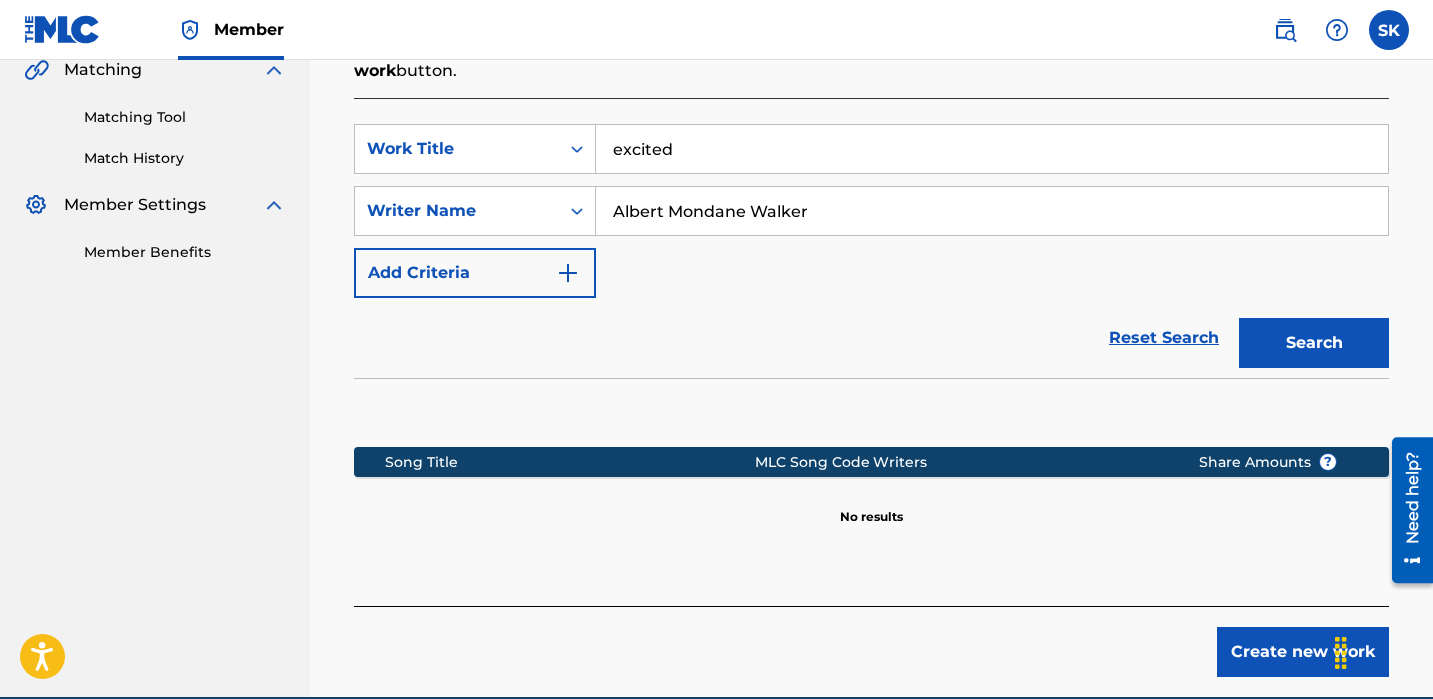 click on "excited" at bounding box center [992, 149] 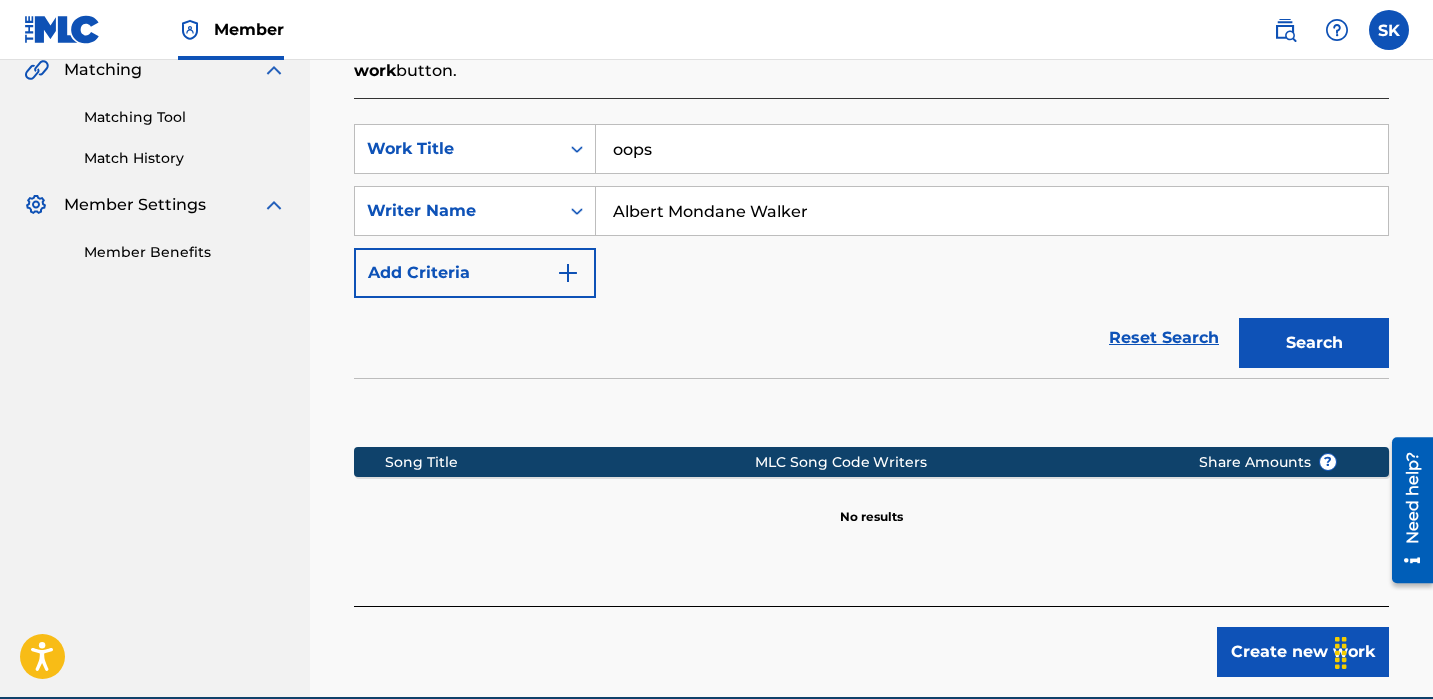 click on "Search" at bounding box center (1314, 343) 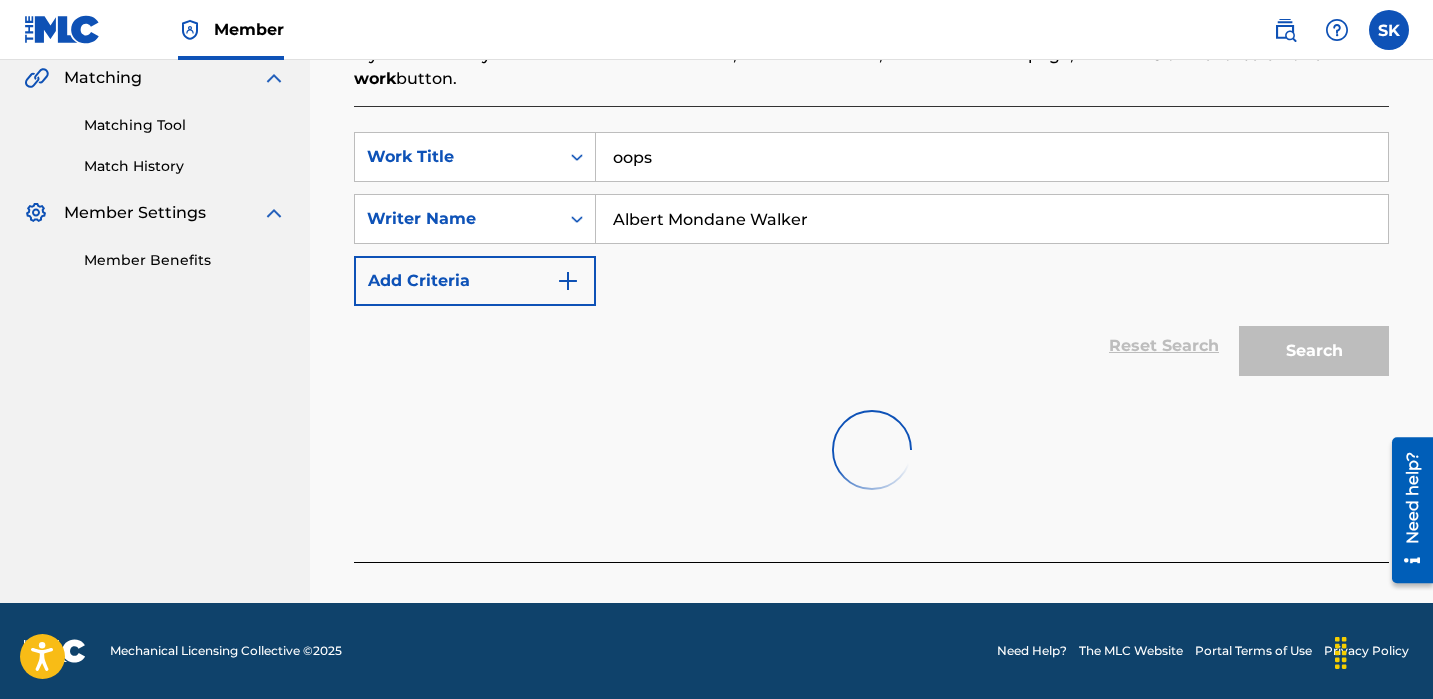 scroll, scrollTop: 476, scrollLeft: 0, axis: vertical 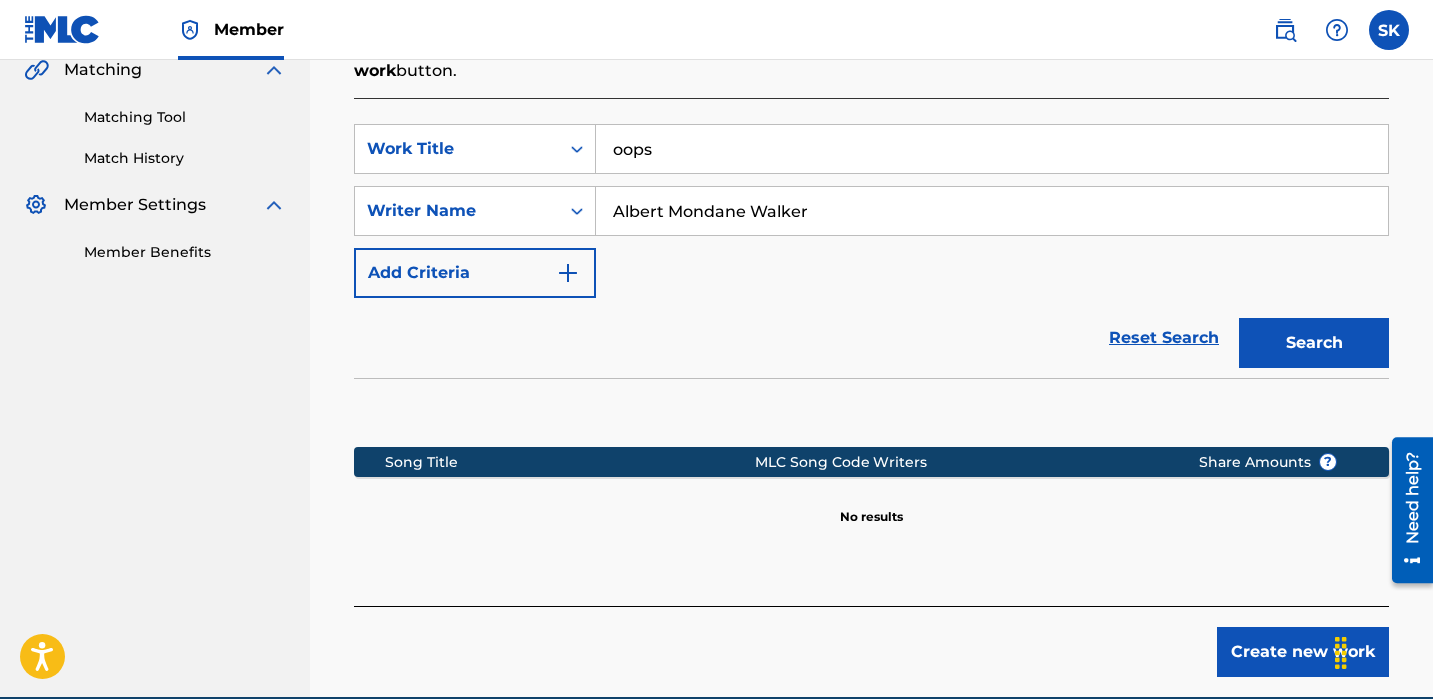 click on "oops" at bounding box center [992, 149] 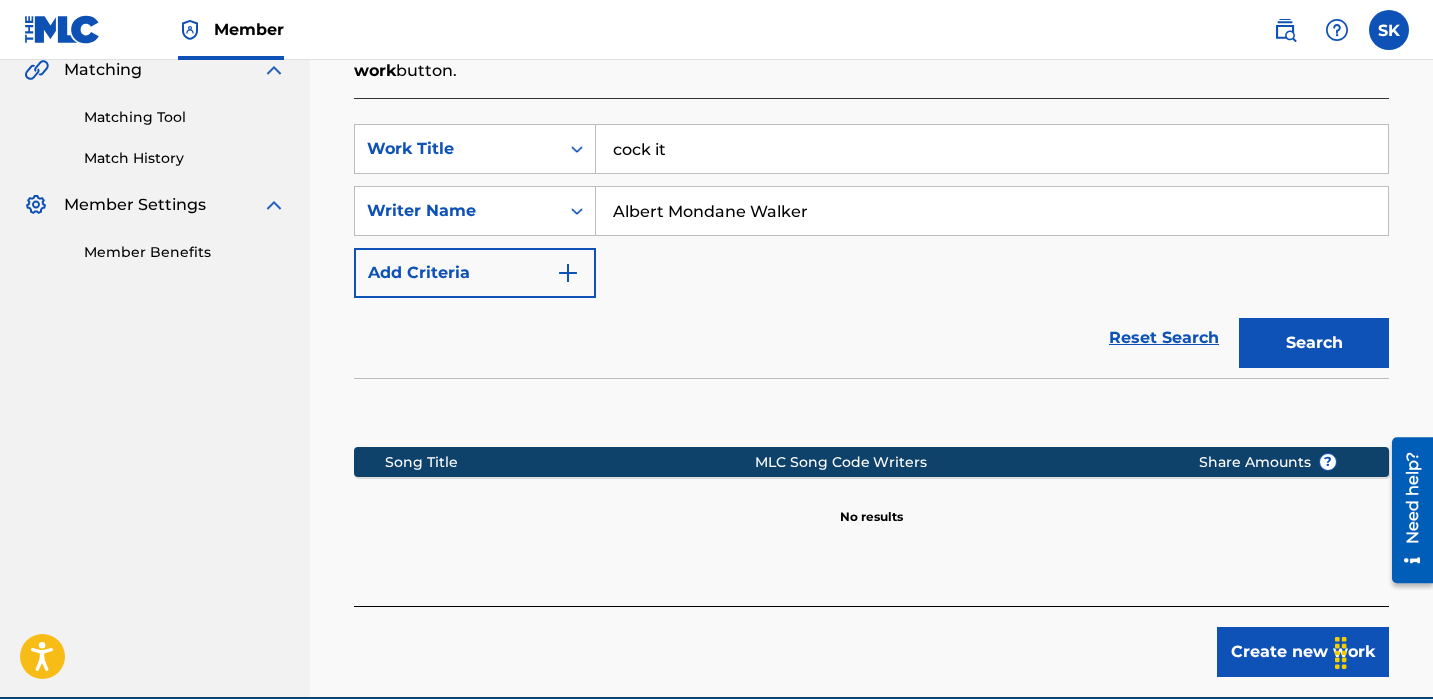 click on "Search" at bounding box center (1314, 343) 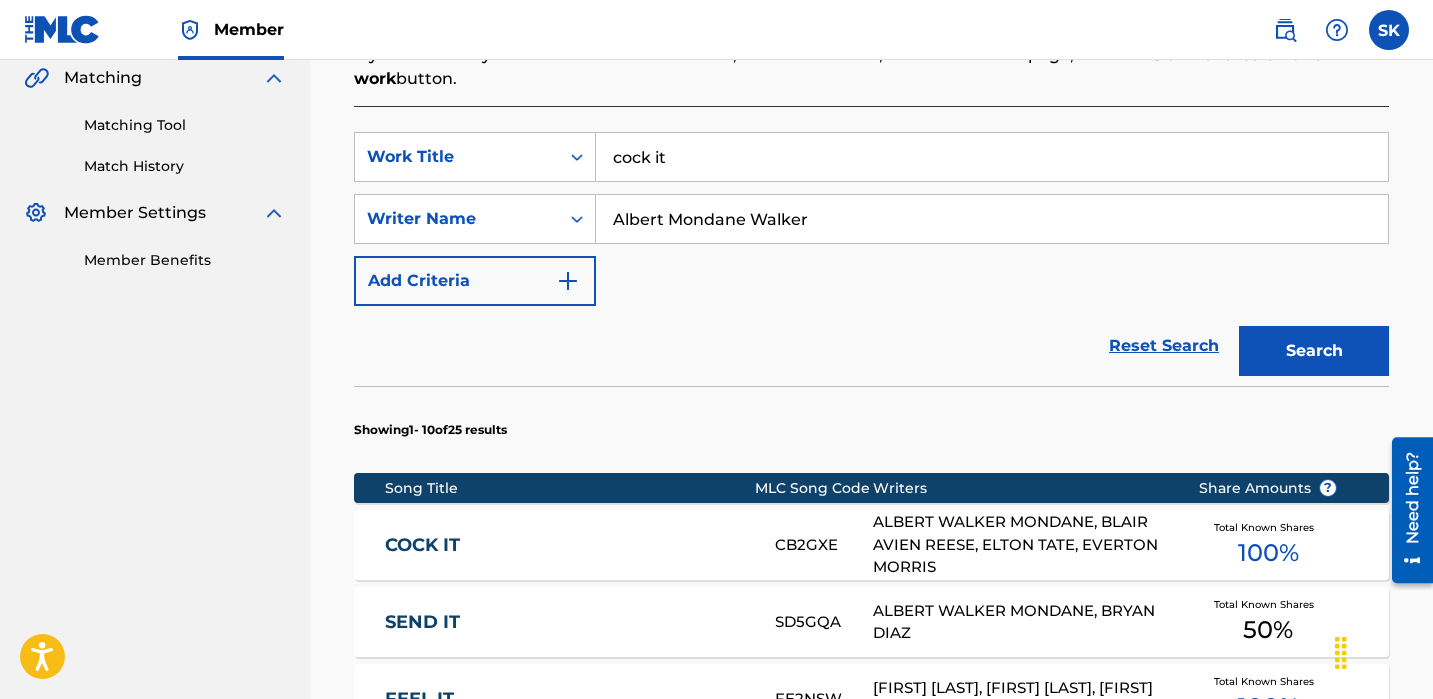 scroll, scrollTop: 476, scrollLeft: 0, axis: vertical 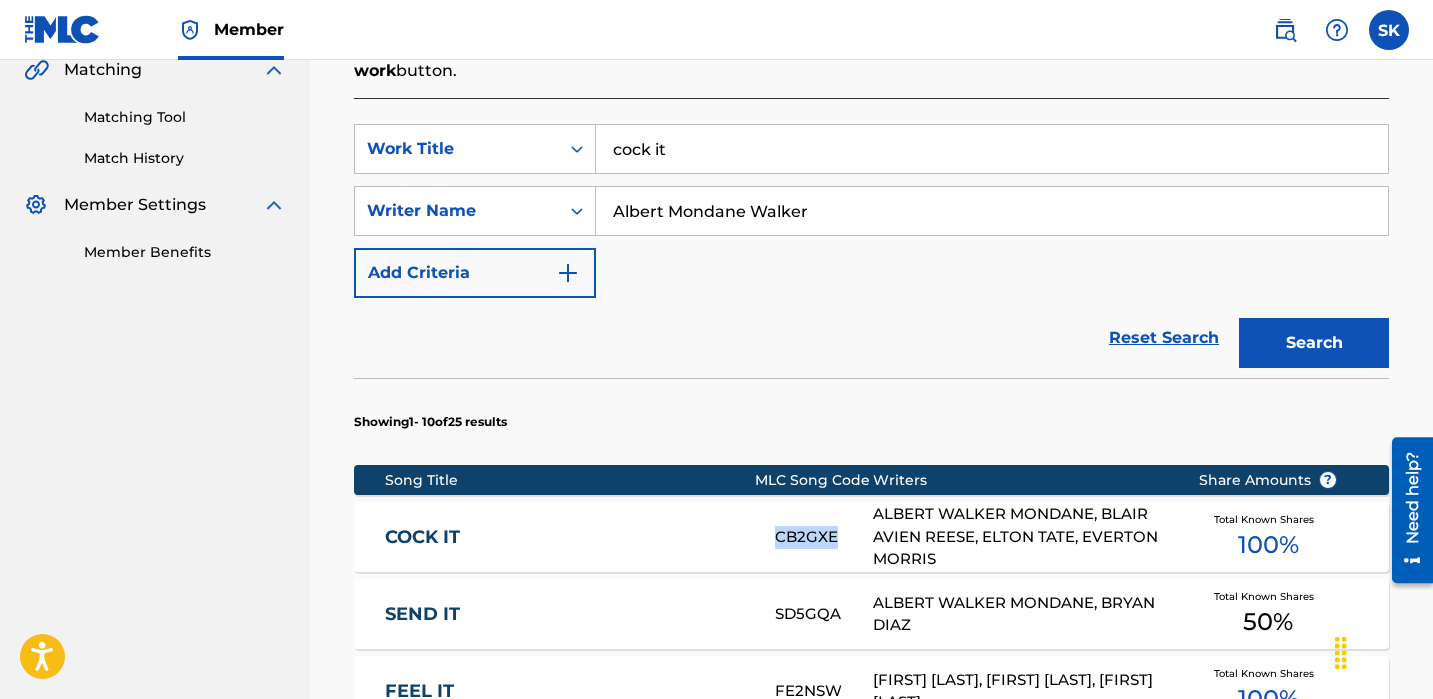 copy on "CB2GXE" 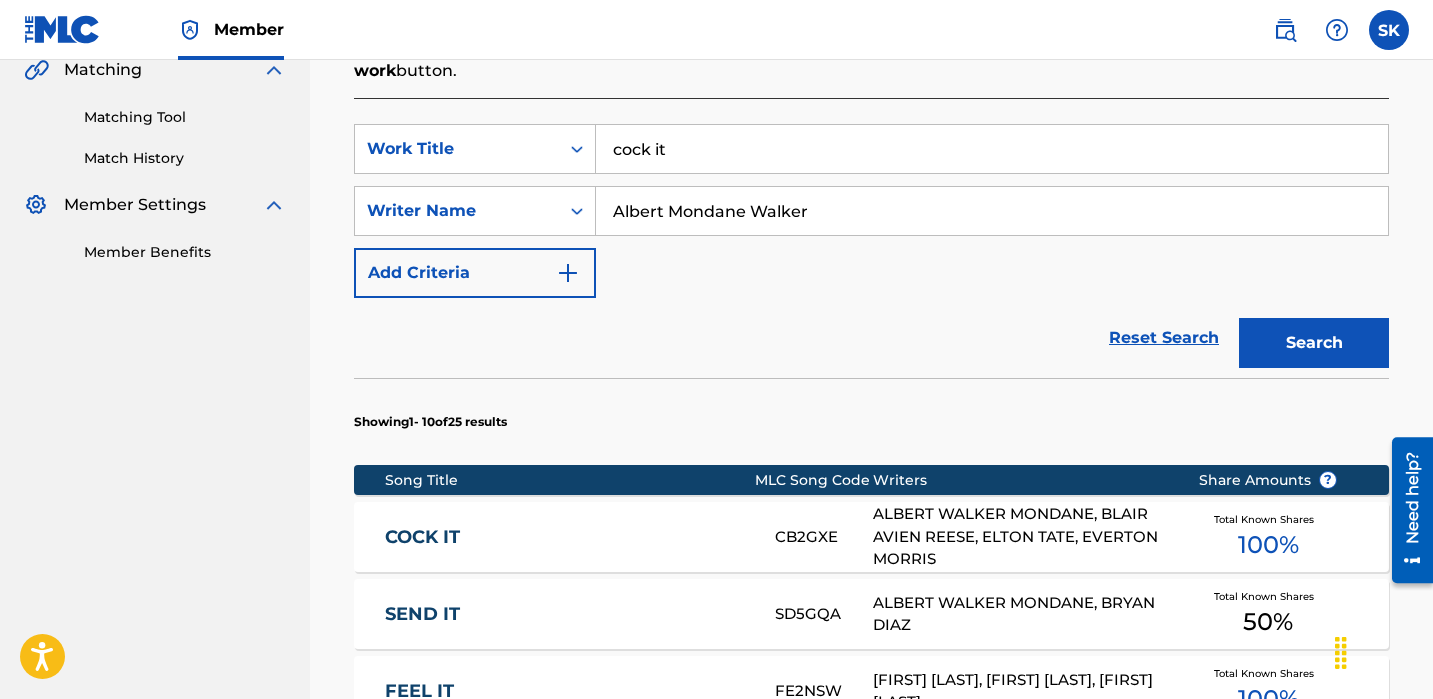 click on "cock it" at bounding box center [992, 149] 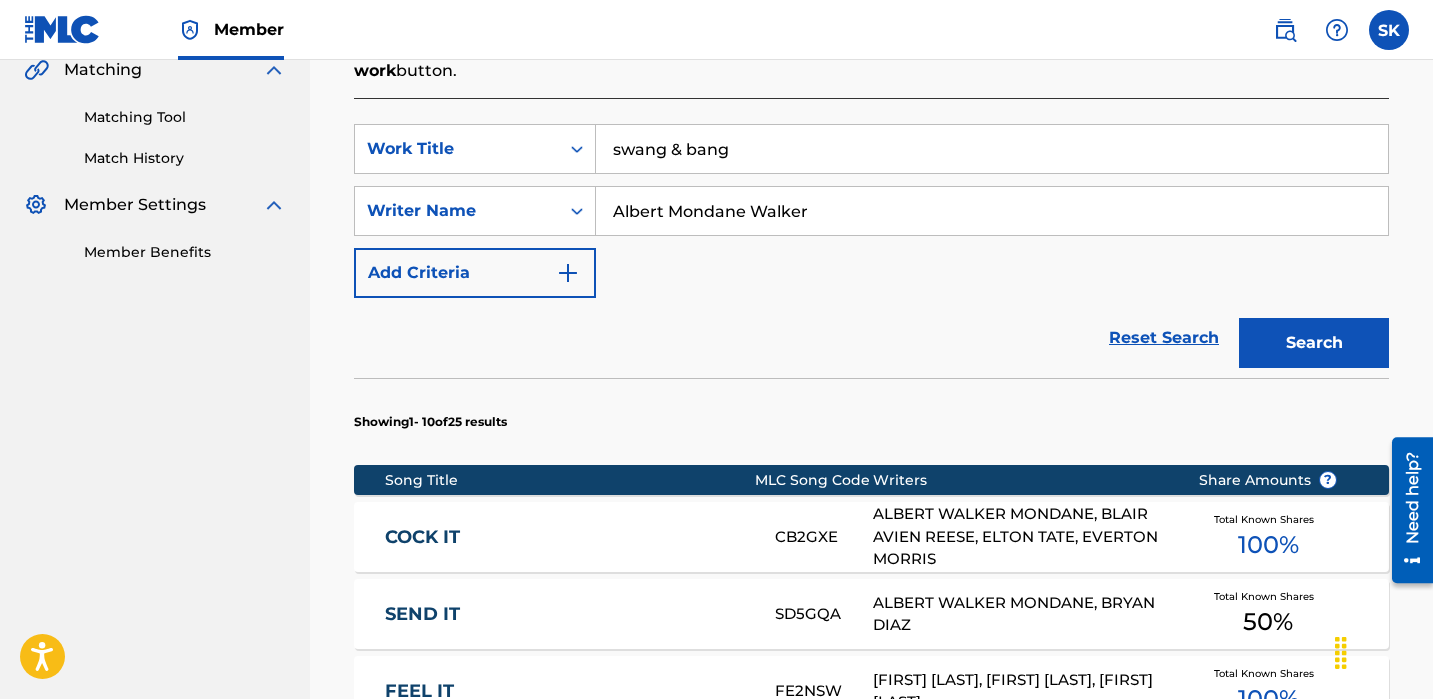 click on "Search" at bounding box center (1314, 343) 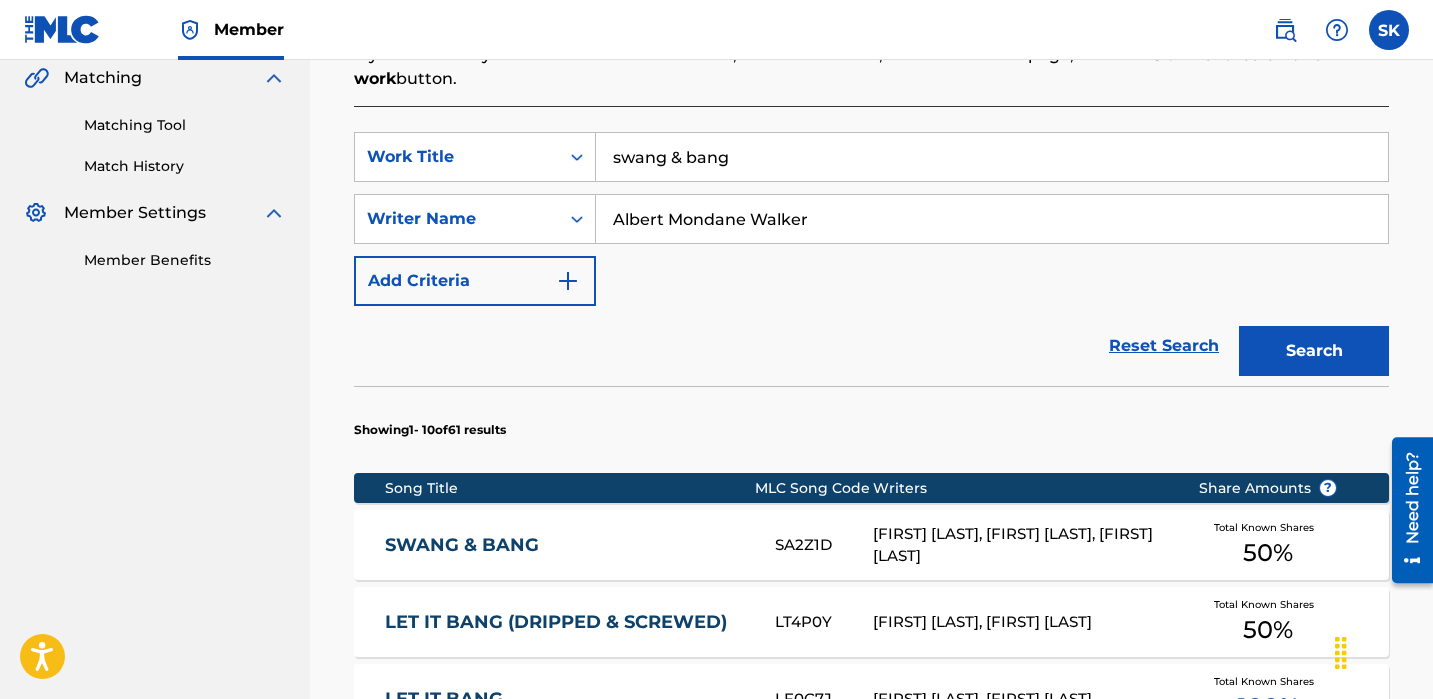 scroll, scrollTop: 476, scrollLeft: 0, axis: vertical 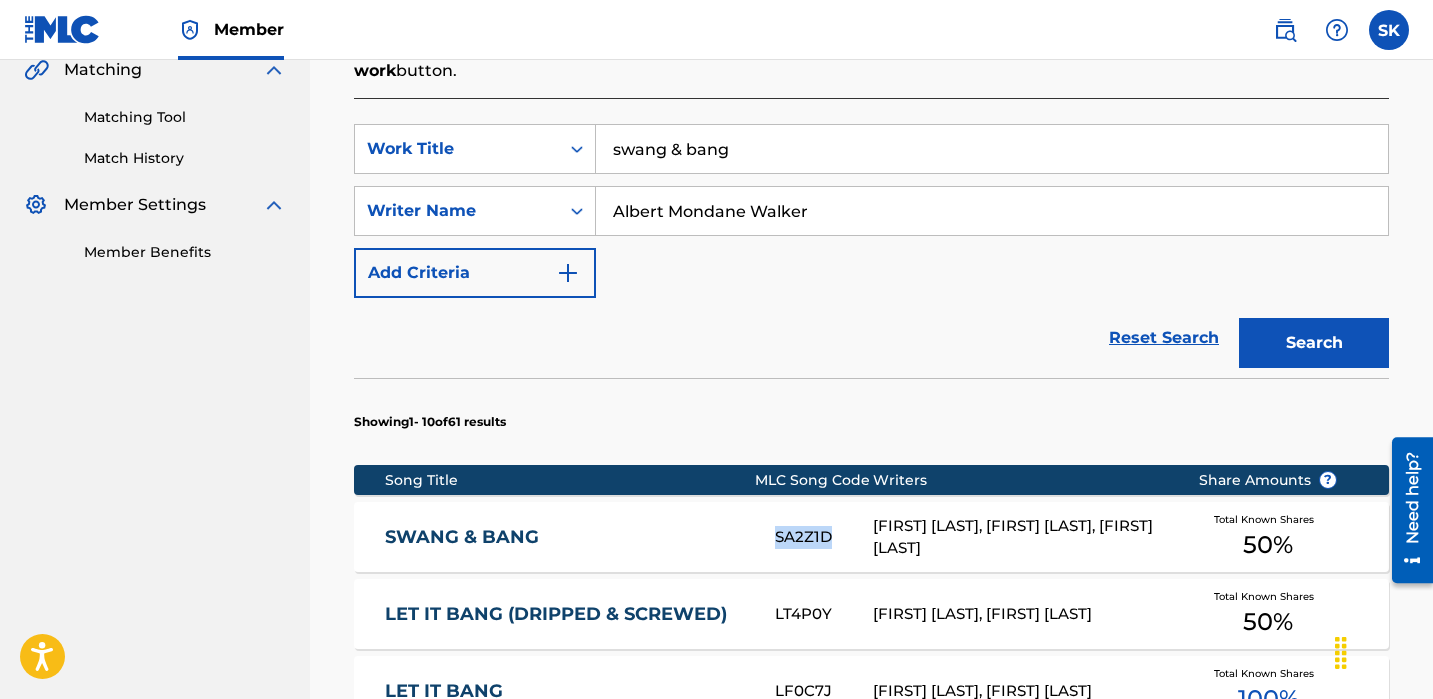 copy on "SA2Z1D" 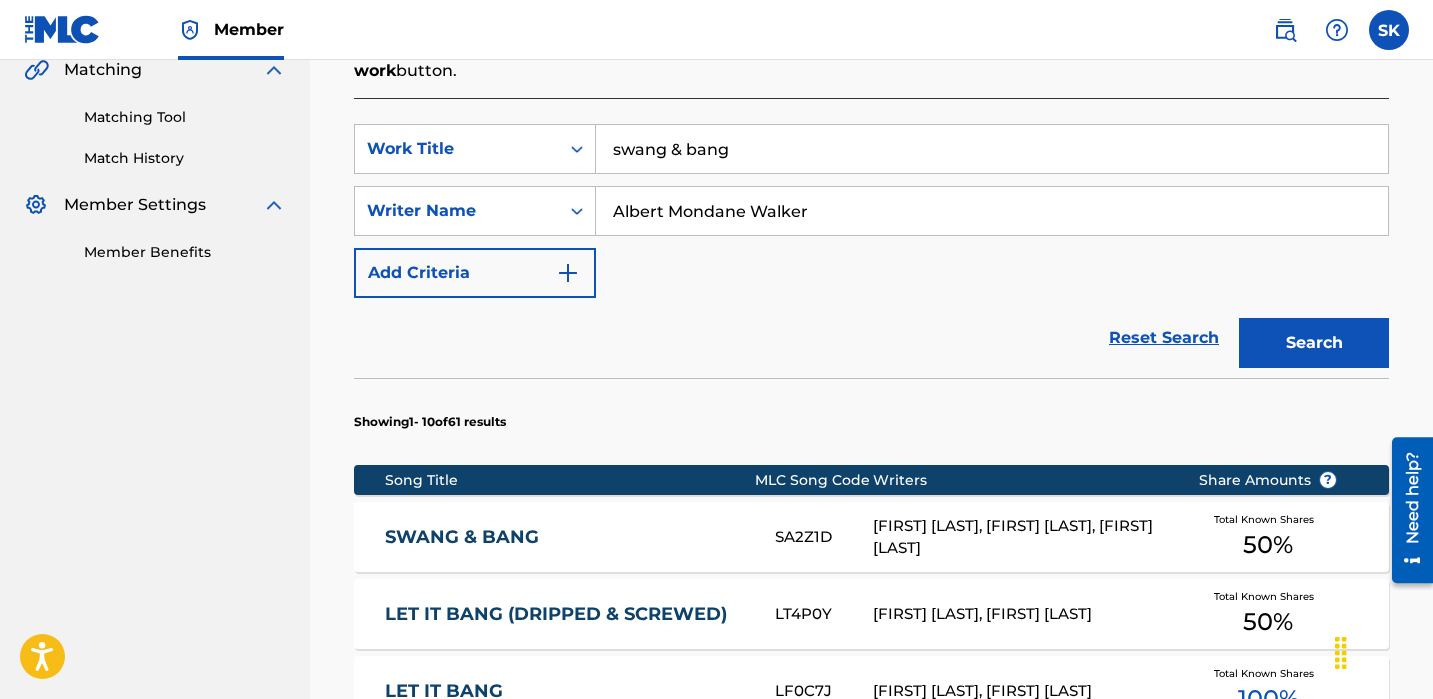 click on "swang & bang" at bounding box center (992, 149) 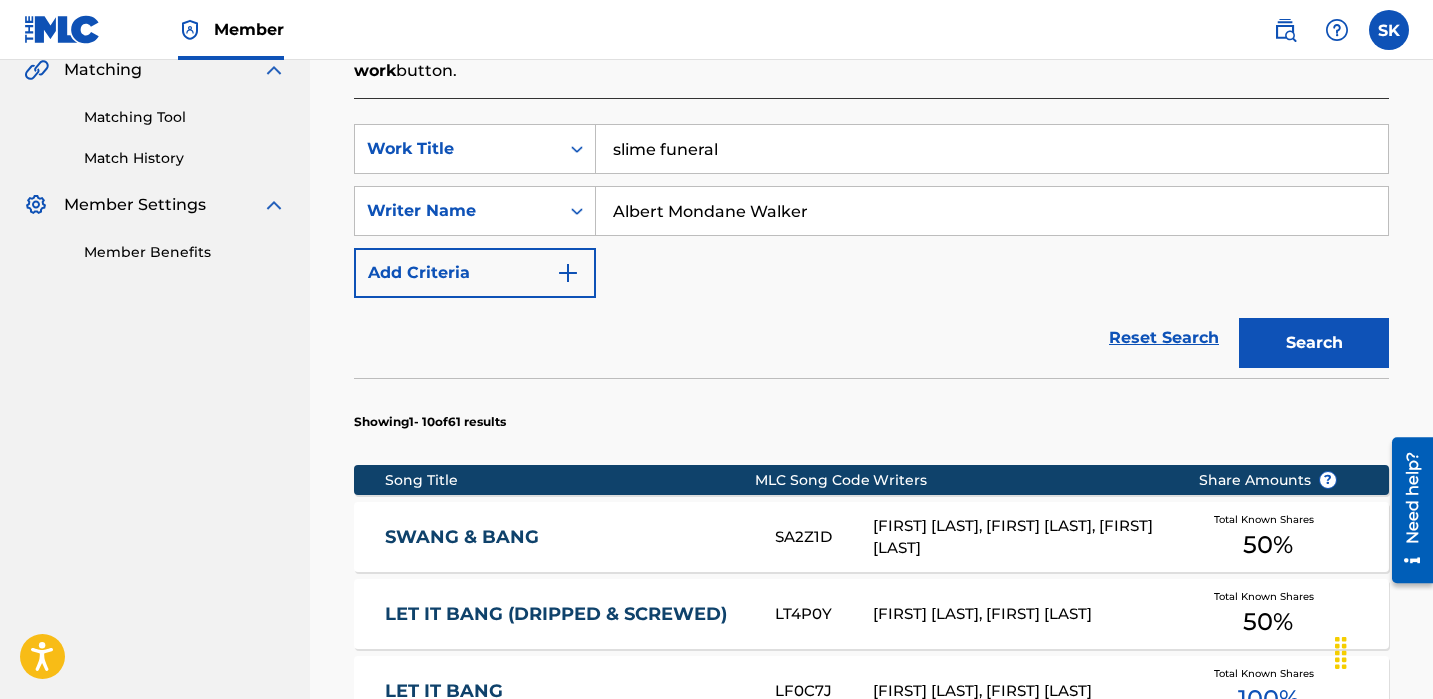 click on "Search" at bounding box center (1314, 343) 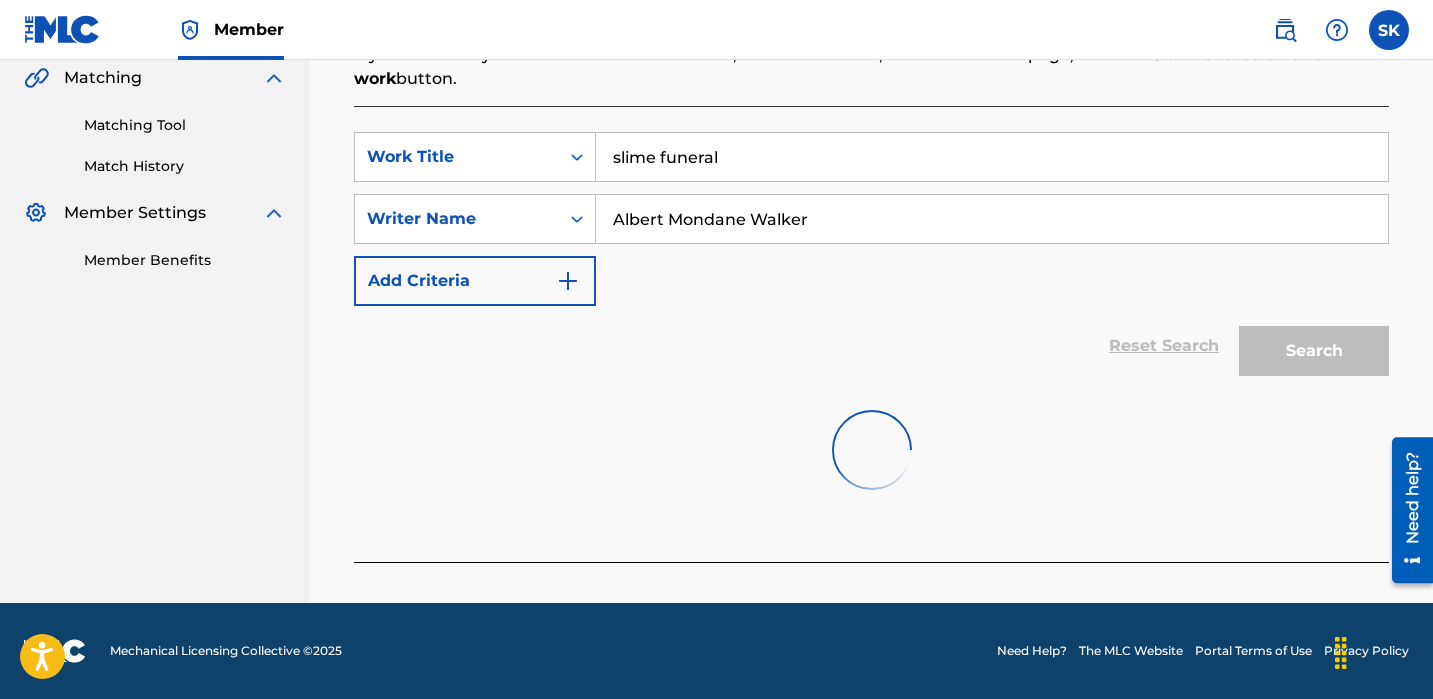 scroll, scrollTop: 476, scrollLeft: 0, axis: vertical 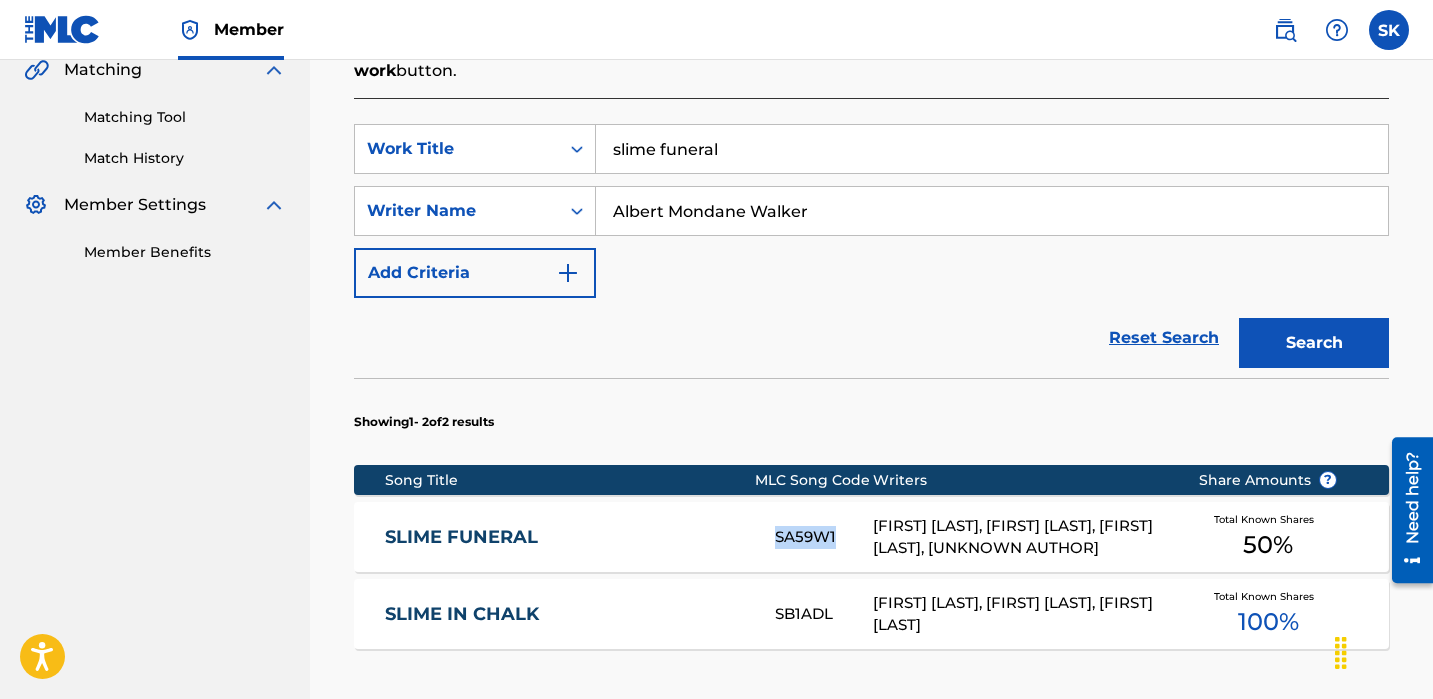 copy on "SA59W1" 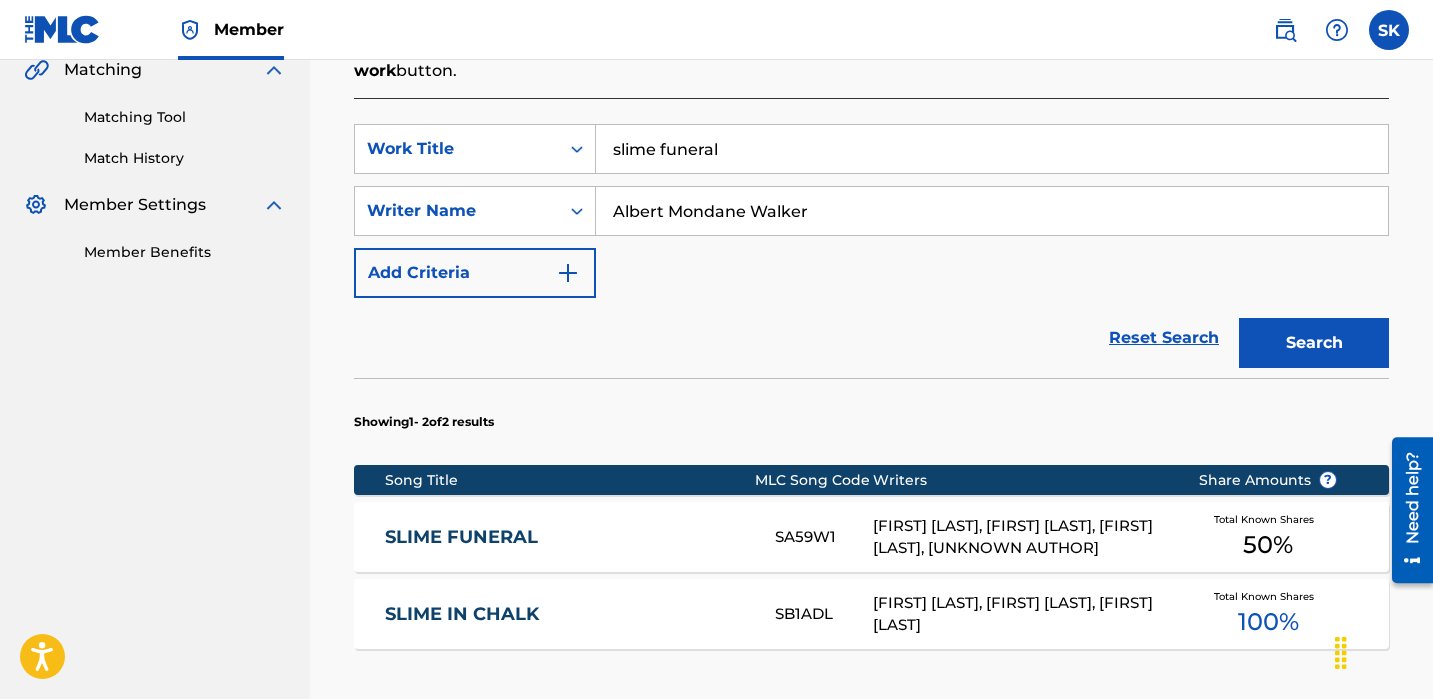 click on "slime funeral" at bounding box center (992, 149) 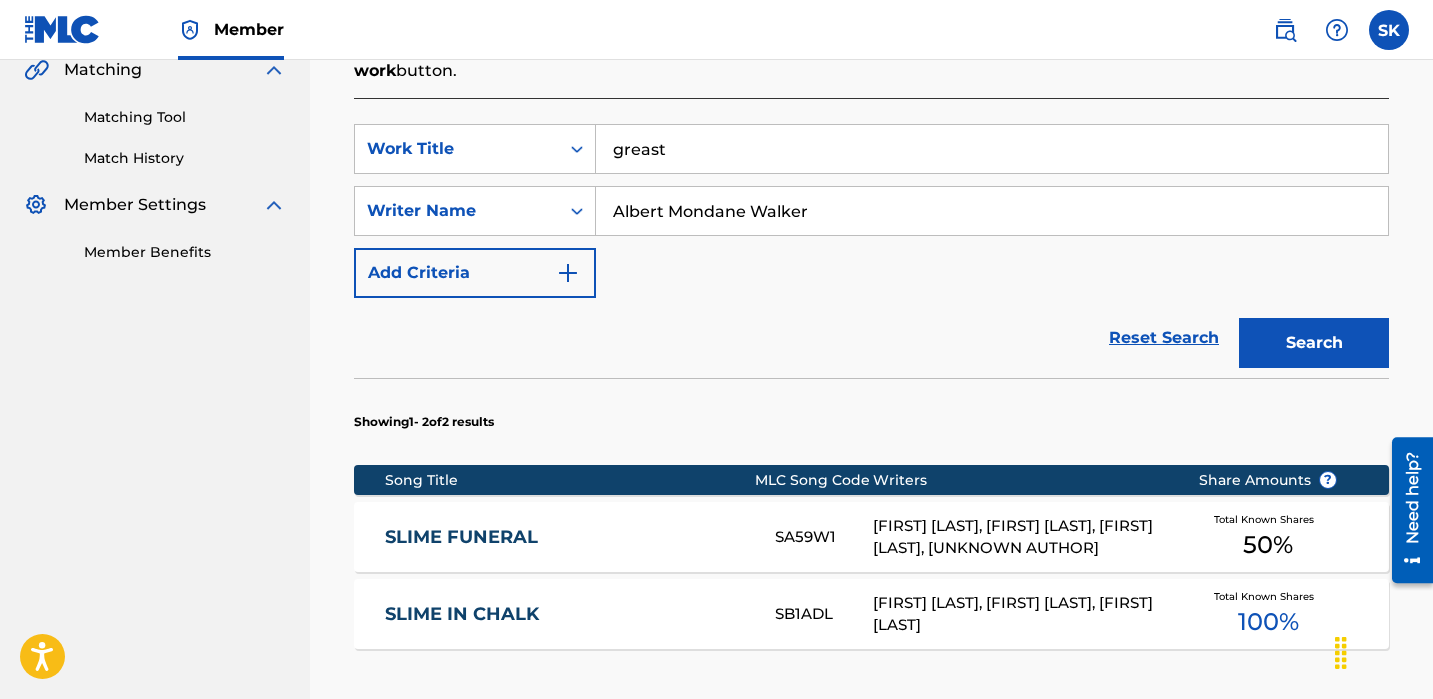 click on "Search" at bounding box center (1314, 343) 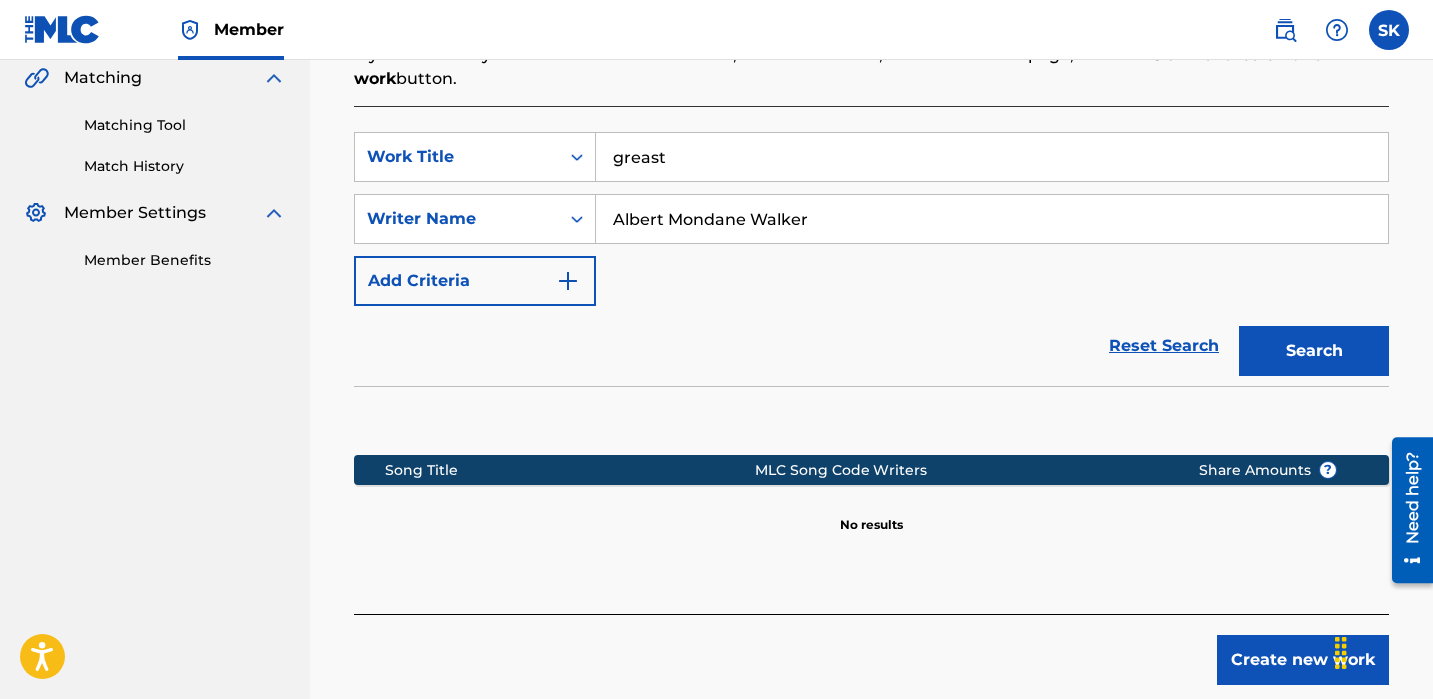scroll, scrollTop: 476, scrollLeft: 0, axis: vertical 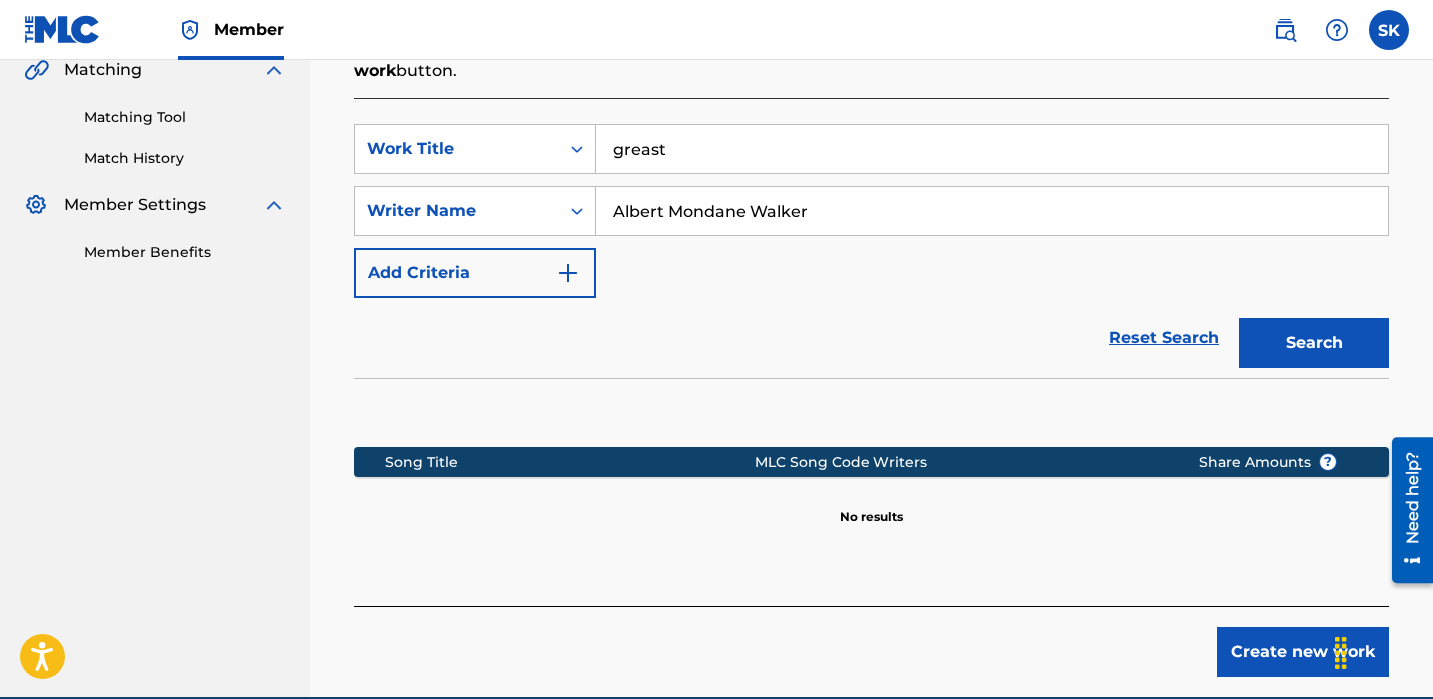 click on "Search" at bounding box center [1314, 343] 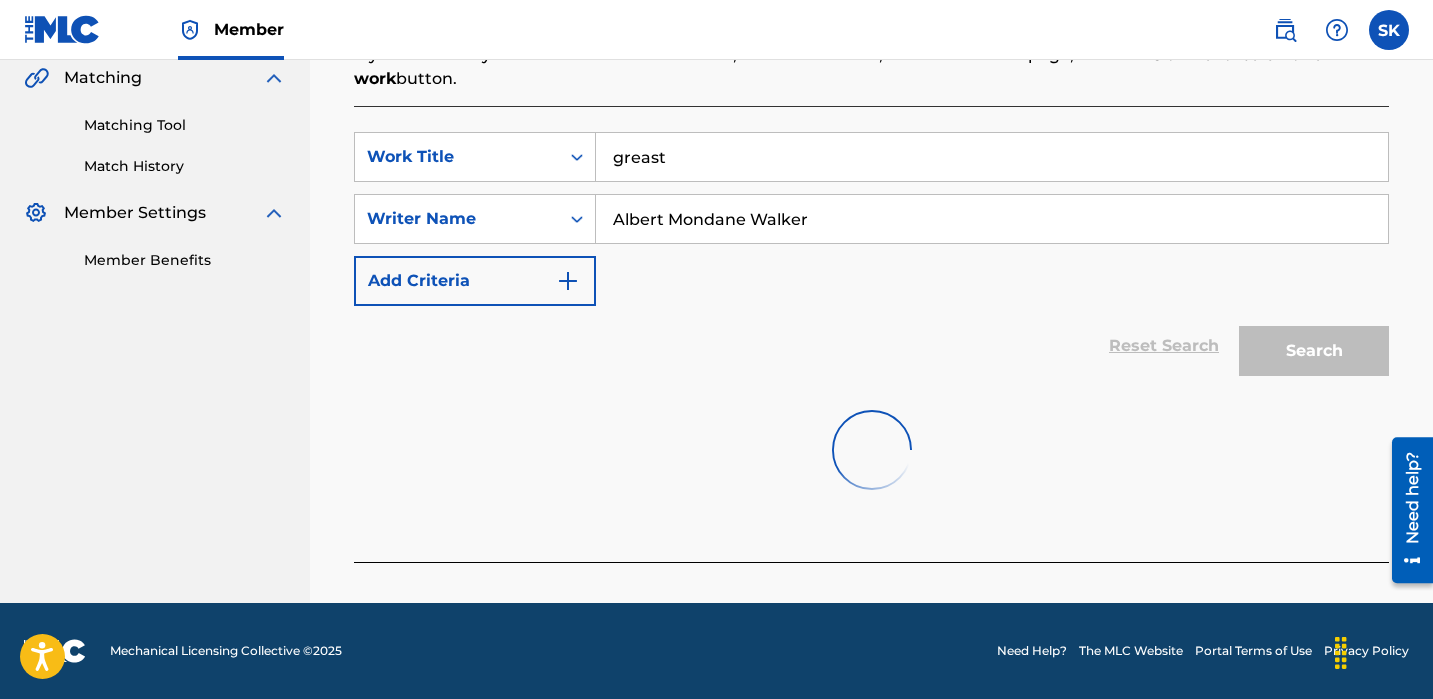 scroll, scrollTop: 476, scrollLeft: 0, axis: vertical 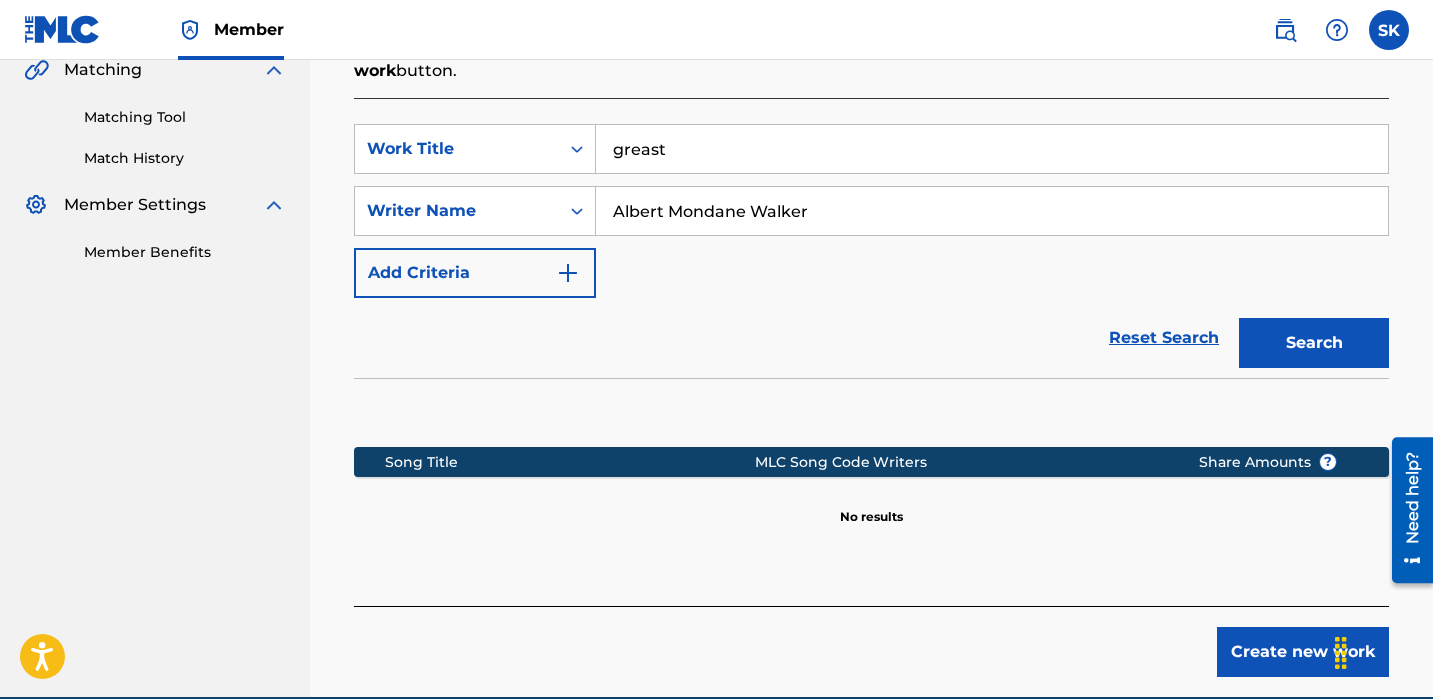 click on "greast" at bounding box center [992, 149] 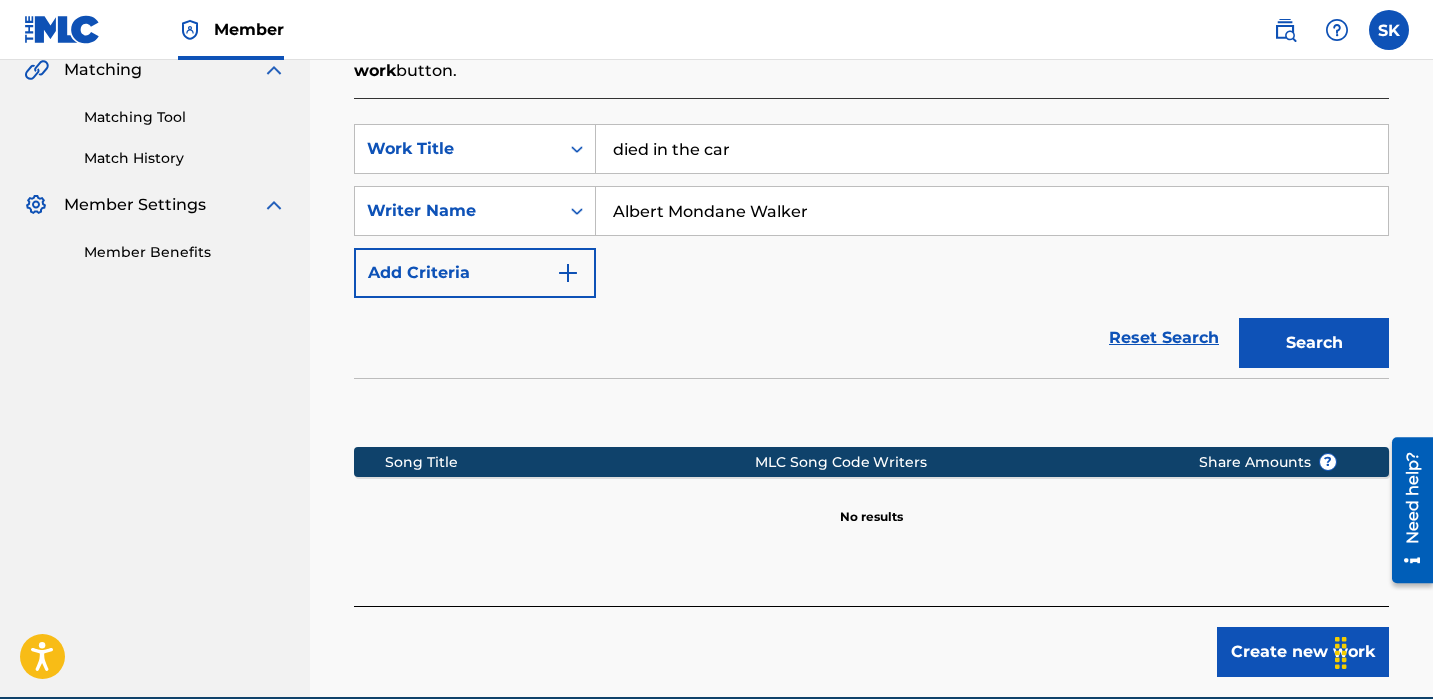 click on "Search" at bounding box center [1314, 343] 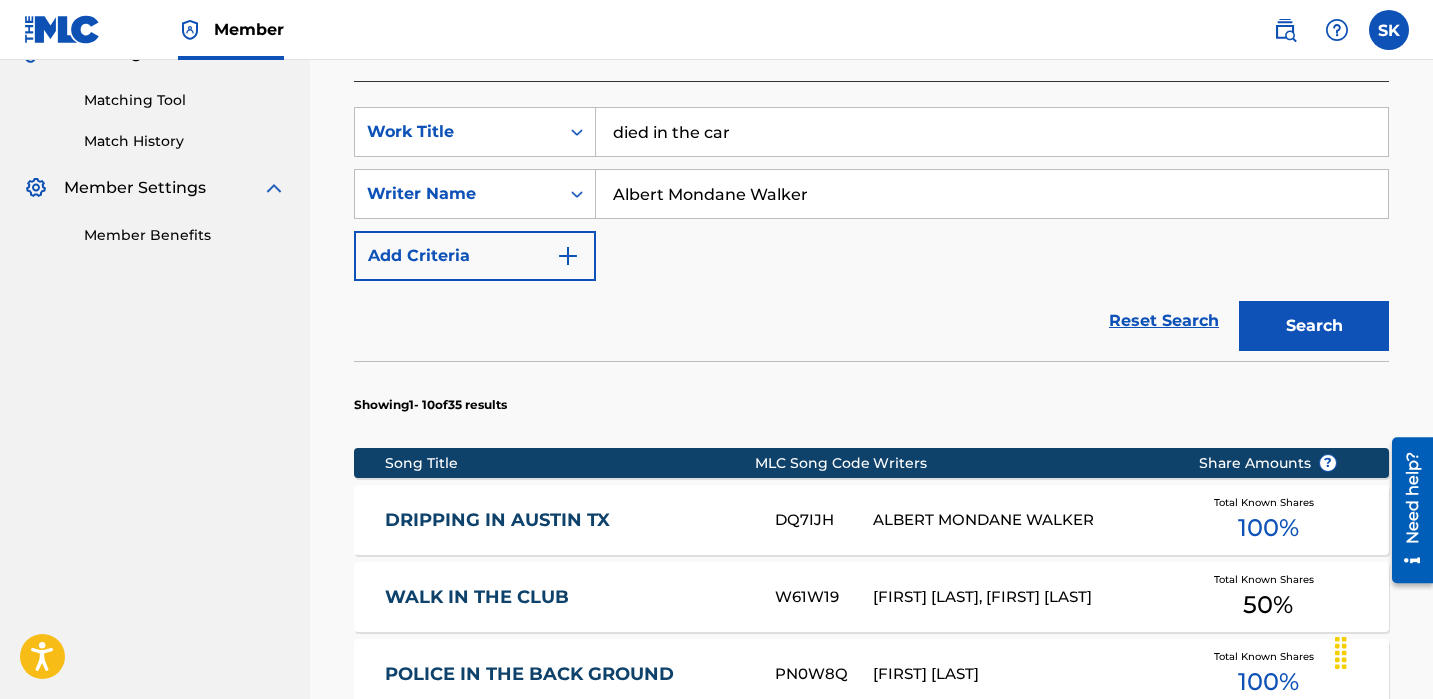 scroll, scrollTop: 511, scrollLeft: 0, axis: vertical 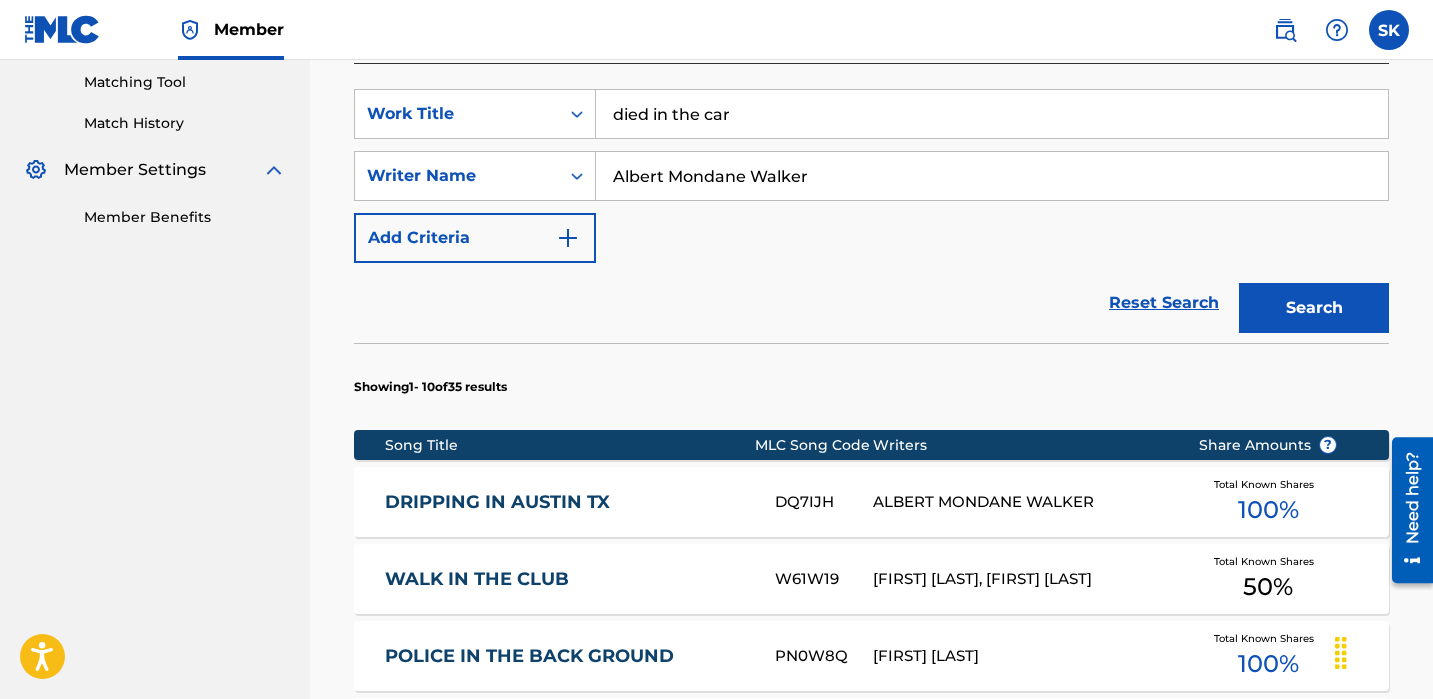 click on "died in the car" at bounding box center (992, 114) 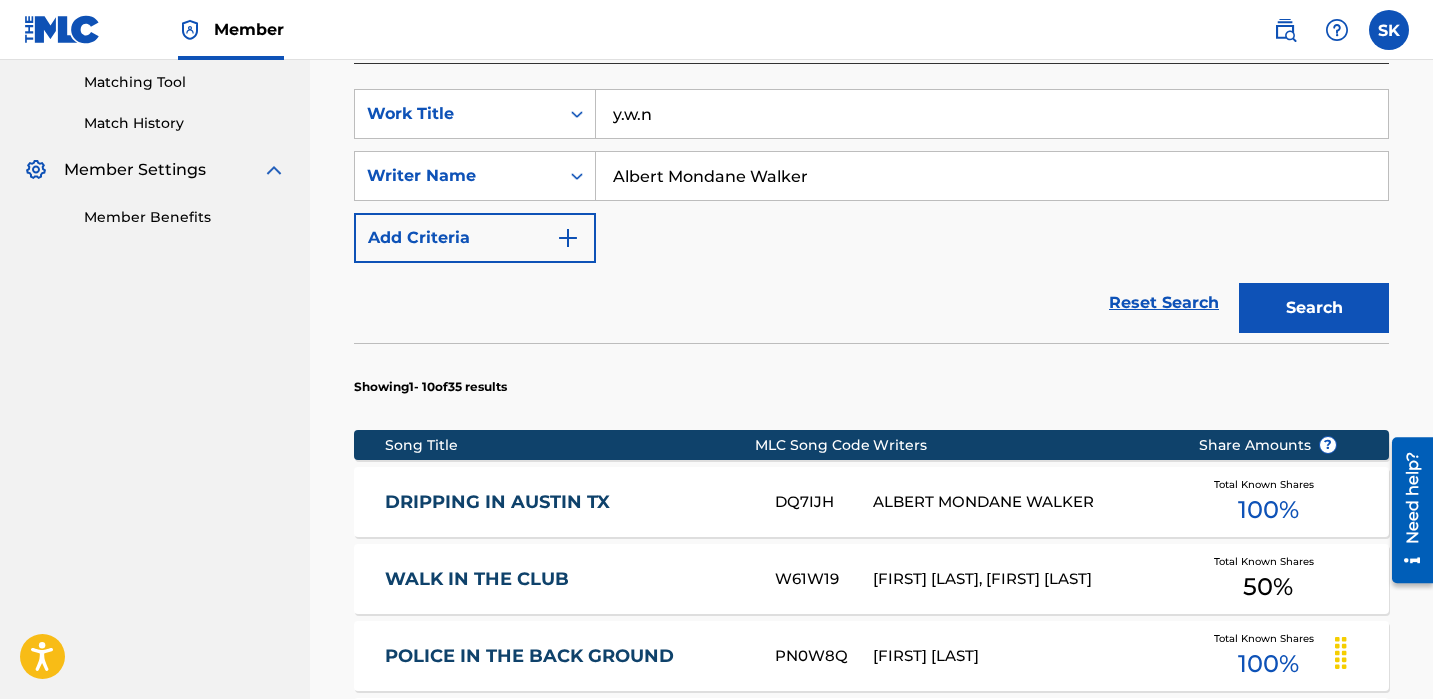 click on "Search" at bounding box center [1314, 308] 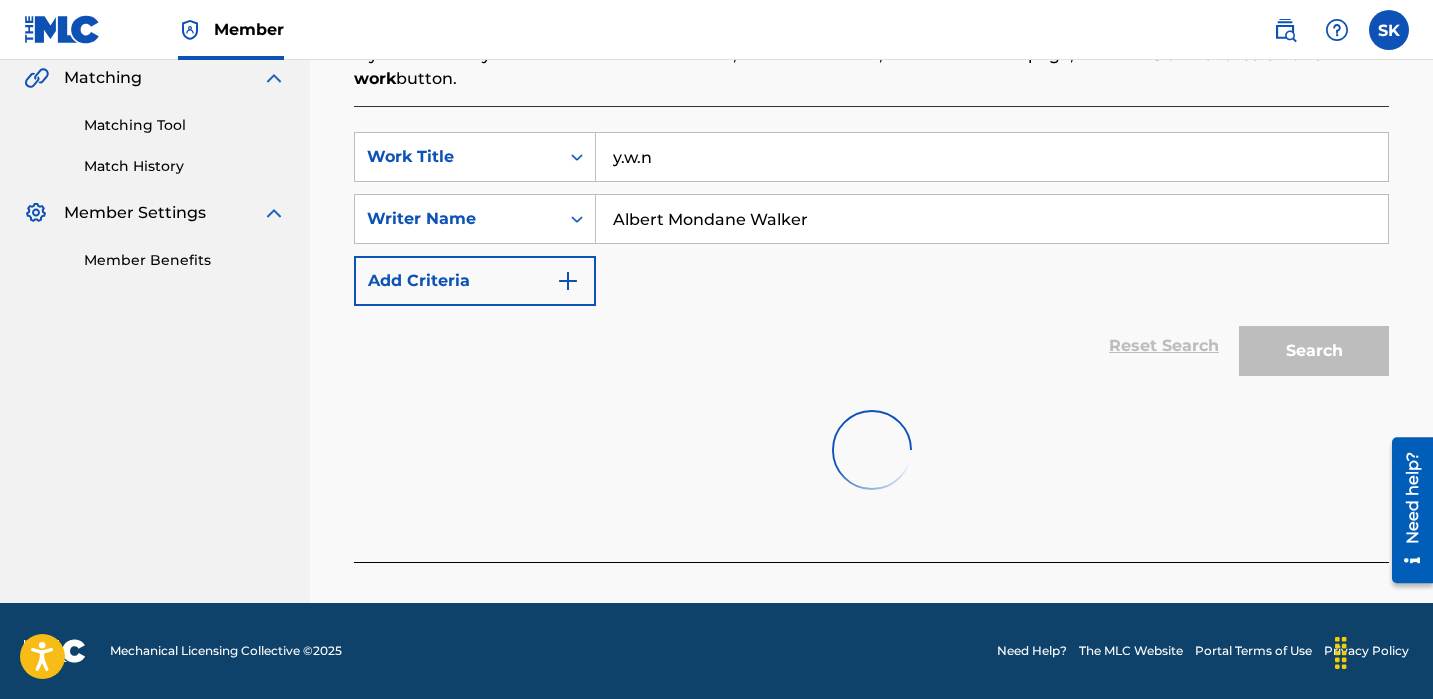 scroll, scrollTop: 511, scrollLeft: 0, axis: vertical 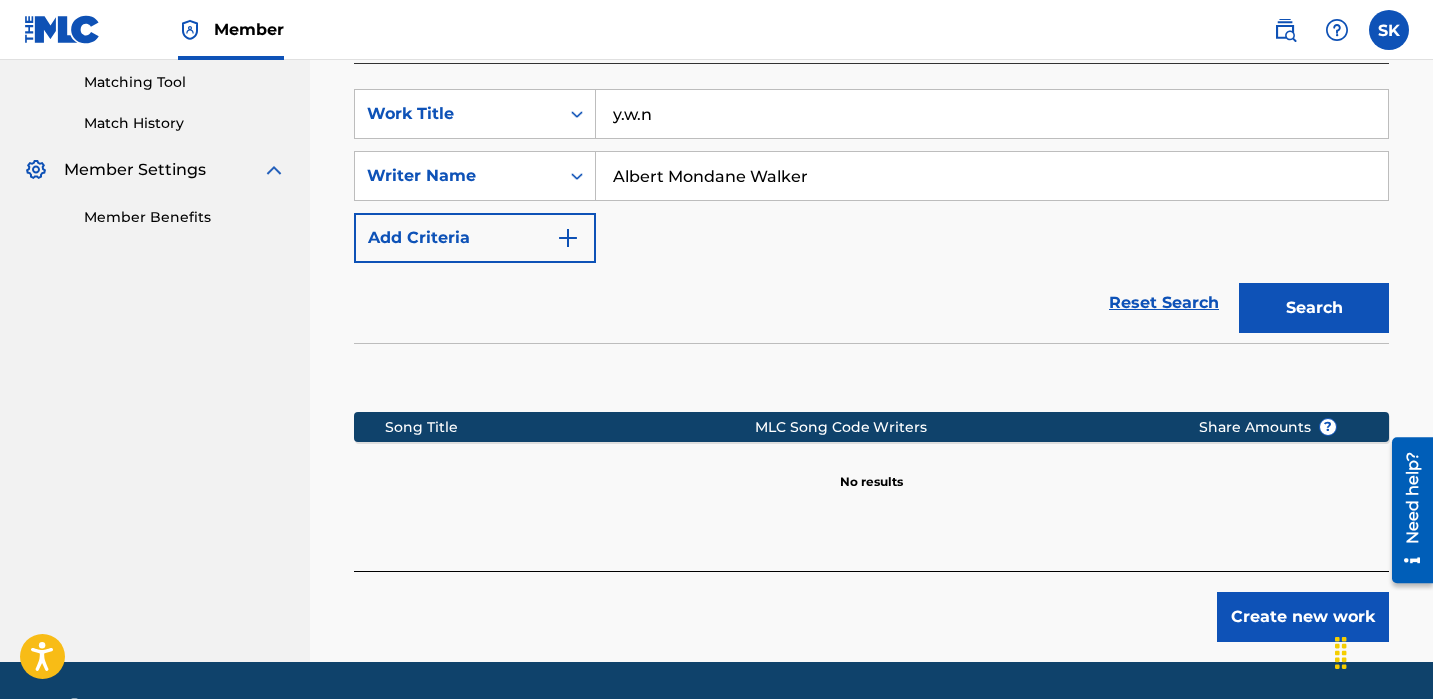 click on "y.w.n" at bounding box center [992, 114] 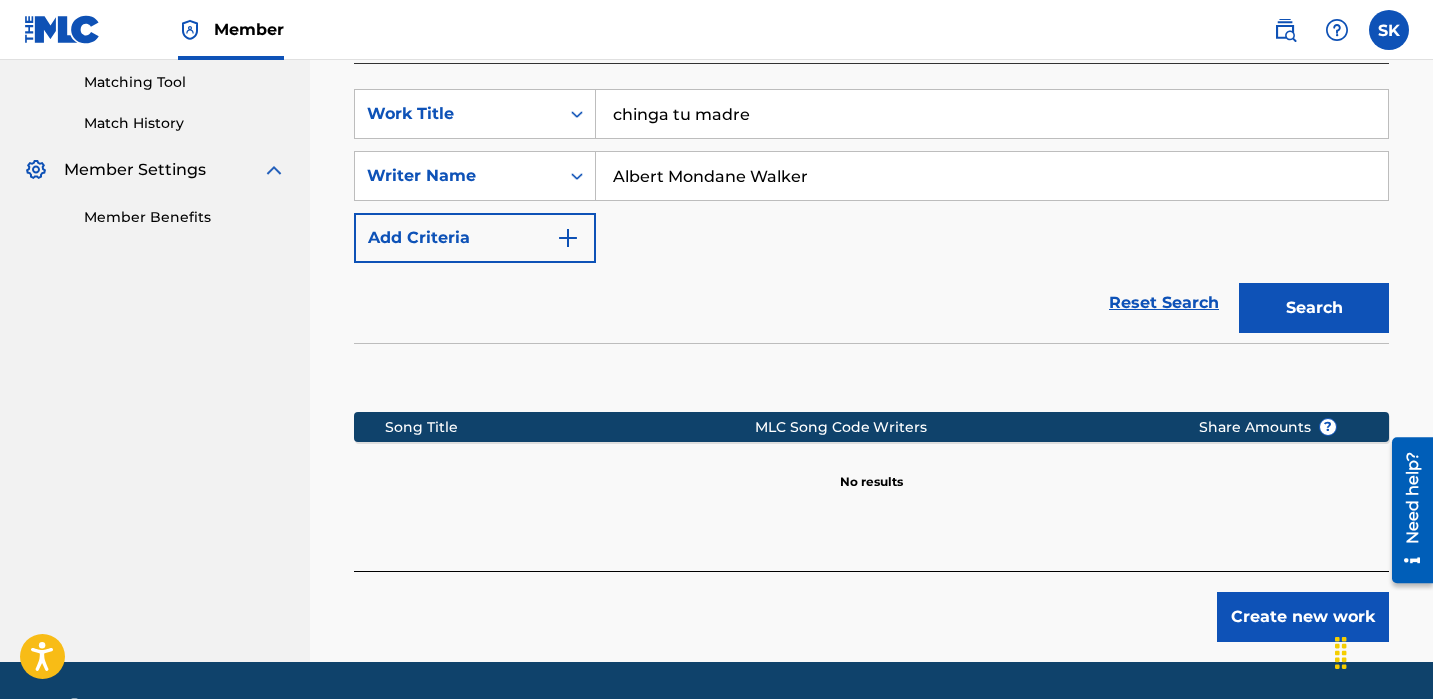 click on "Search" at bounding box center (1314, 308) 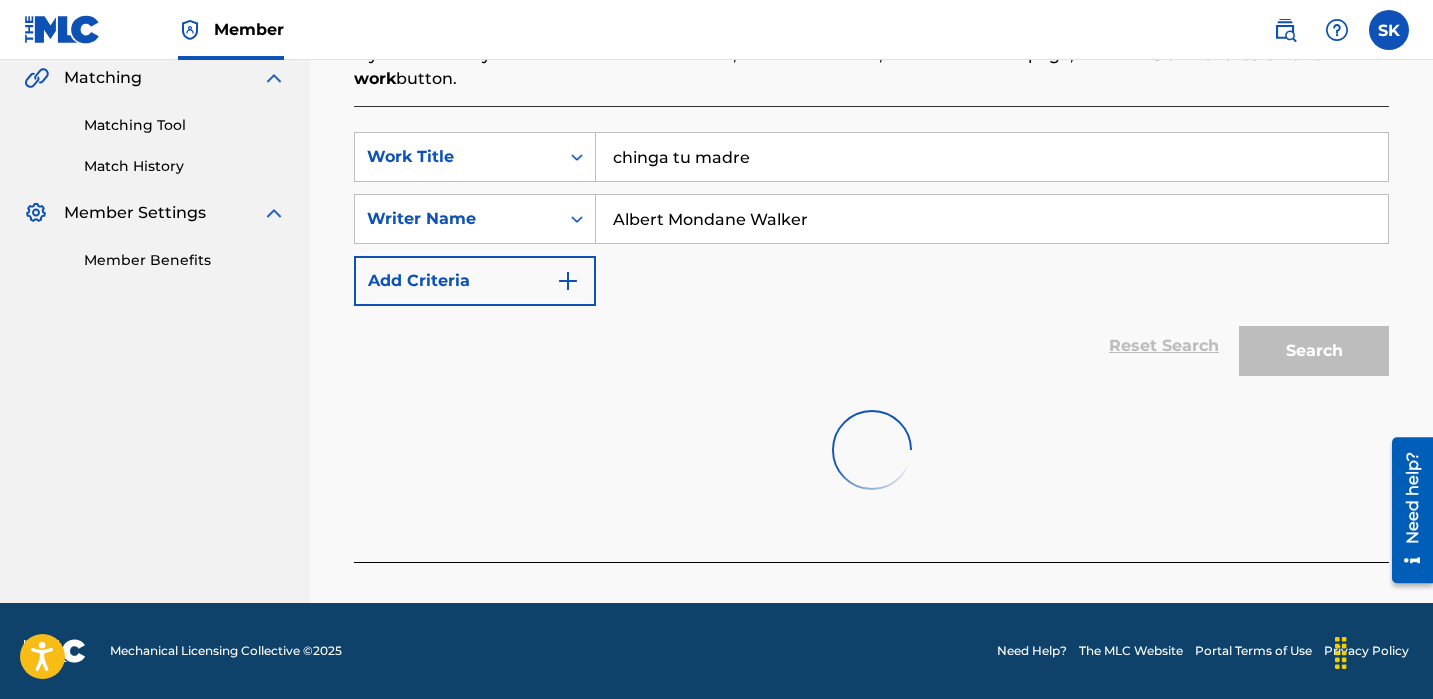 scroll, scrollTop: 511, scrollLeft: 0, axis: vertical 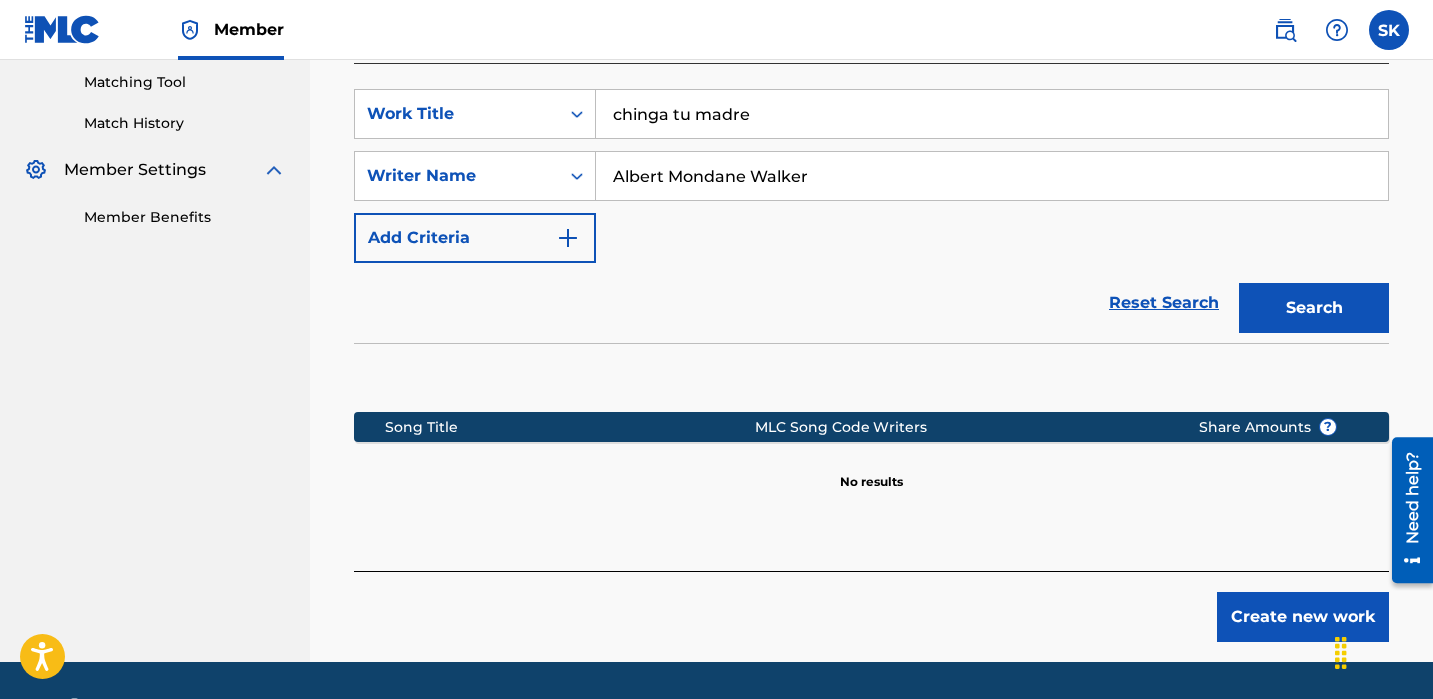 click on "chinga tu madre" at bounding box center [992, 114] 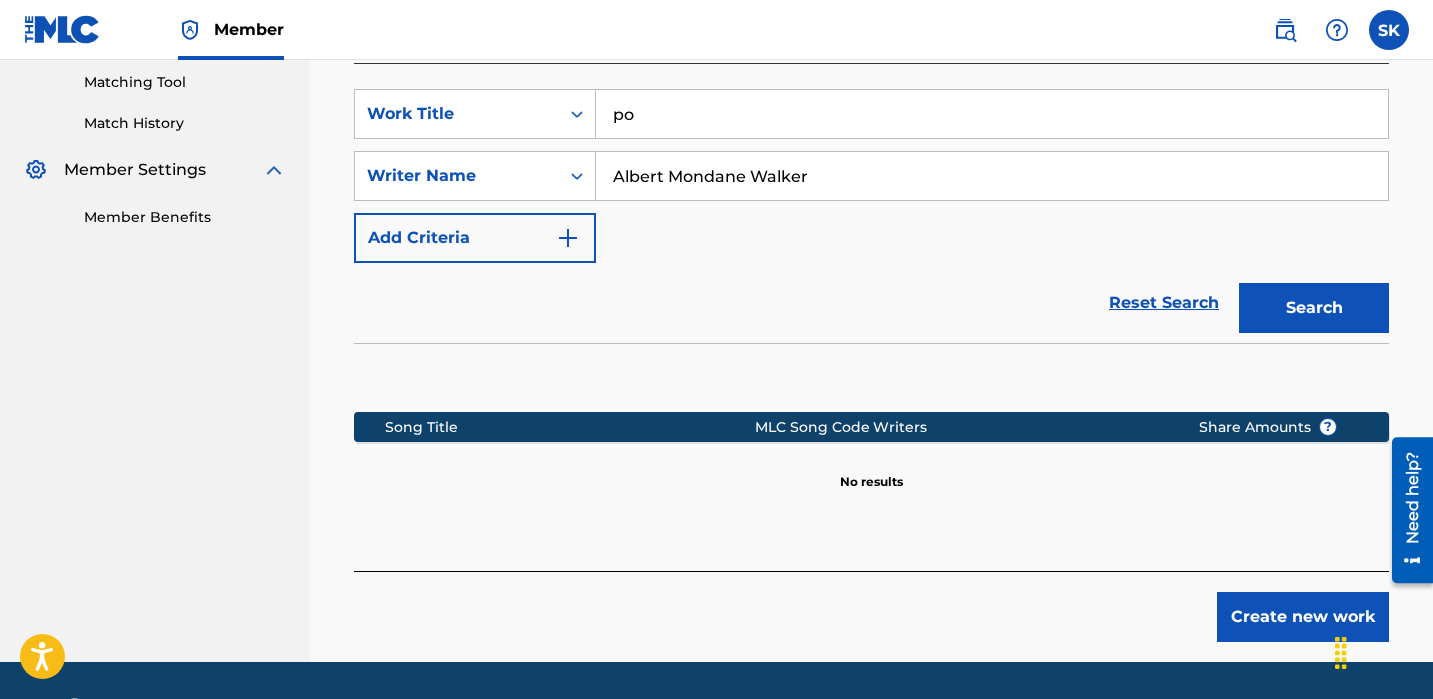 type on "p" 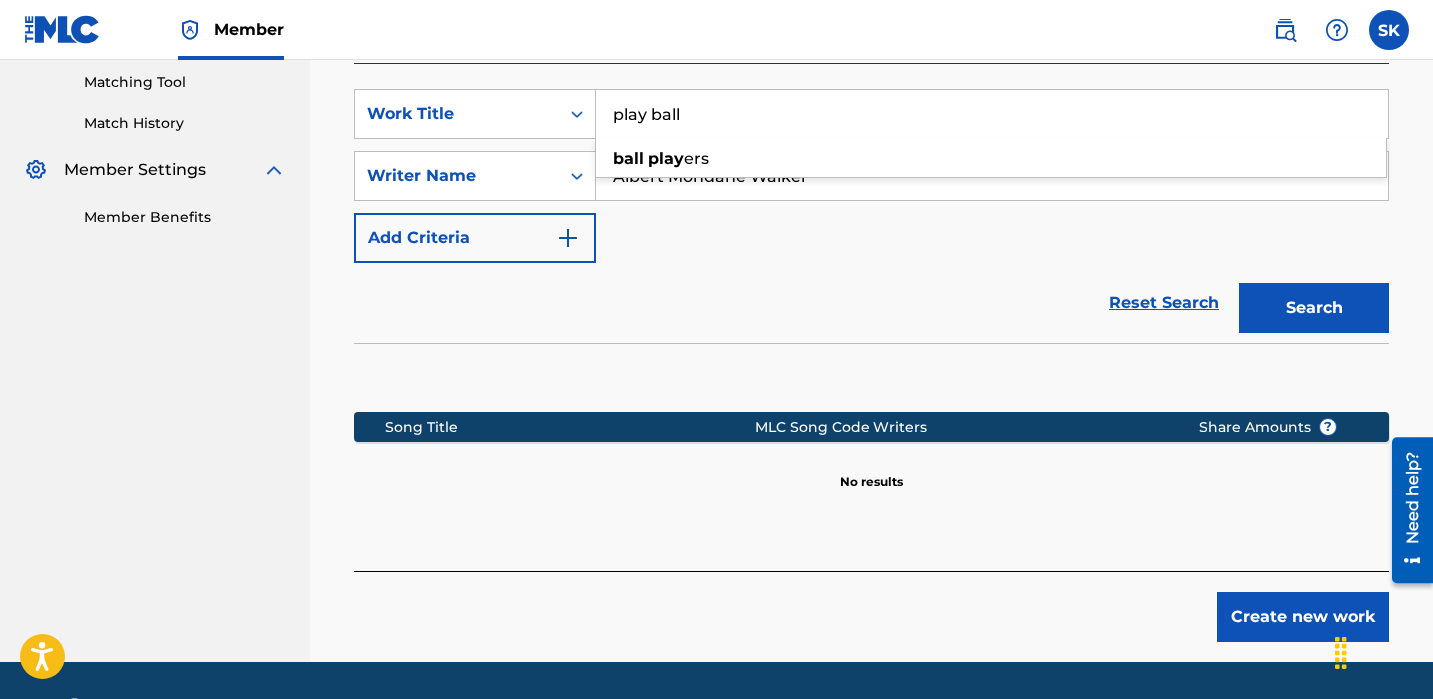 click on "Reset Search Search" at bounding box center (871, 303) 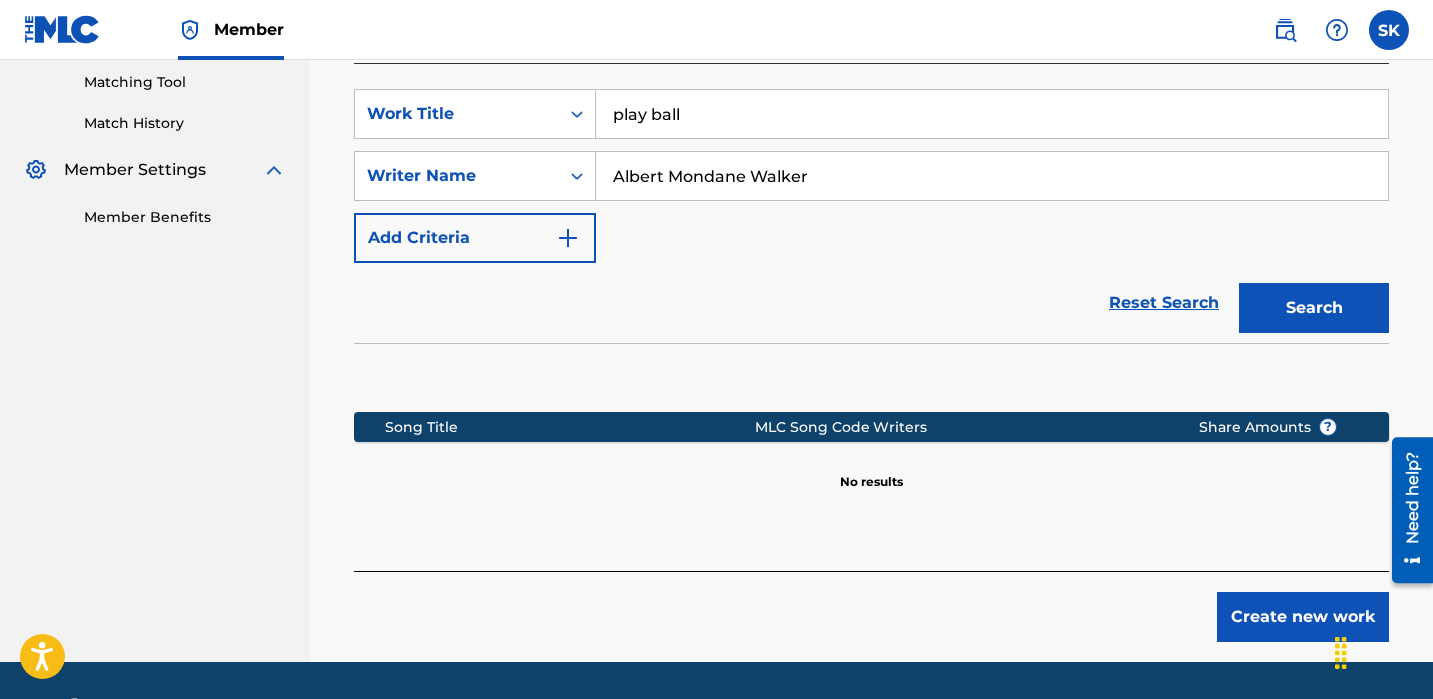 click on "Search" at bounding box center (1314, 308) 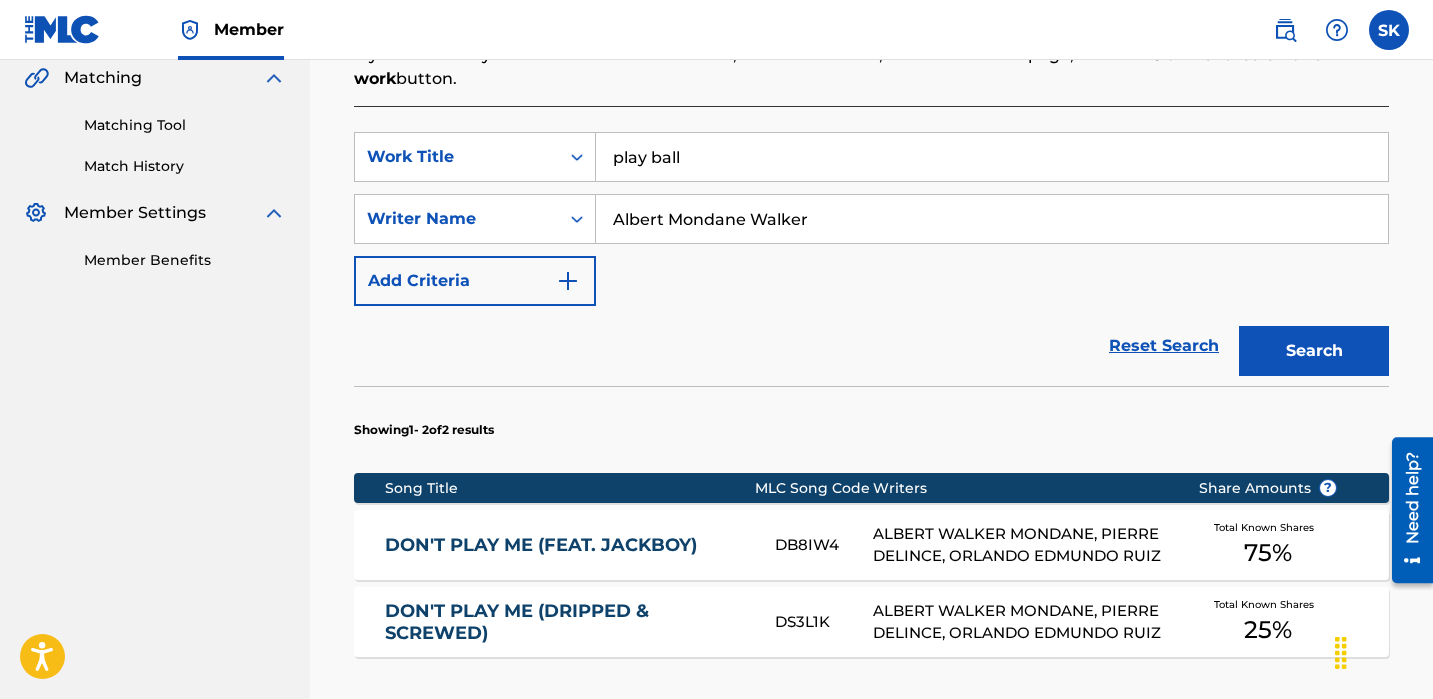 scroll, scrollTop: 511, scrollLeft: 0, axis: vertical 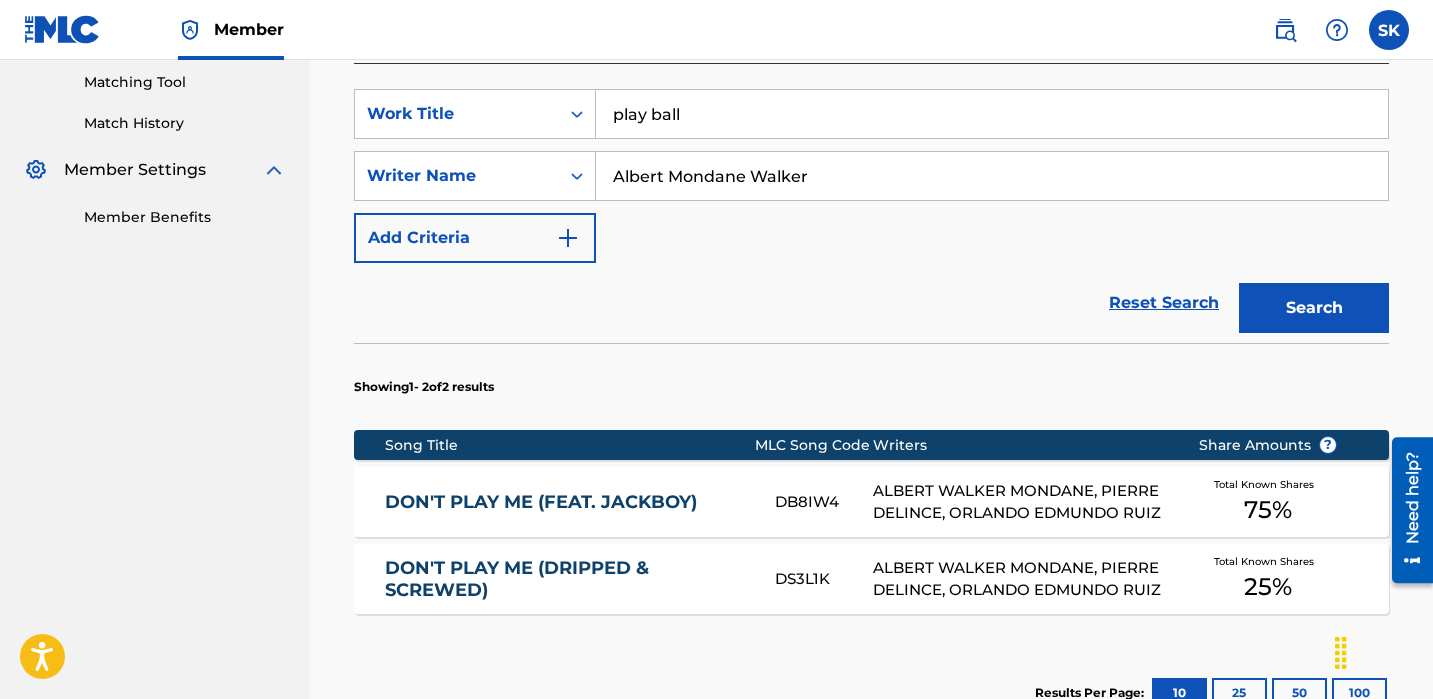 click on "SearchWithCriteria897e68fc-a596-42d4-baeb-2a5260838342 Work Title play ball SearchWithCriteria2f87d48d-21db-4744-ae86-956019874db3 Writer Name [FIRST] [LAST] Add Criteria Reset Search Search" at bounding box center [871, 176] 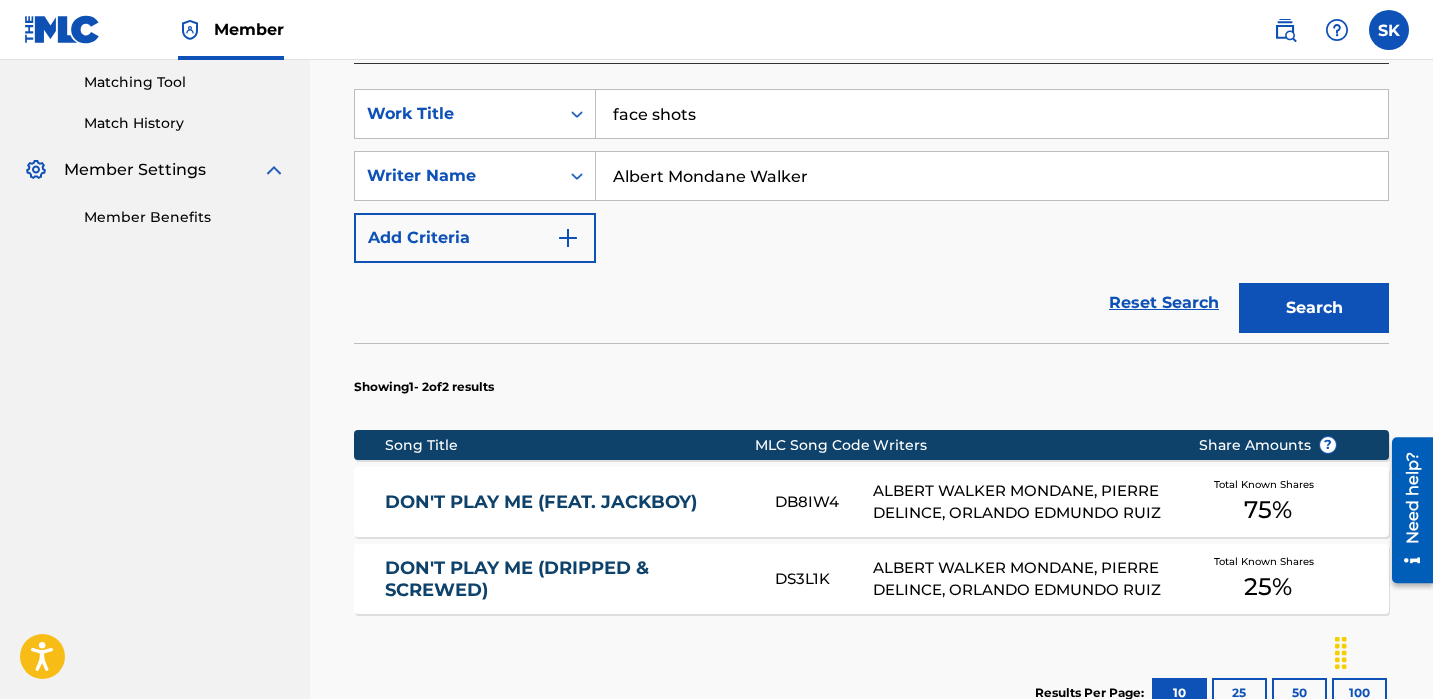 click on "Search" at bounding box center [1314, 308] 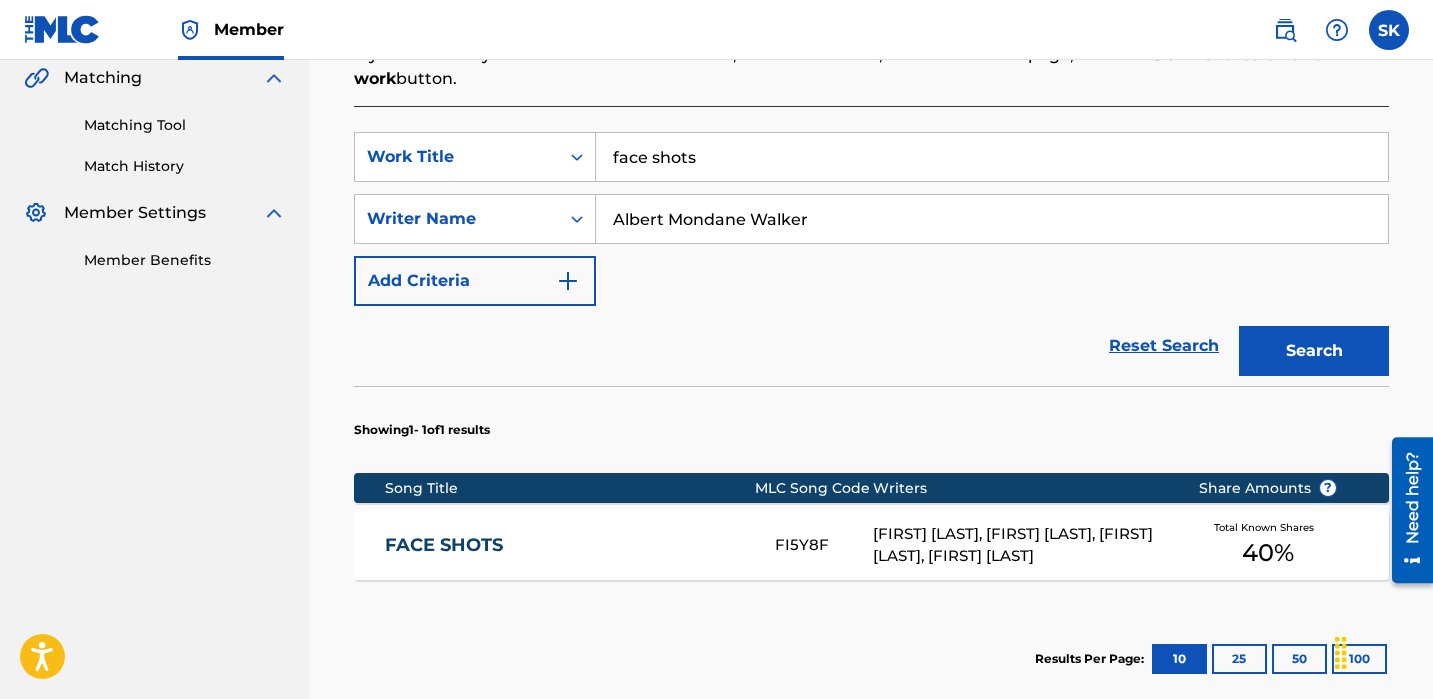 scroll, scrollTop: 511, scrollLeft: 0, axis: vertical 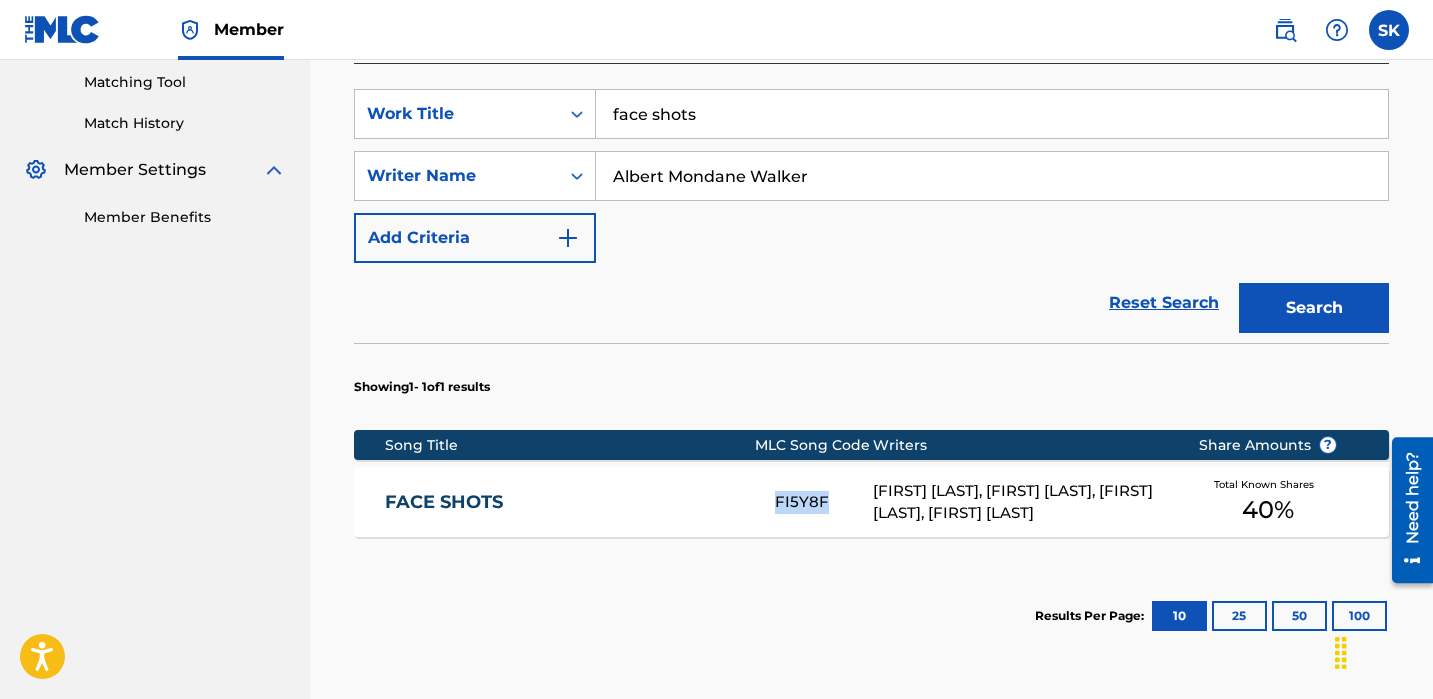 copy on "FI5Y8F" 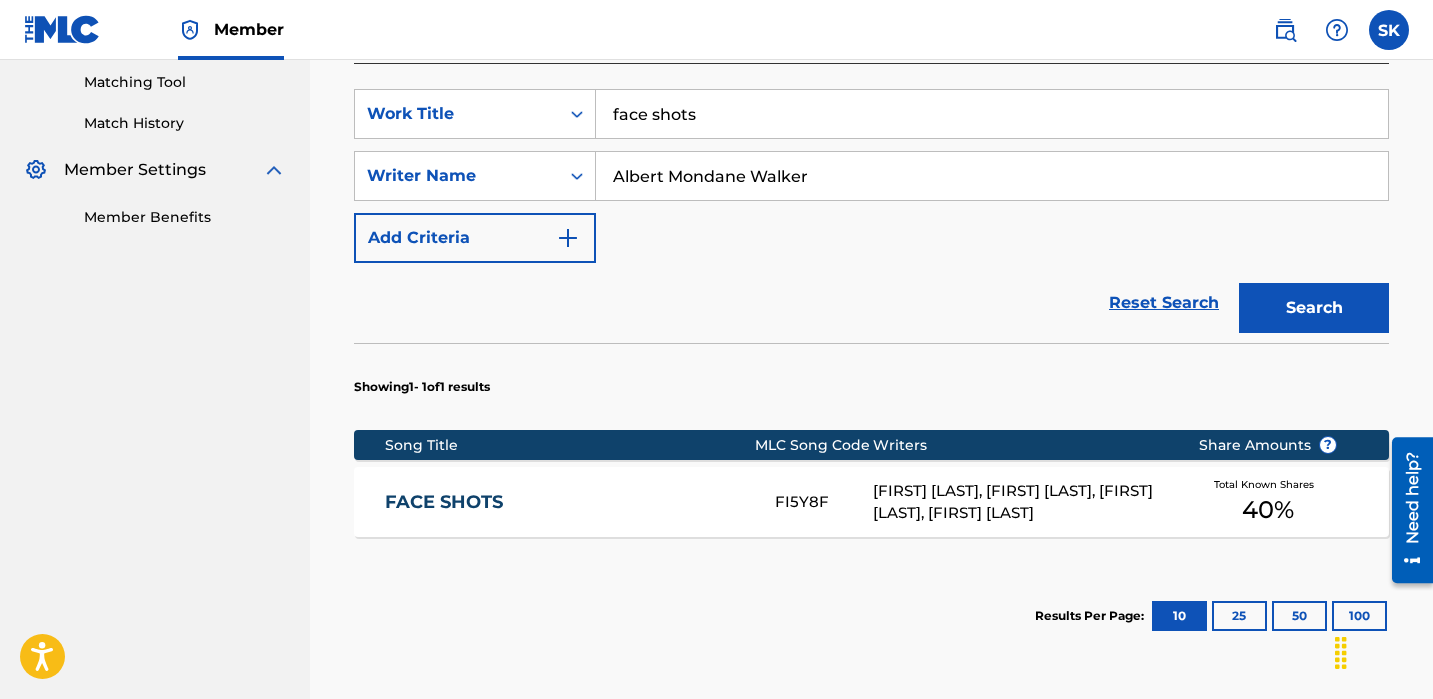 click on "face shots" at bounding box center [992, 114] 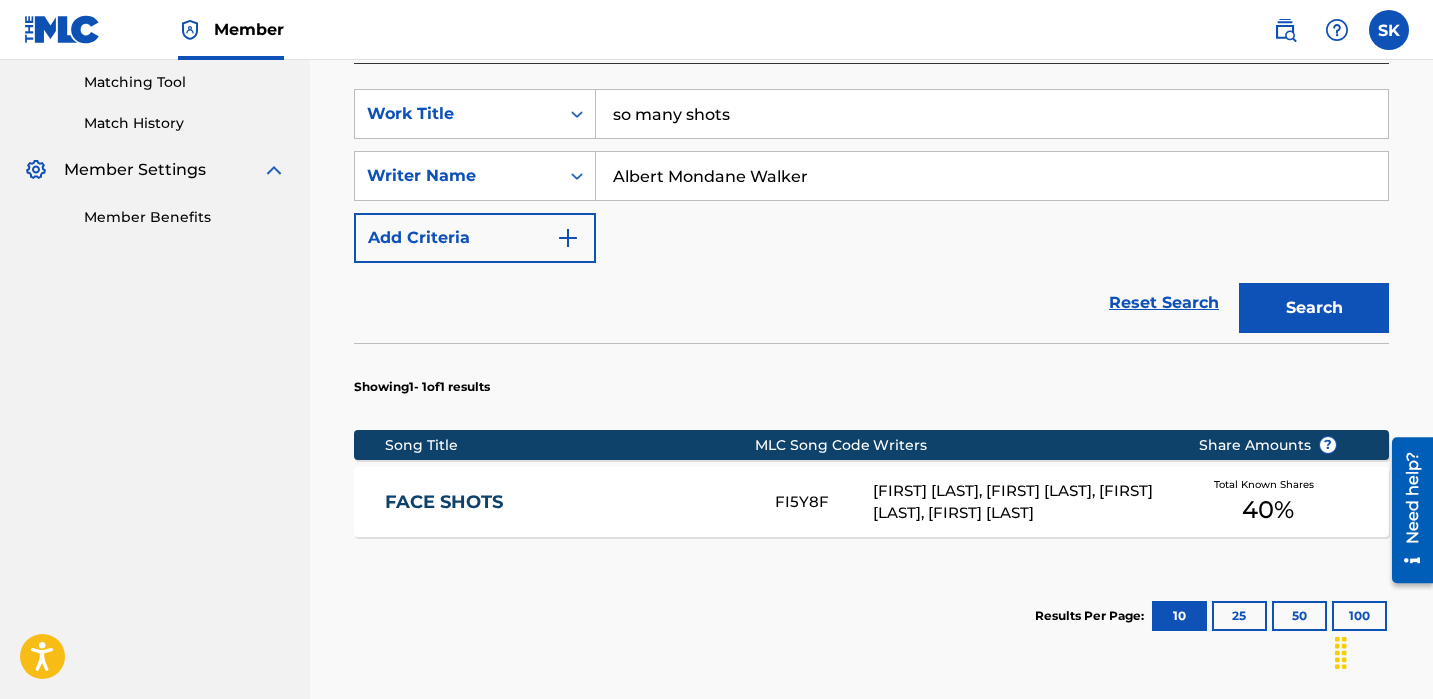 click on "Search" at bounding box center [1314, 308] 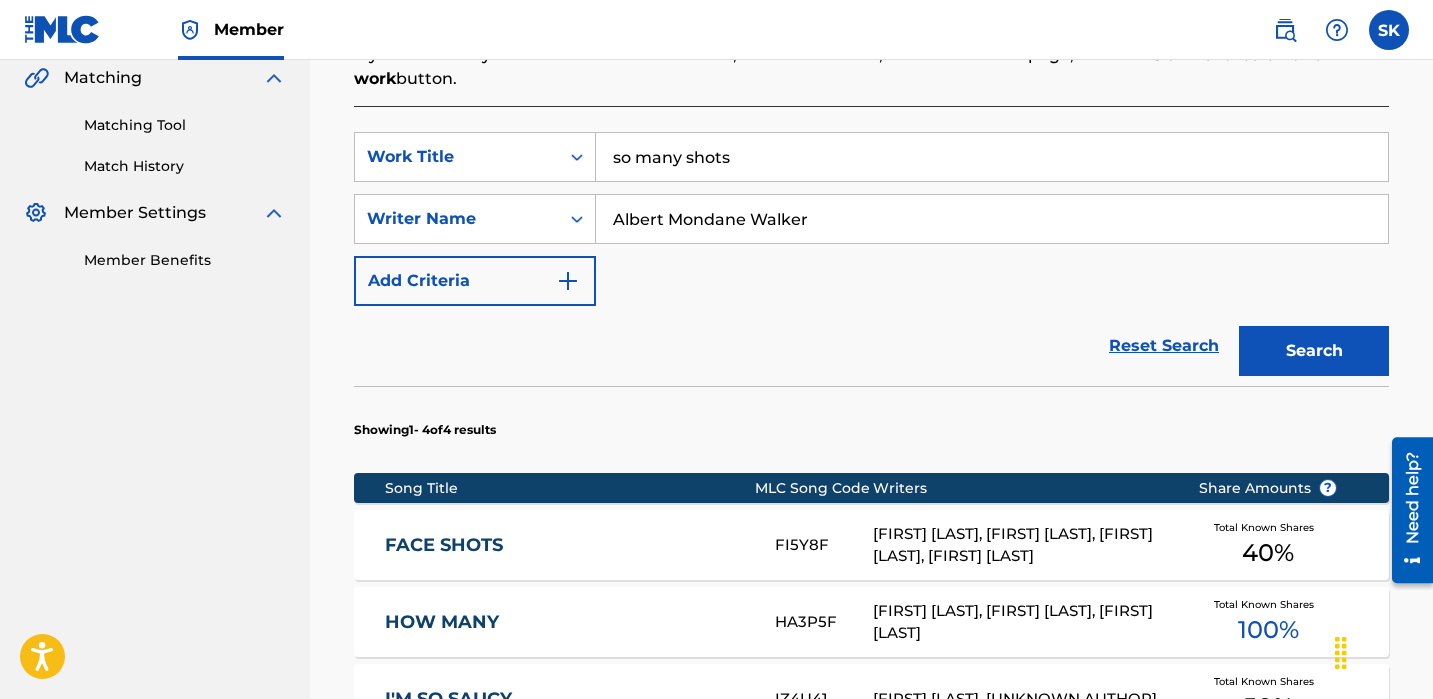 scroll, scrollTop: 511, scrollLeft: 0, axis: vertical 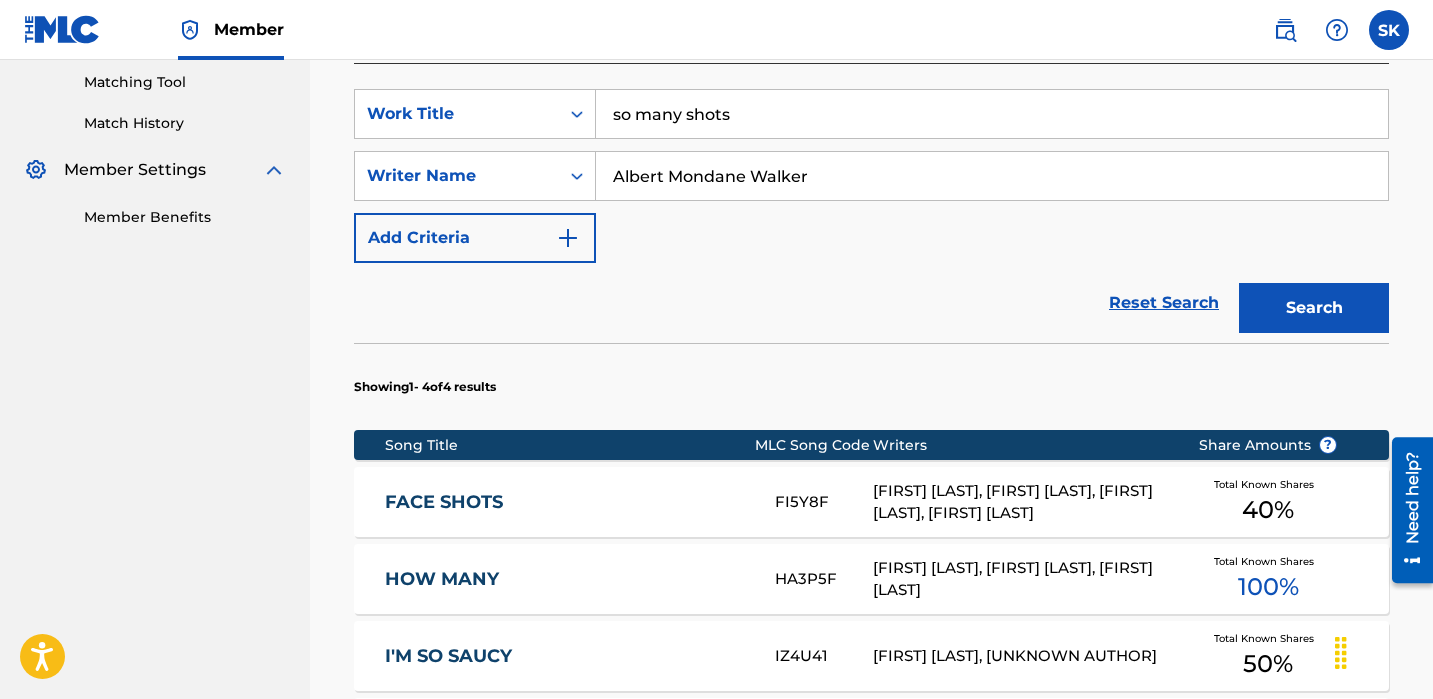 click on "so many shots" at bounding box center [992, 114] 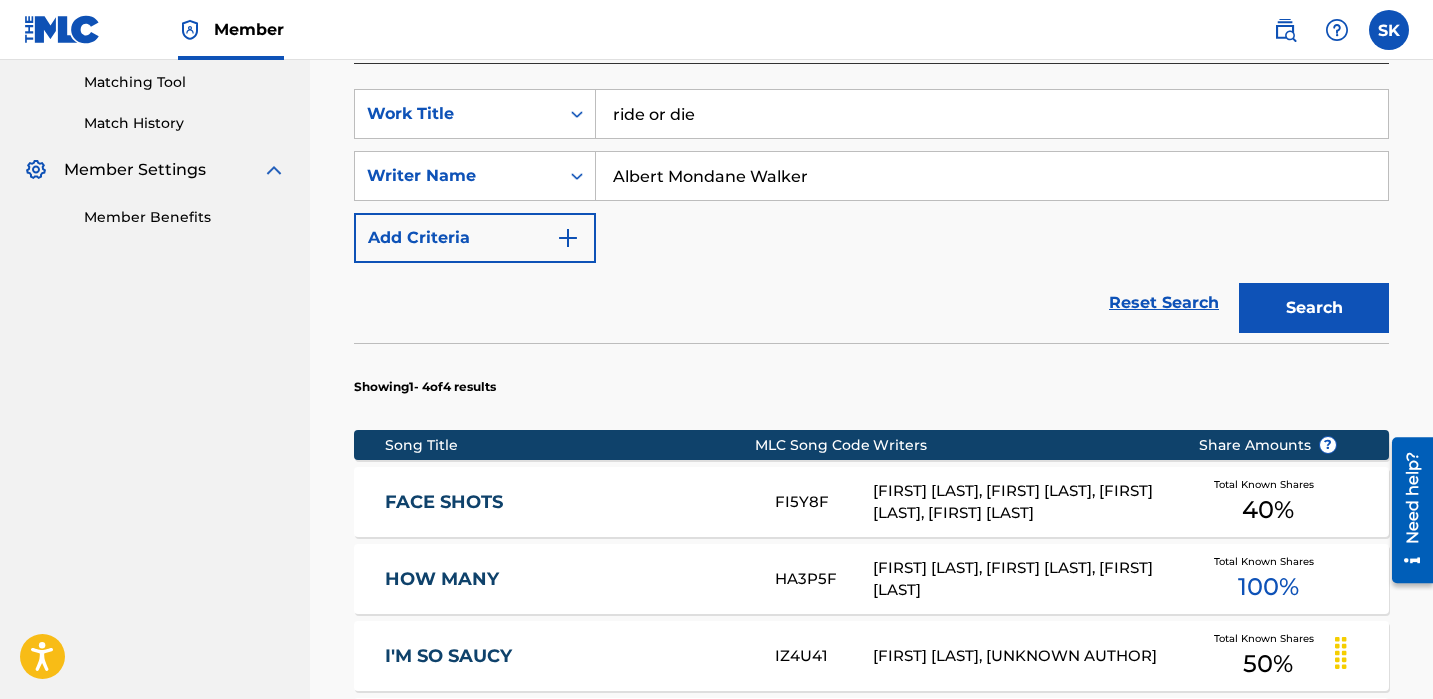 click on "Search" at bounding box center [1314, 308] 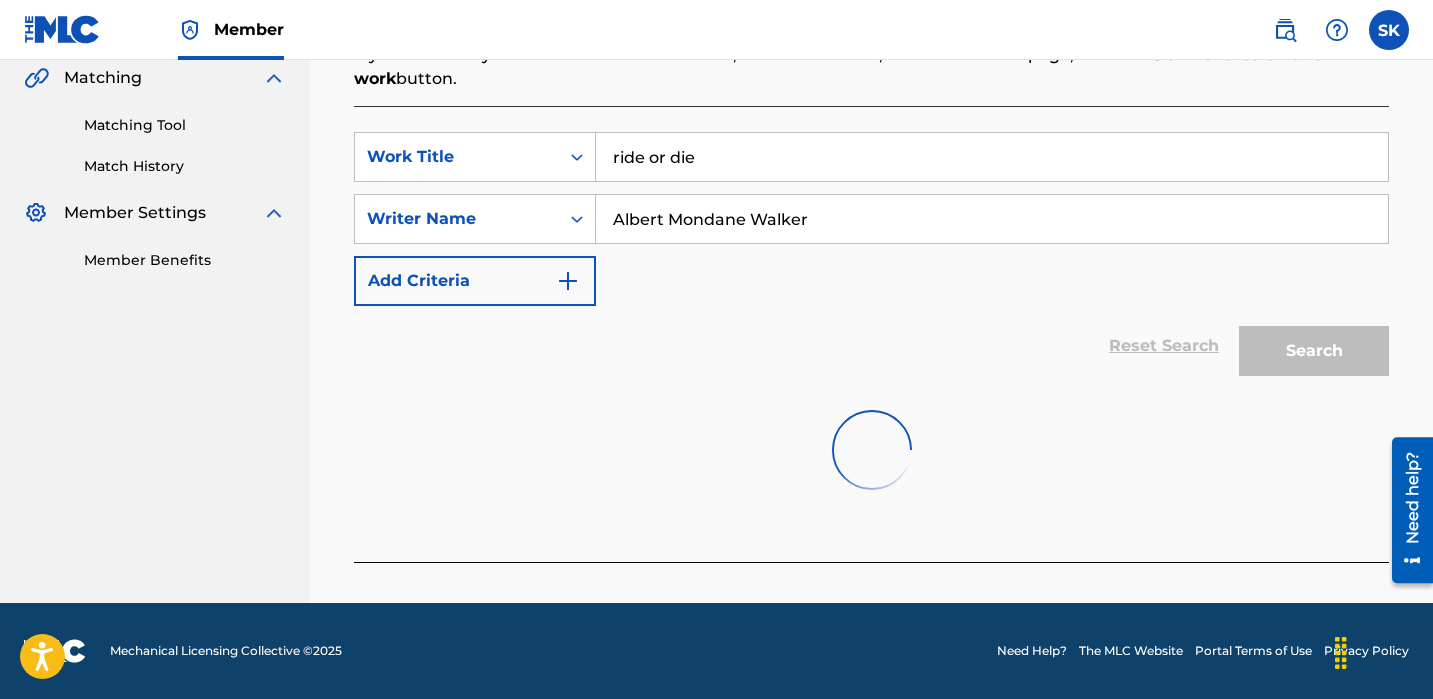 scroll, scrollTop: 511, scrollLeft: 0, axis: vertical 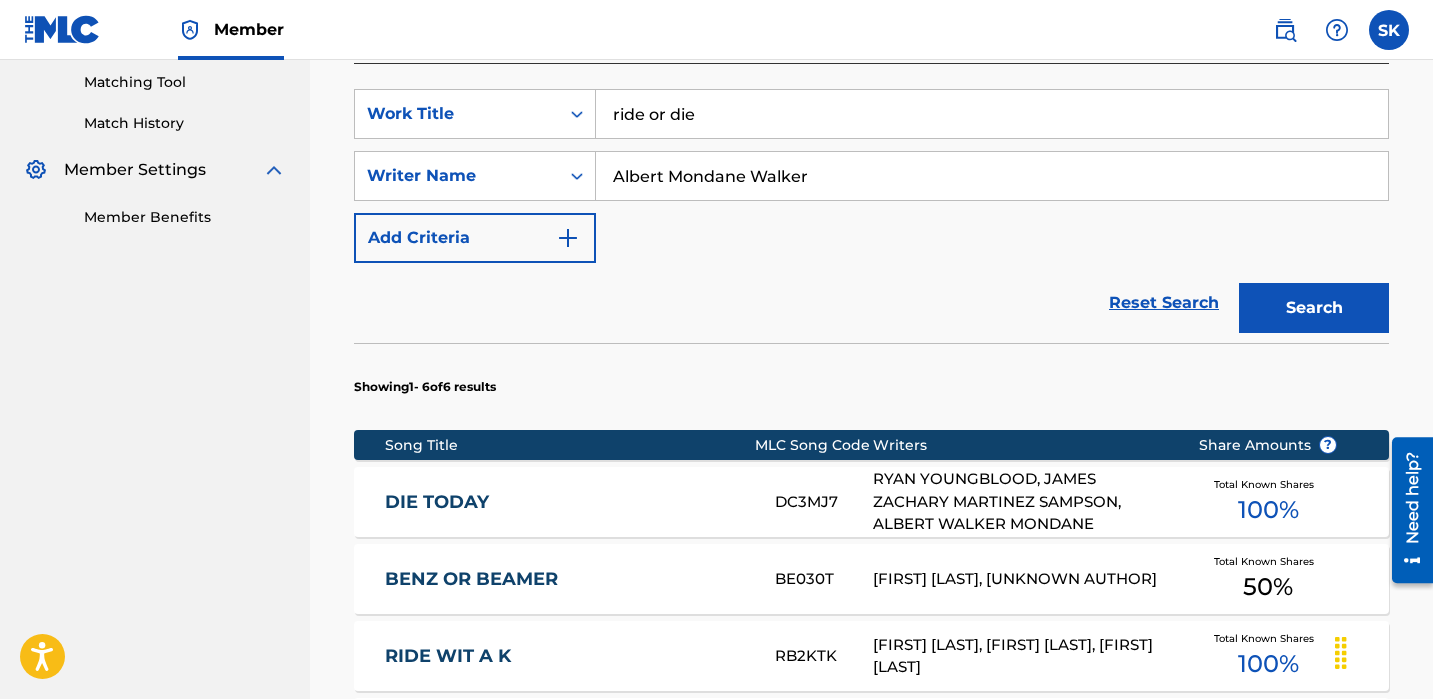 click on "ride or die" at bounding box center [992, 114] 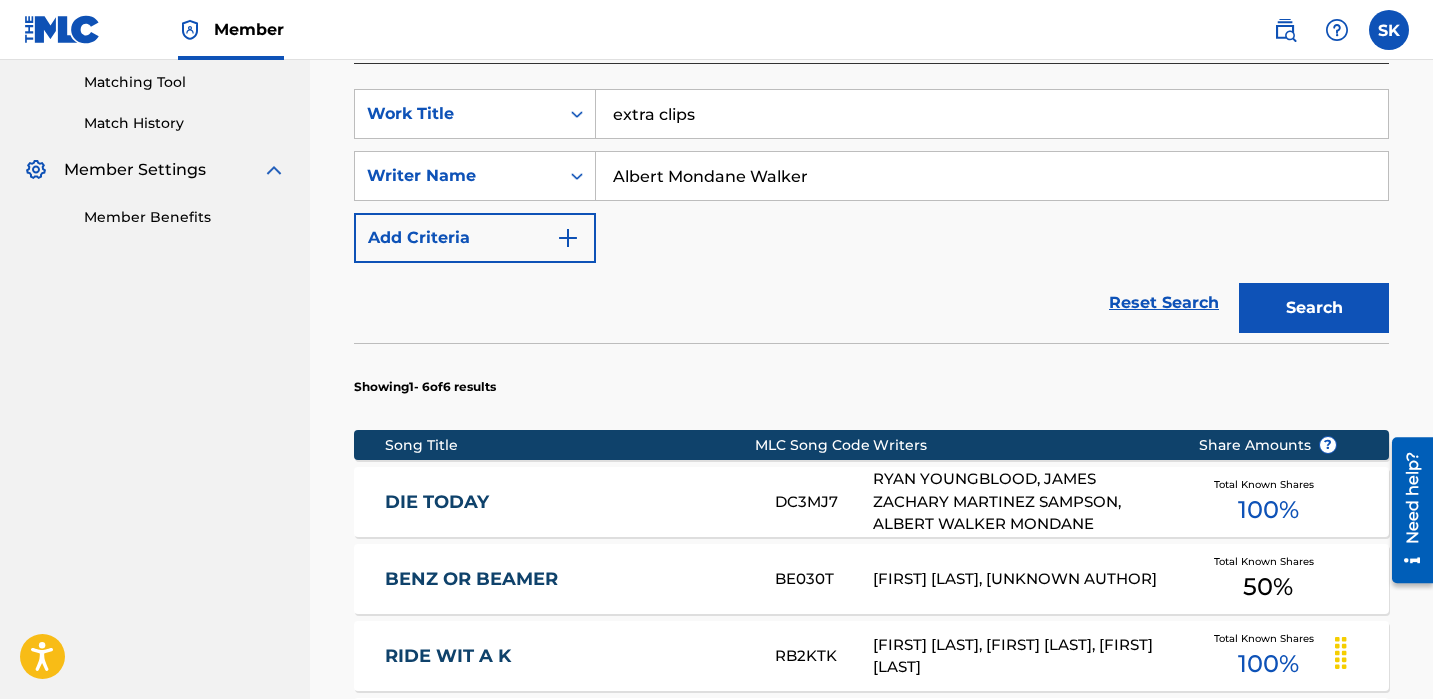 click on "Search" at bounding box center [1314, 308] 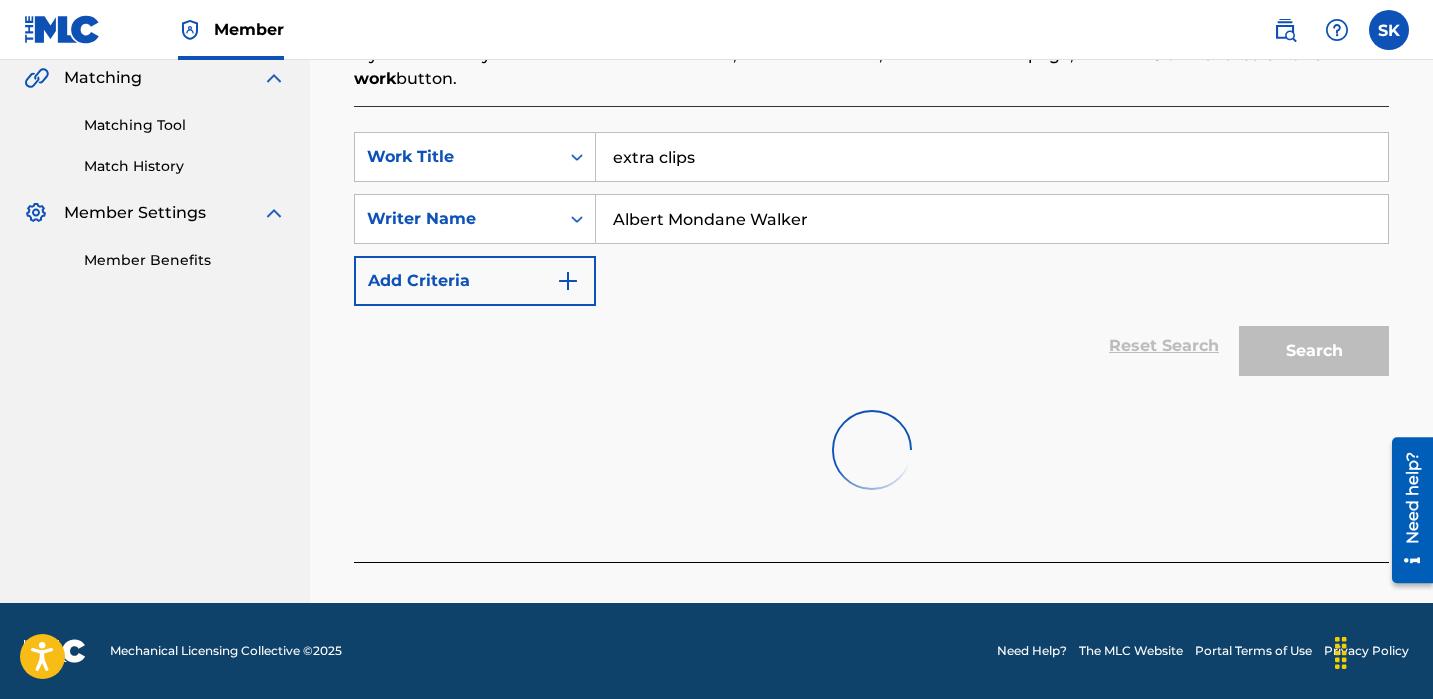 scroll, scrollTop: 511, scrollLeft: 0, axis: vertical 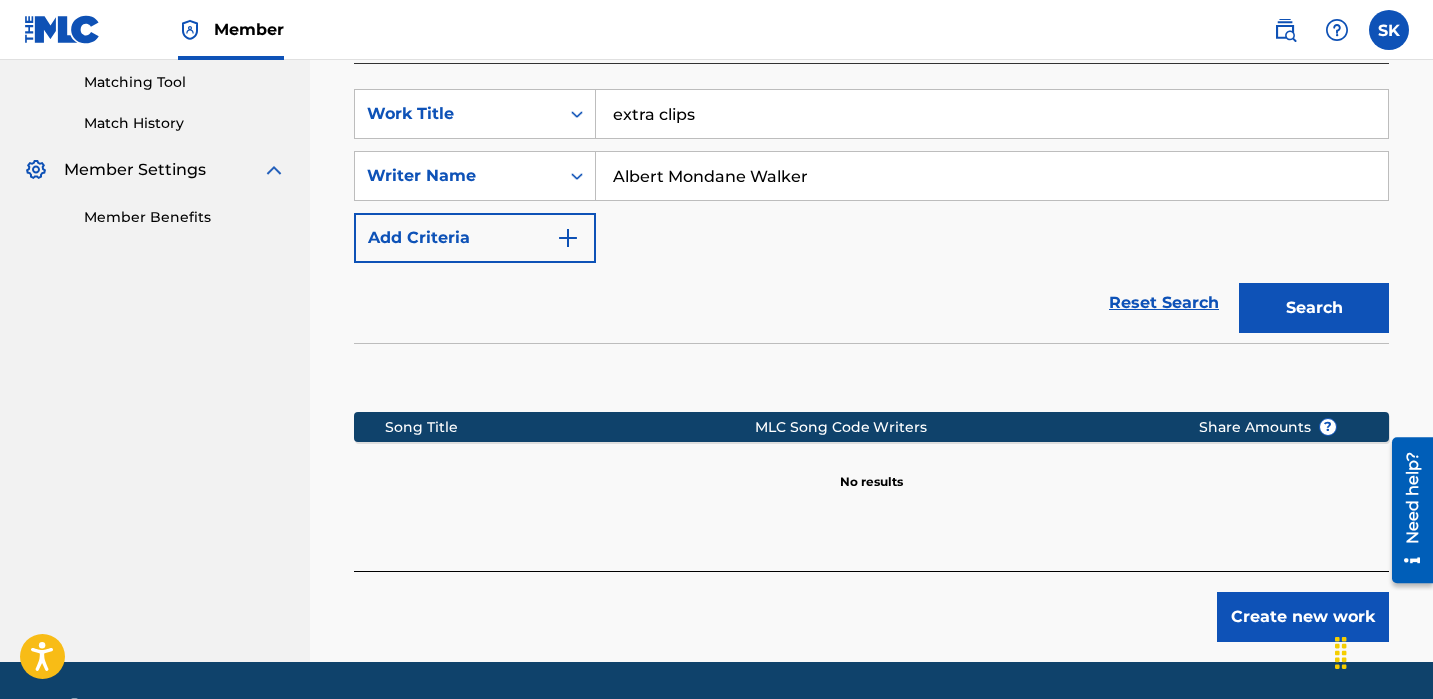click on "extra clips" at bounding box center [992, 114] 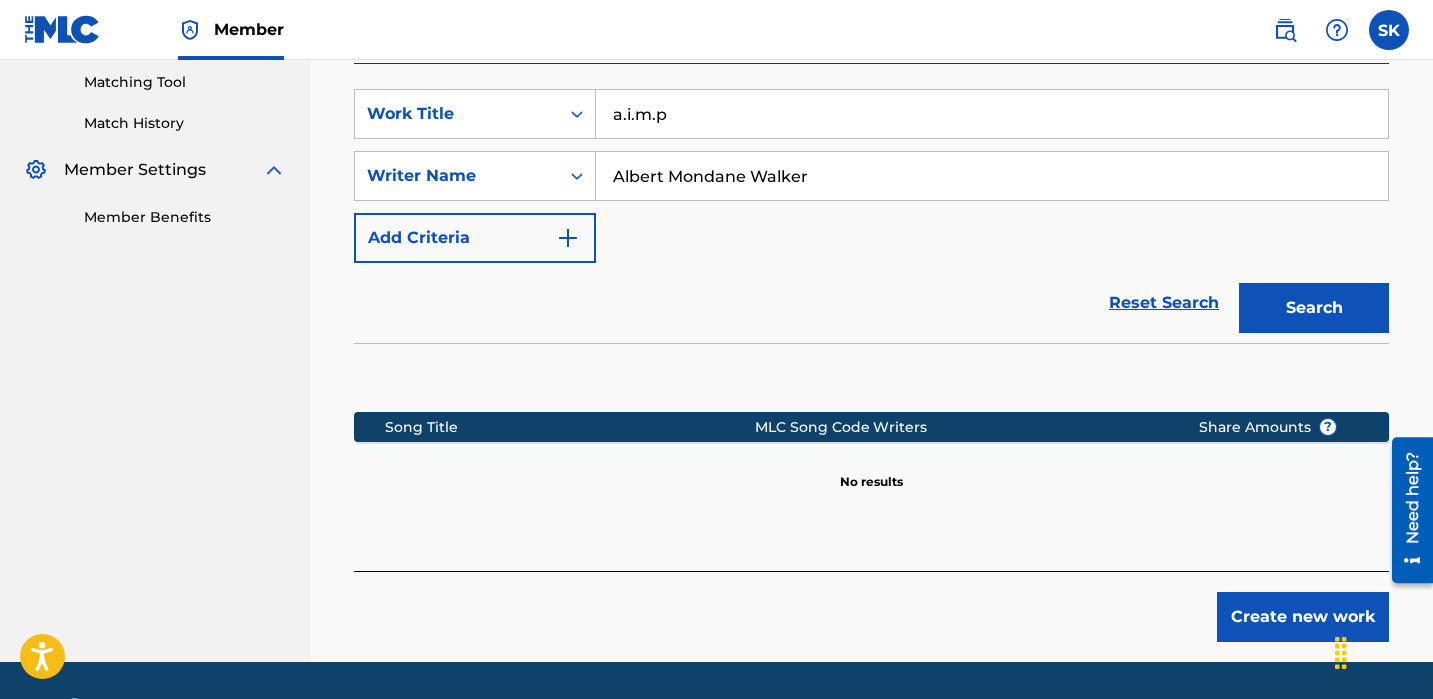 click on "Search" at bounding box center (1314, 308) 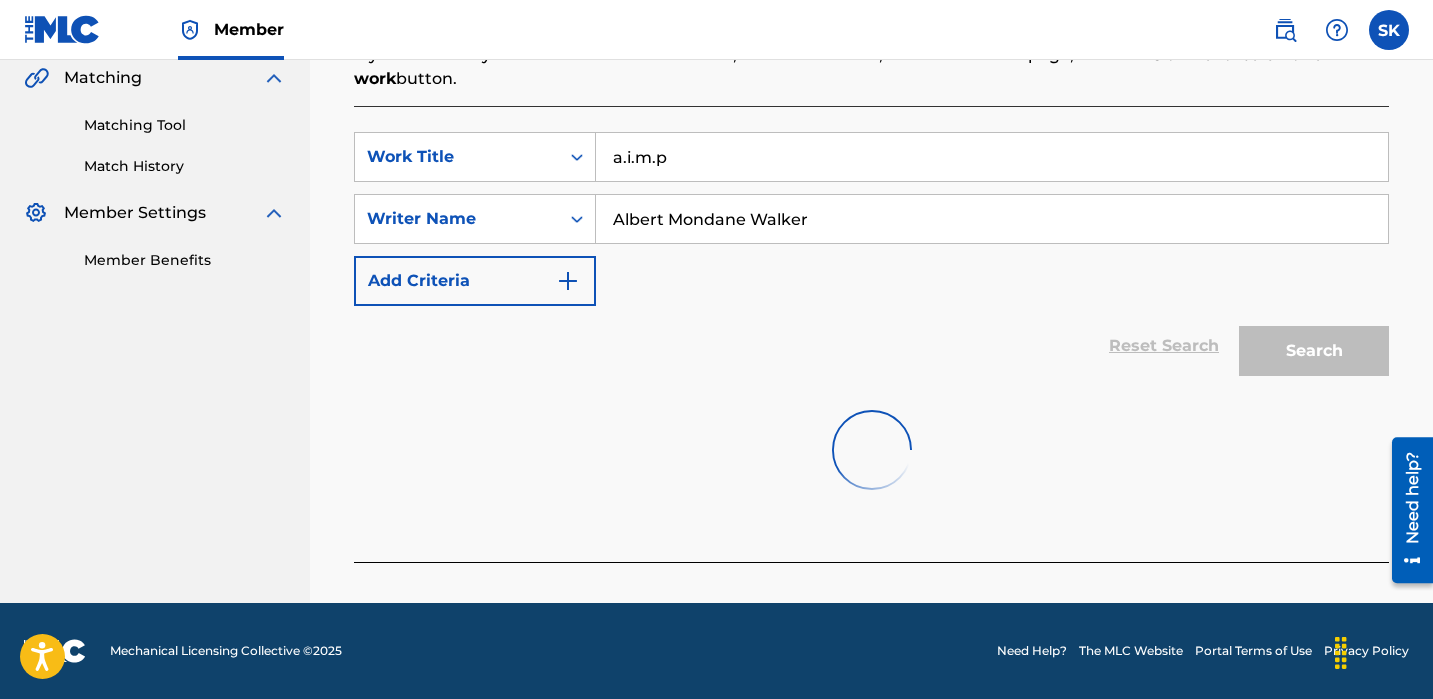 scroll, scrollTop: 511, scrollLeft: 0, axis: vertical 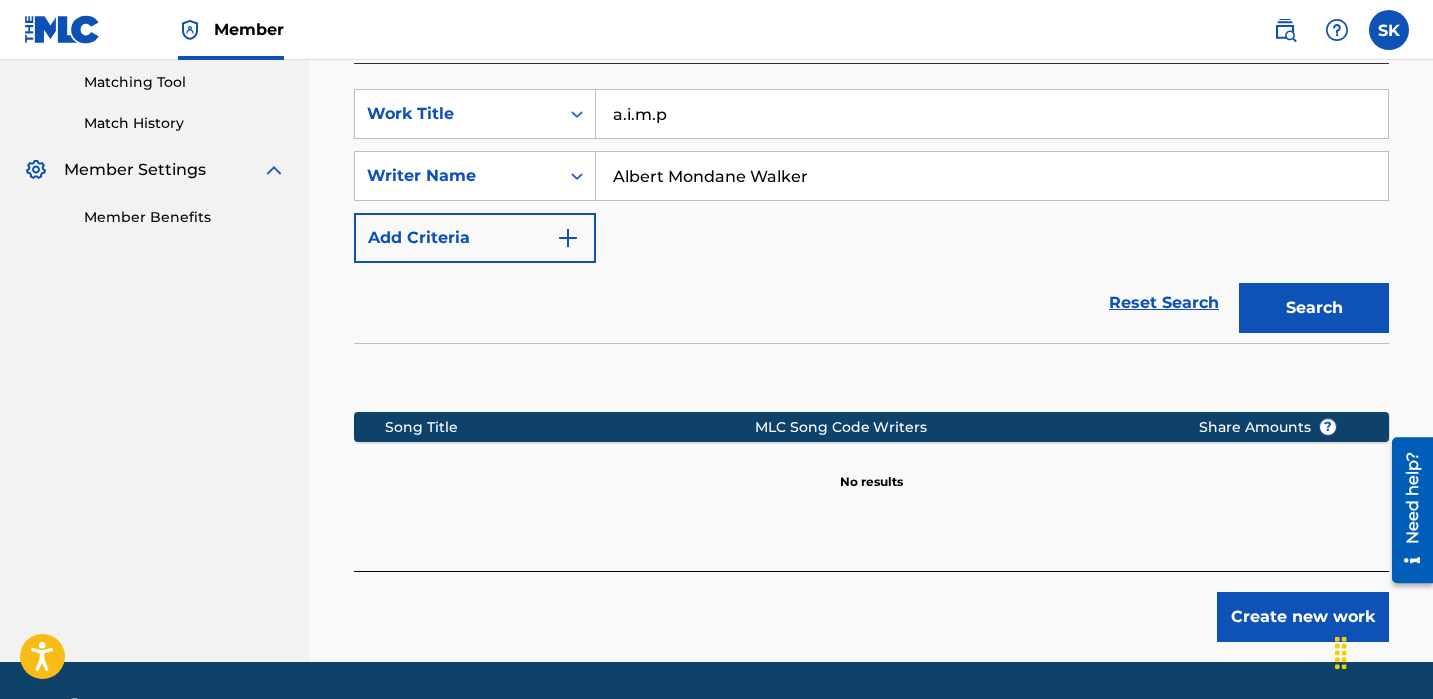 click on "a.i.m.p" at bounding box center [992, 114] 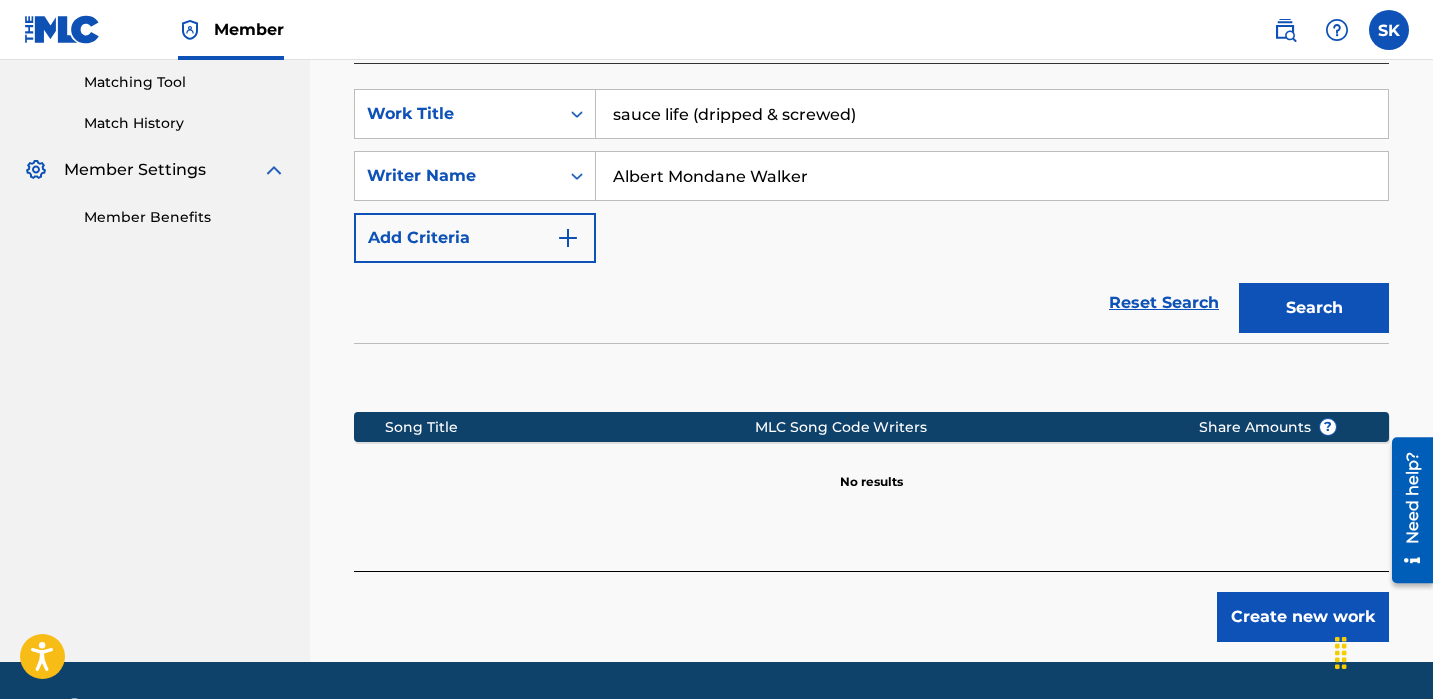 click on "sauce life (dripped & screwed)" at bounding box center [992, 114] 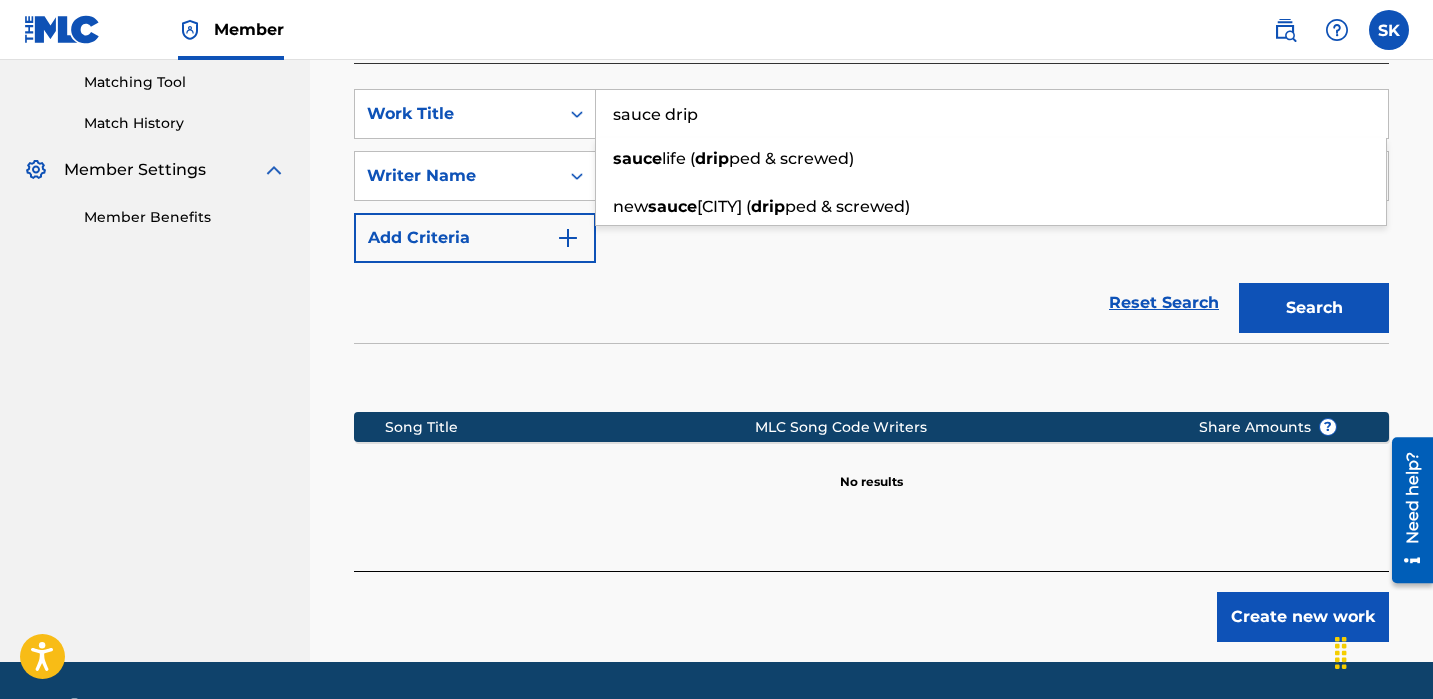 click on "Reset Search Search" at bounding box center [871, 303] 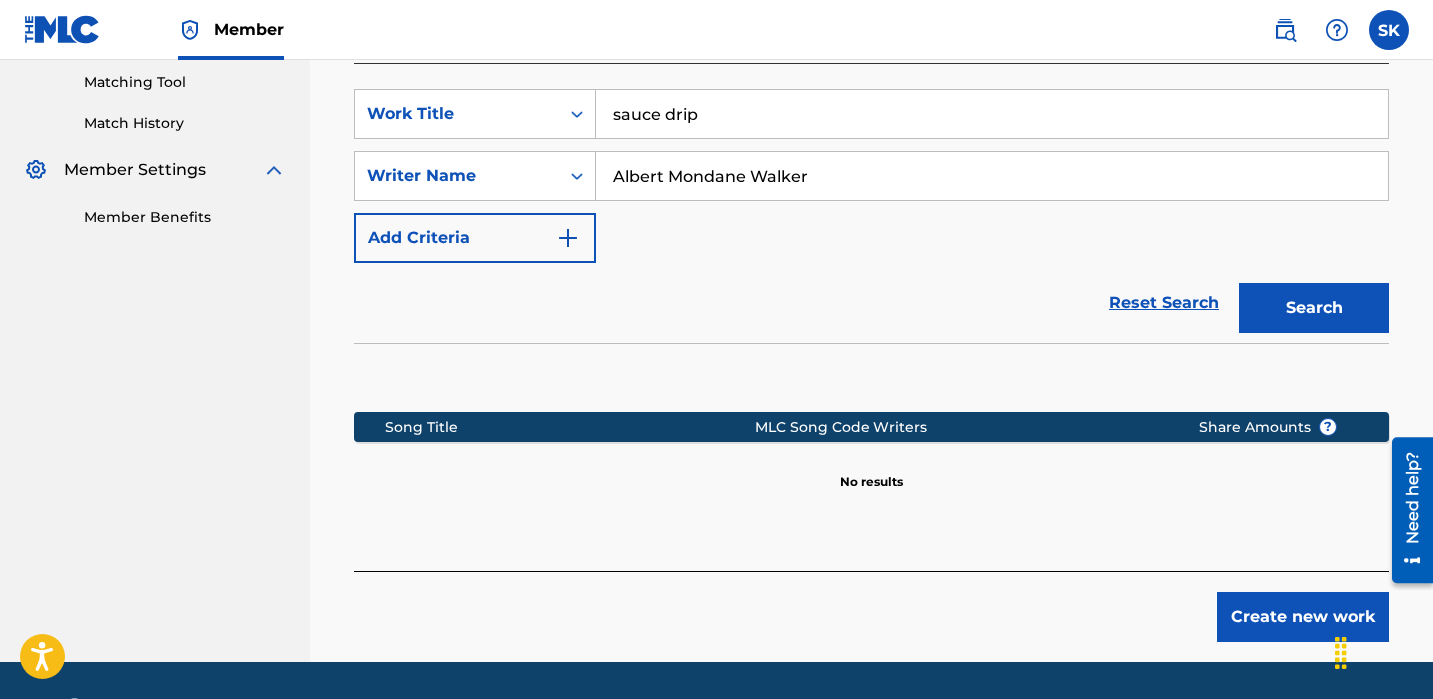 click on "Register Work Search Enter Work Details Add Writers Add Publishers & Shares Add Recording Review Search Before registering a work, the first step is to search The MLC database to ensure the work does not already exist. Enter the two required search criteria below, then click Search. If your work does not appear in the search results, click the Create New Work button to continue with registration. If you do locate your work in the search results, click on the work, then on the next page, click the Claim shares on this work button. SearchWithCriteria897e68fc-a596-42d4-baeb-2a5260838342 Work Title sauce drip SearchWithCriteria2f87d48d-21db-4744-ae86-956019874db3 Writer Name [FIRST] [LAST] Add Criteria Reset Search Search Song Title MLC Song Code Writers Share Amounts ? No results Create new work" at bounding box center (871, 130) 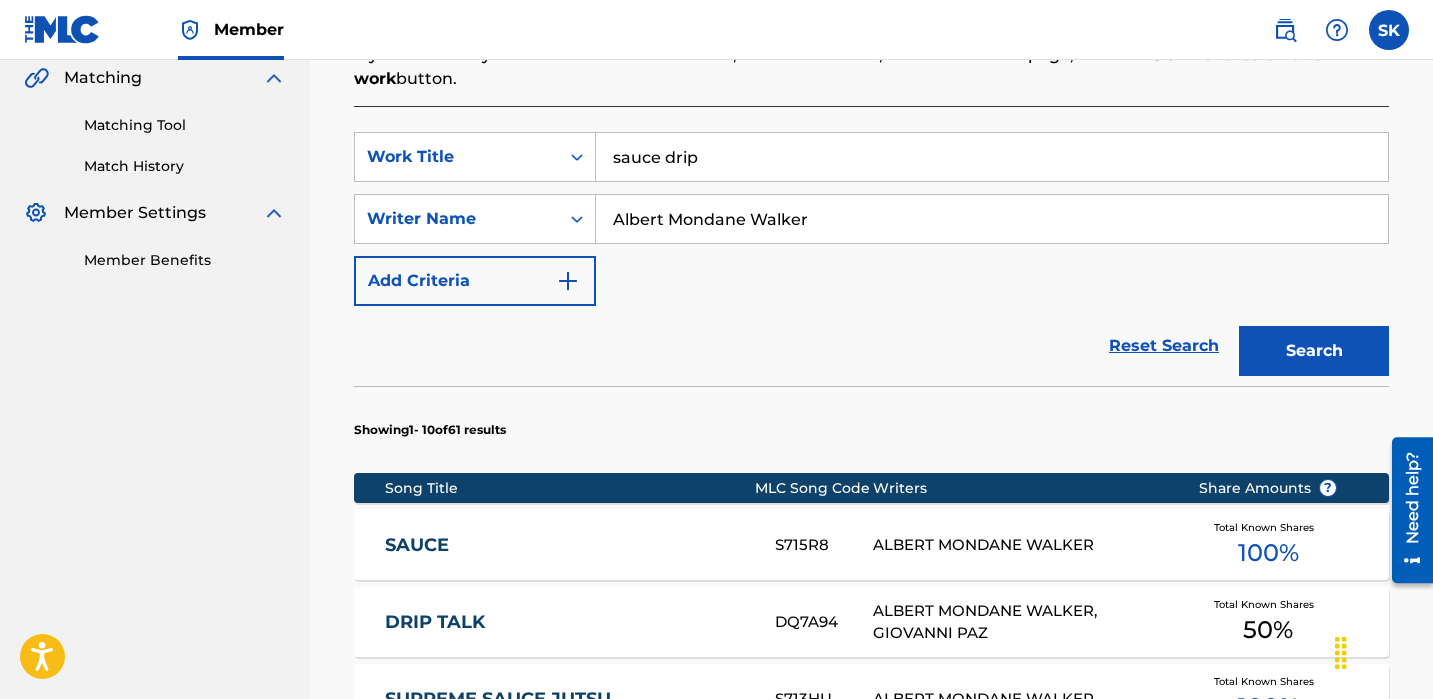 scroll, scrollTop: 511, scrollLeft: 0, axis: vertical 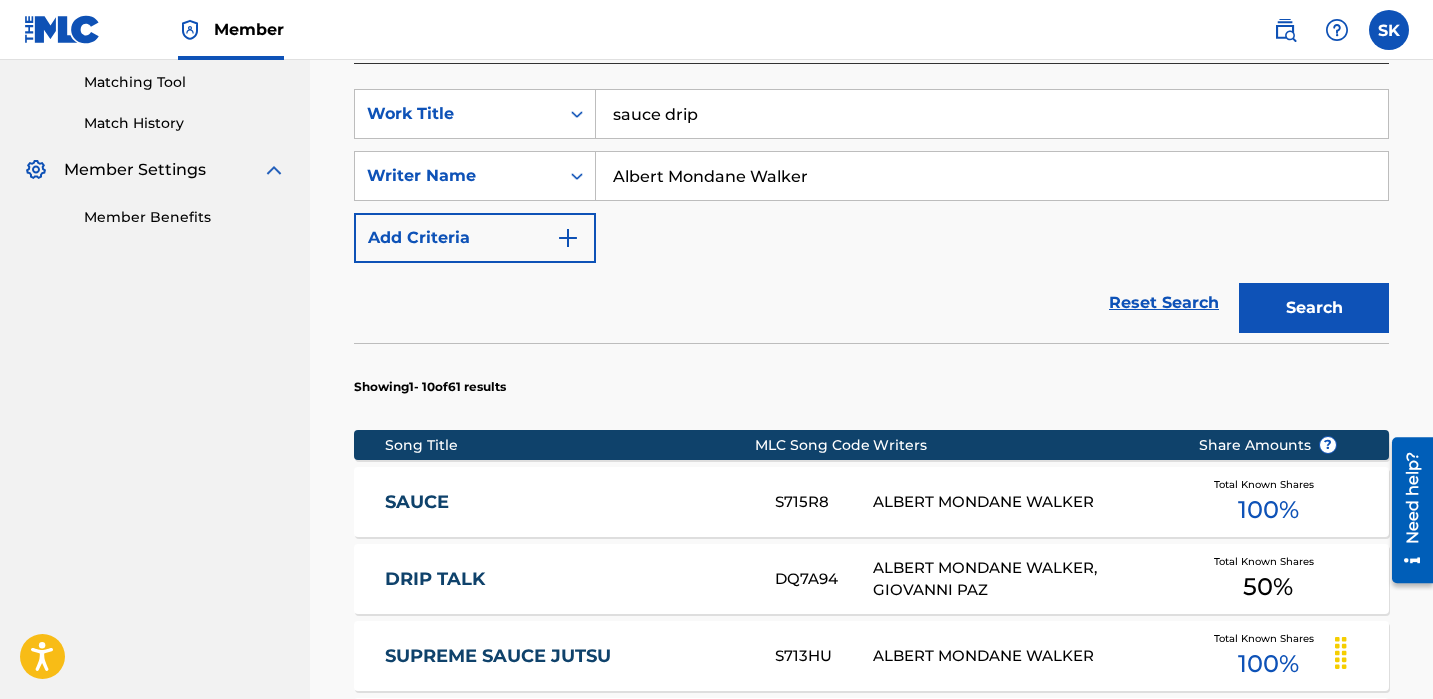 click on "sauce drip" at bounding box center (992, 114) 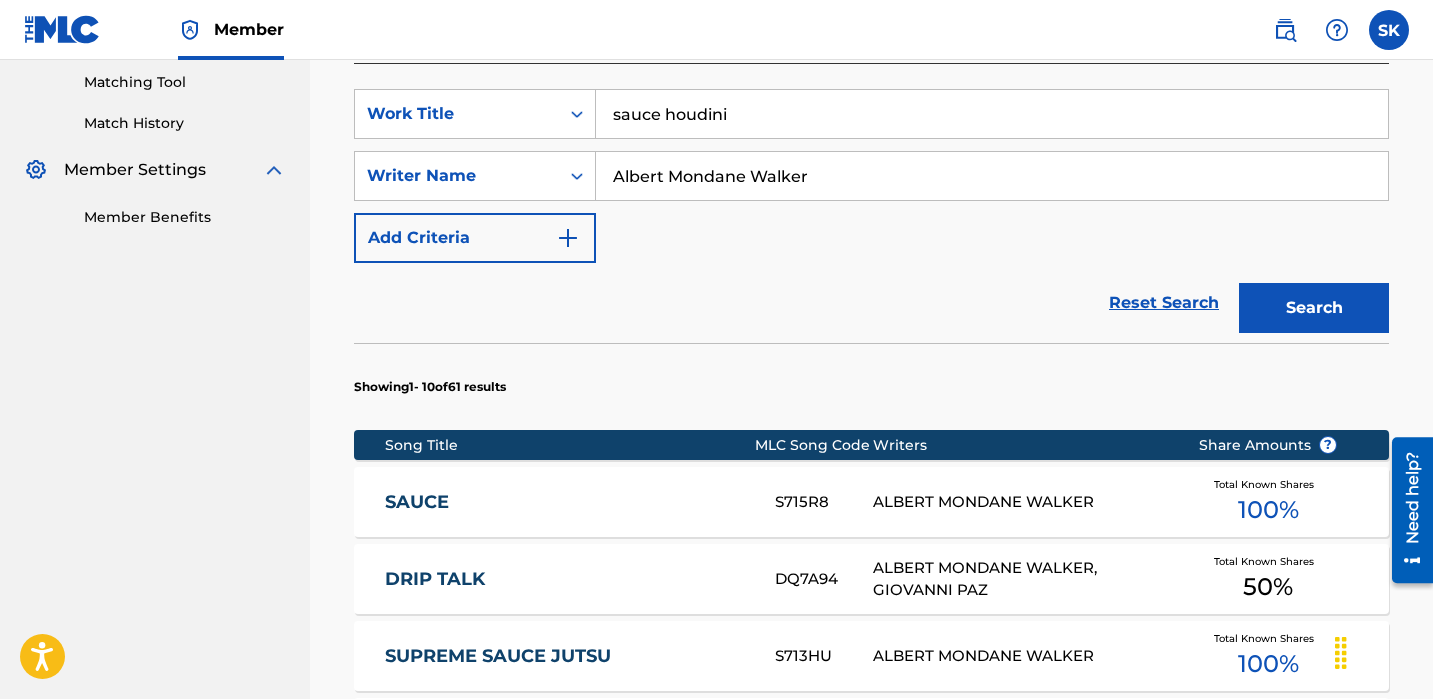 click on "Search" at bounding box center [1314, 308] 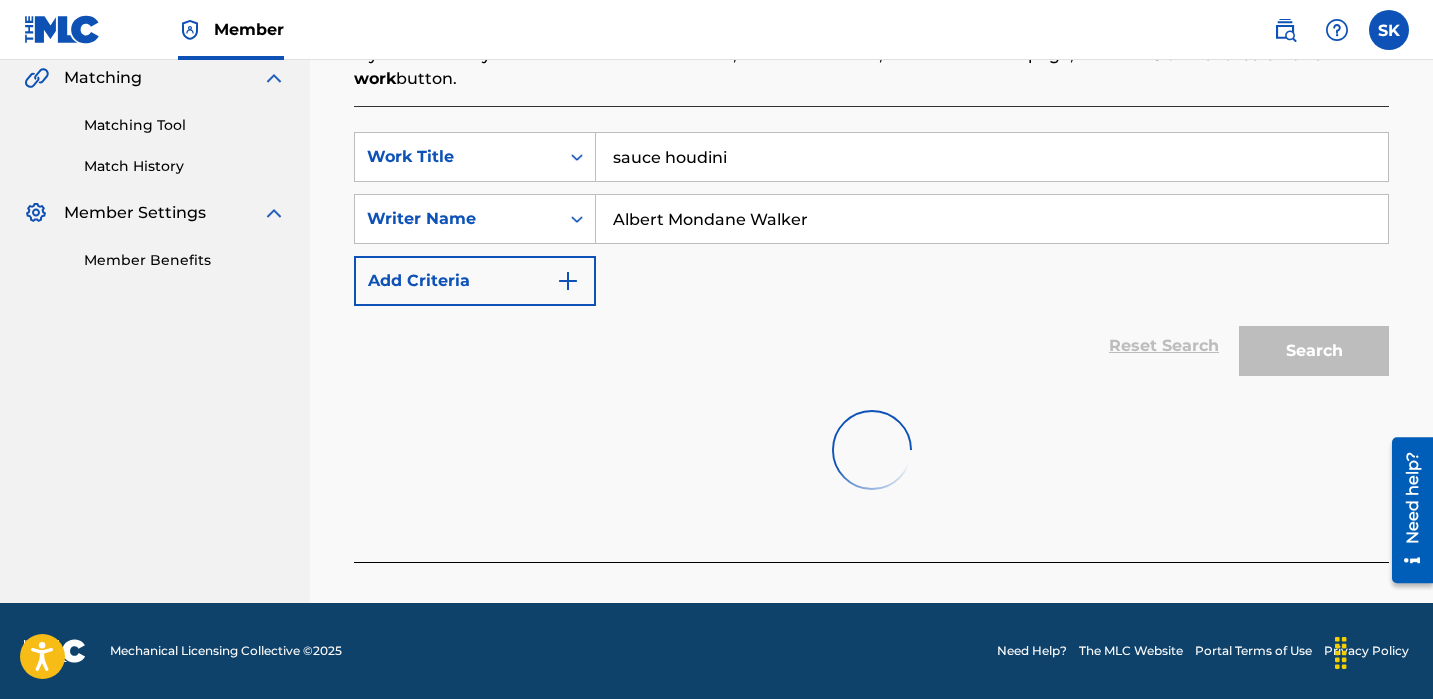 scroll, scrollTop: 511, scrollLeft: 0, axis: vertical 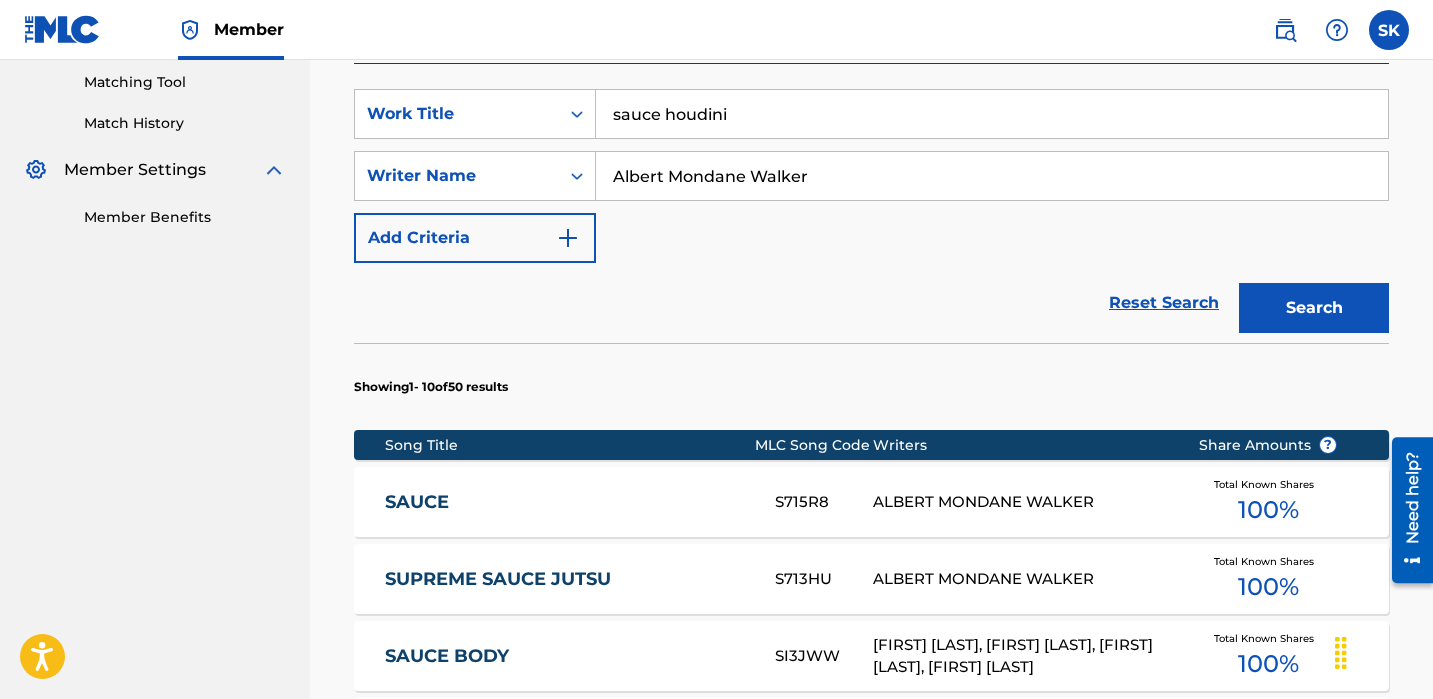 click on "sauce houdini" at bounding box center (992, 114) 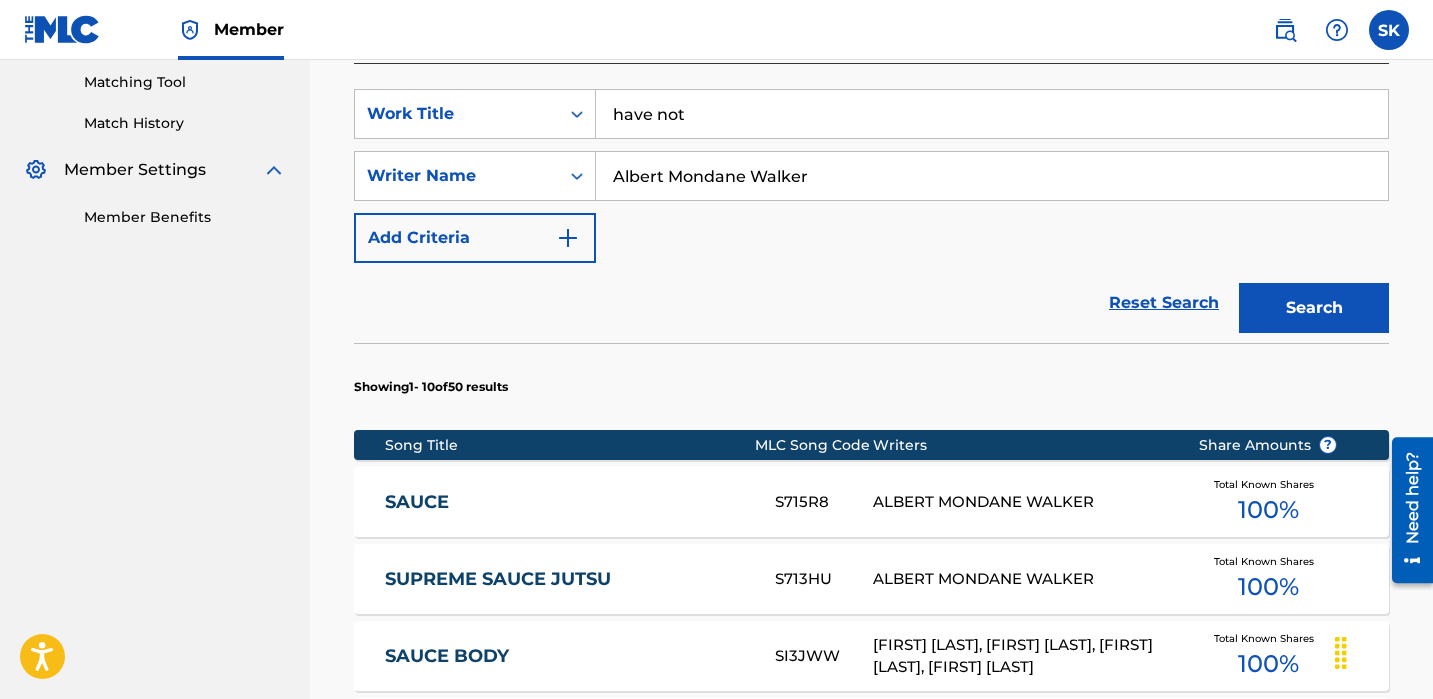 click on "Search" at bounding box center [1314, 308] 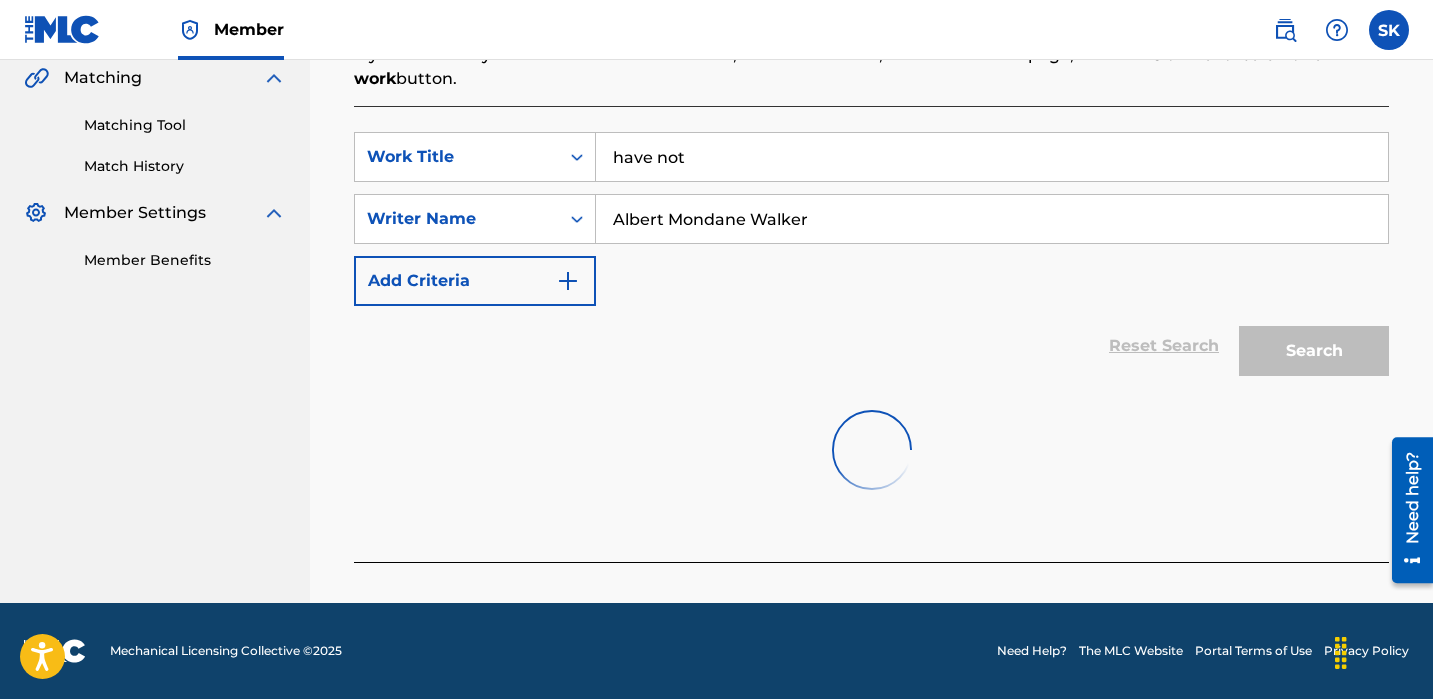 scroll, scrollTop: 511, scrollLeft: 0, axis: vertical 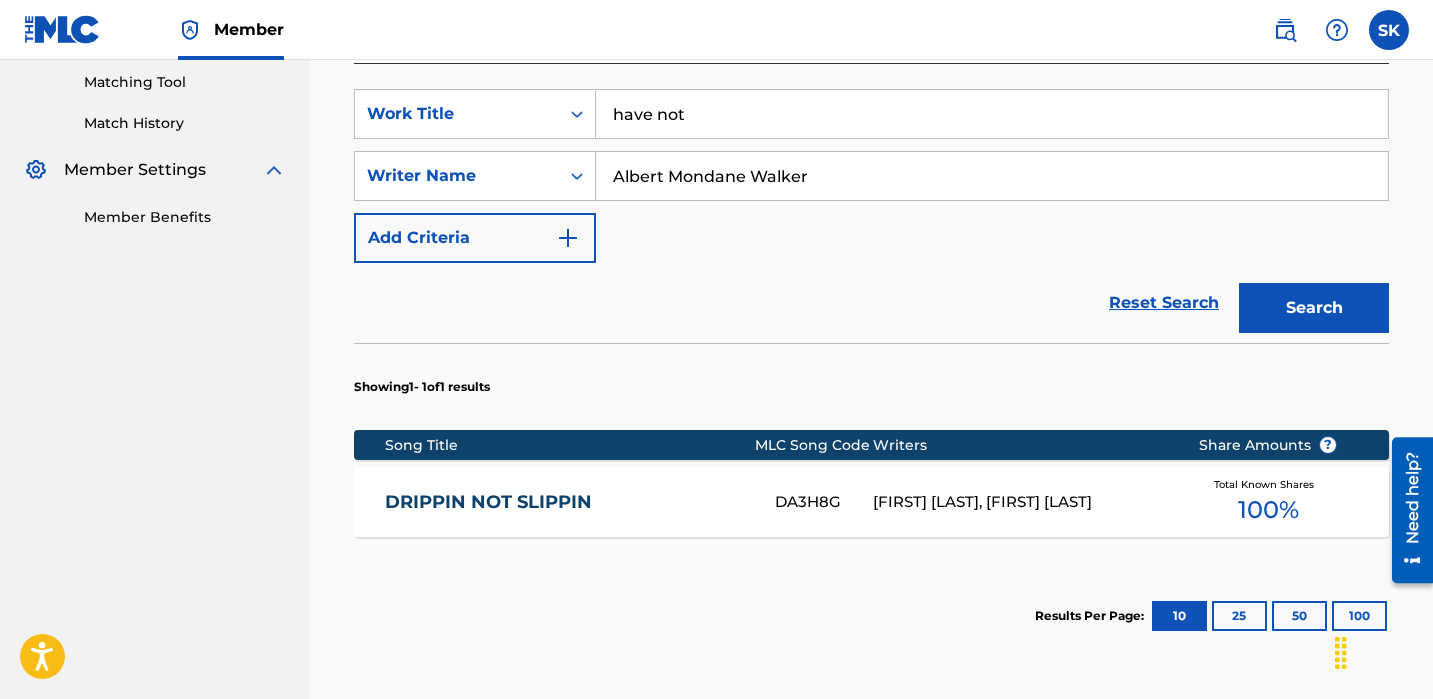click on "SearchWithCriteria897e68fc-a596-42d4-baeb-2a5260838342 Work Title have not SearchWithCriteria2f87d48d-21db-4744-ae86-956019874db3 Writer Name [FIRST] [LAST] Add Criteria Reset Search Search" at bounding box center (871, 176) 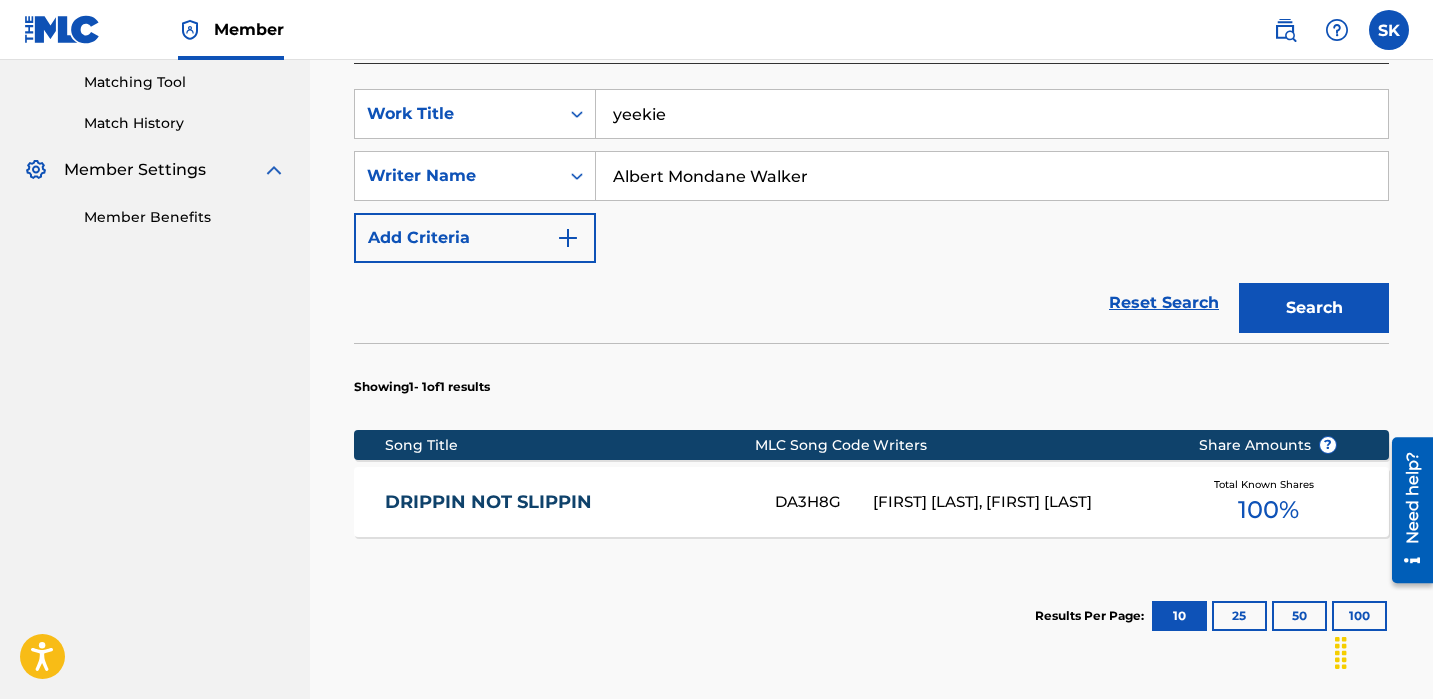 click on "Search" at bounding box center (1314, 308) 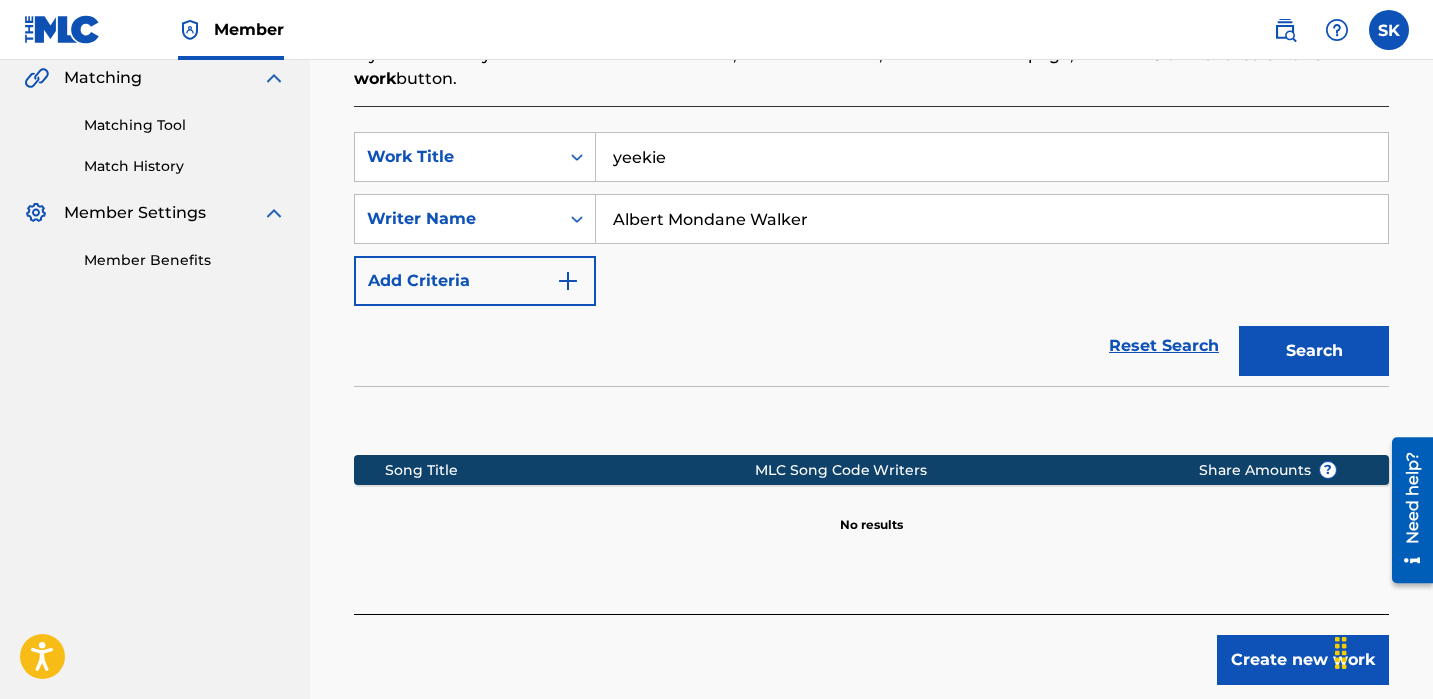 scroll, scrollTop: 511, scrollLeft: 0, axis: vertical 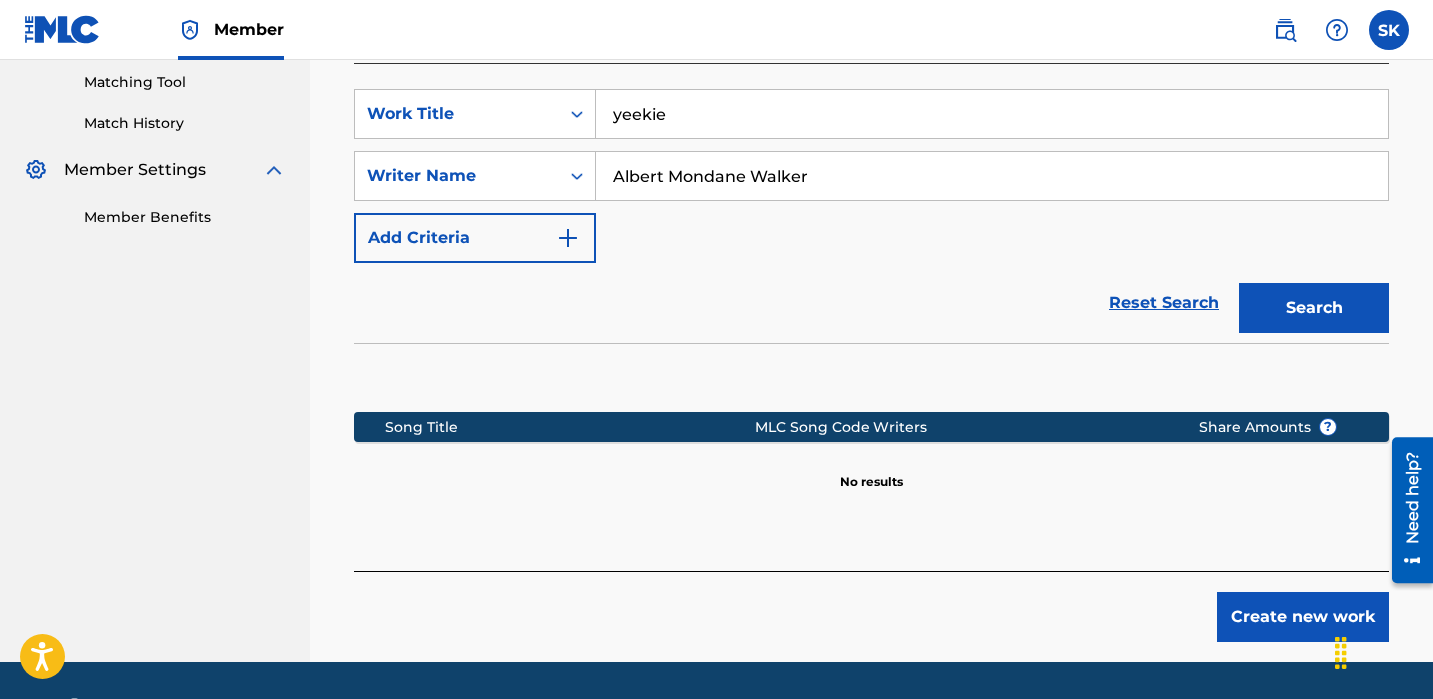 click on "yeekie" at bounding box center (992, 114) 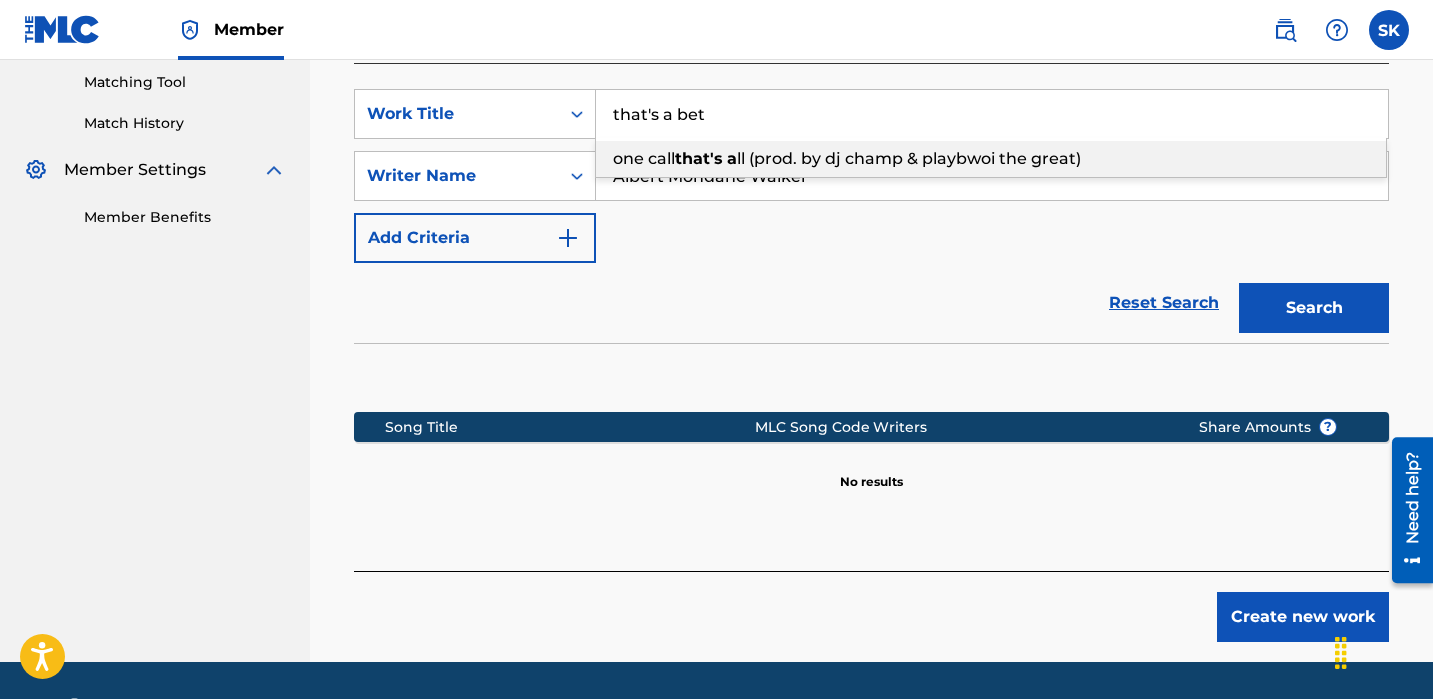 click on "Search" at bounding box center (1314, 308) 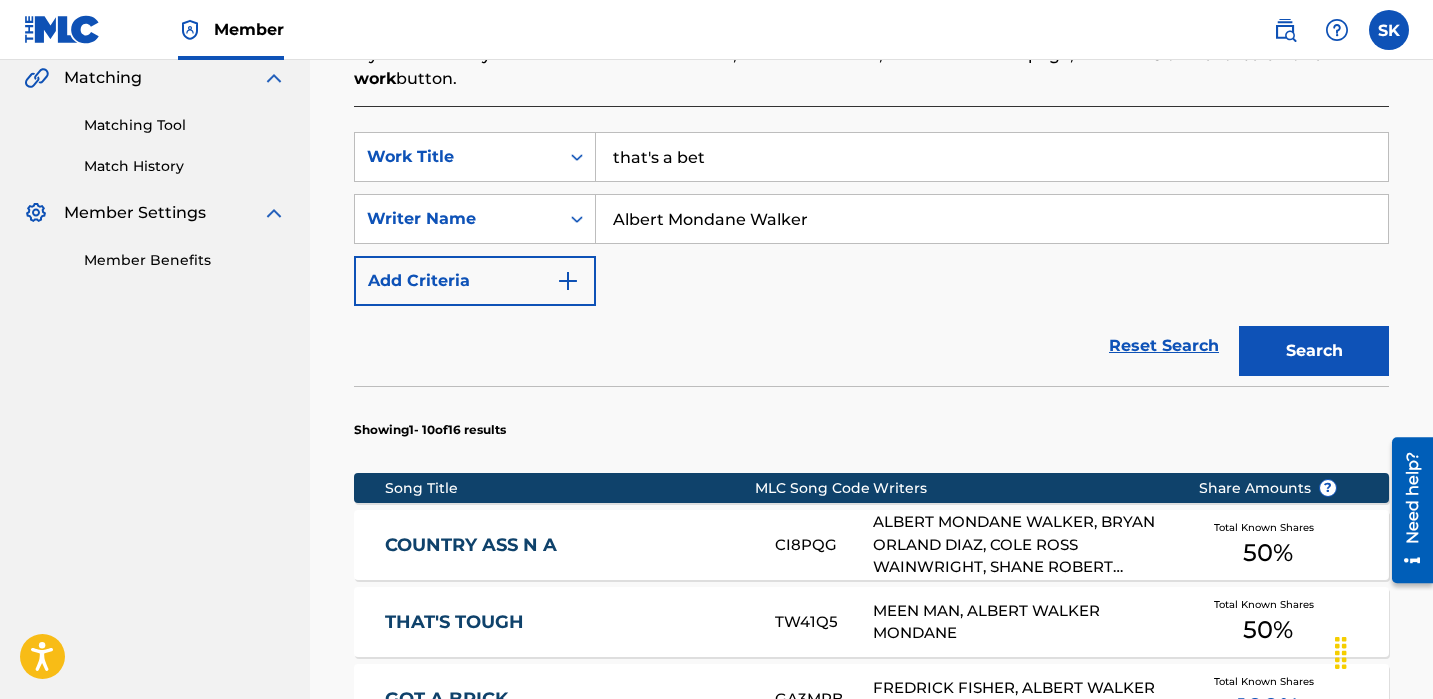 scroll, scrollTop: 511, scrollLeft: 0, axis: vertical 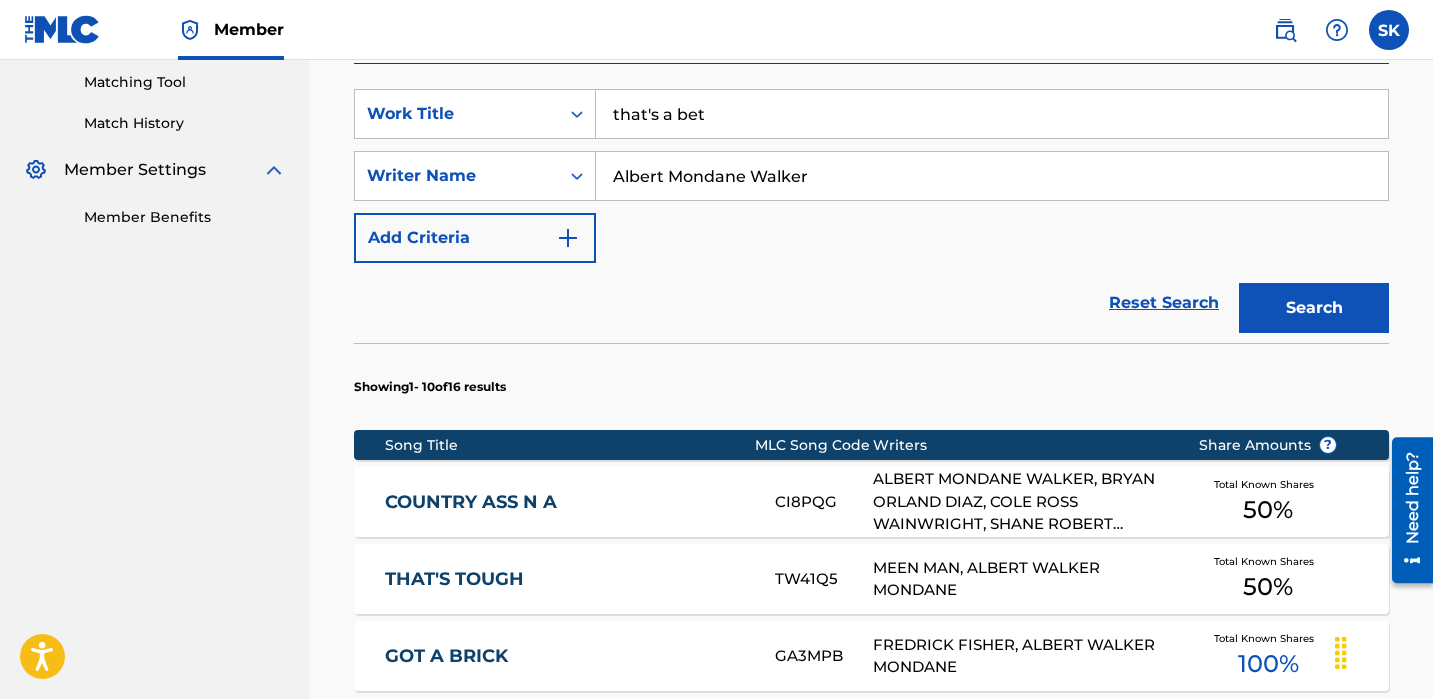 click on "SearchWithCriteria897e68fc-a596-42d4-baeb-2a5260838342 Work Title that's a bet SearchWithCriteria2f87d48d-21db-4744-ae86-956019874db3 Writer Name Albert Mondane Walker Add Criteria" at bounding box center [871, 176] 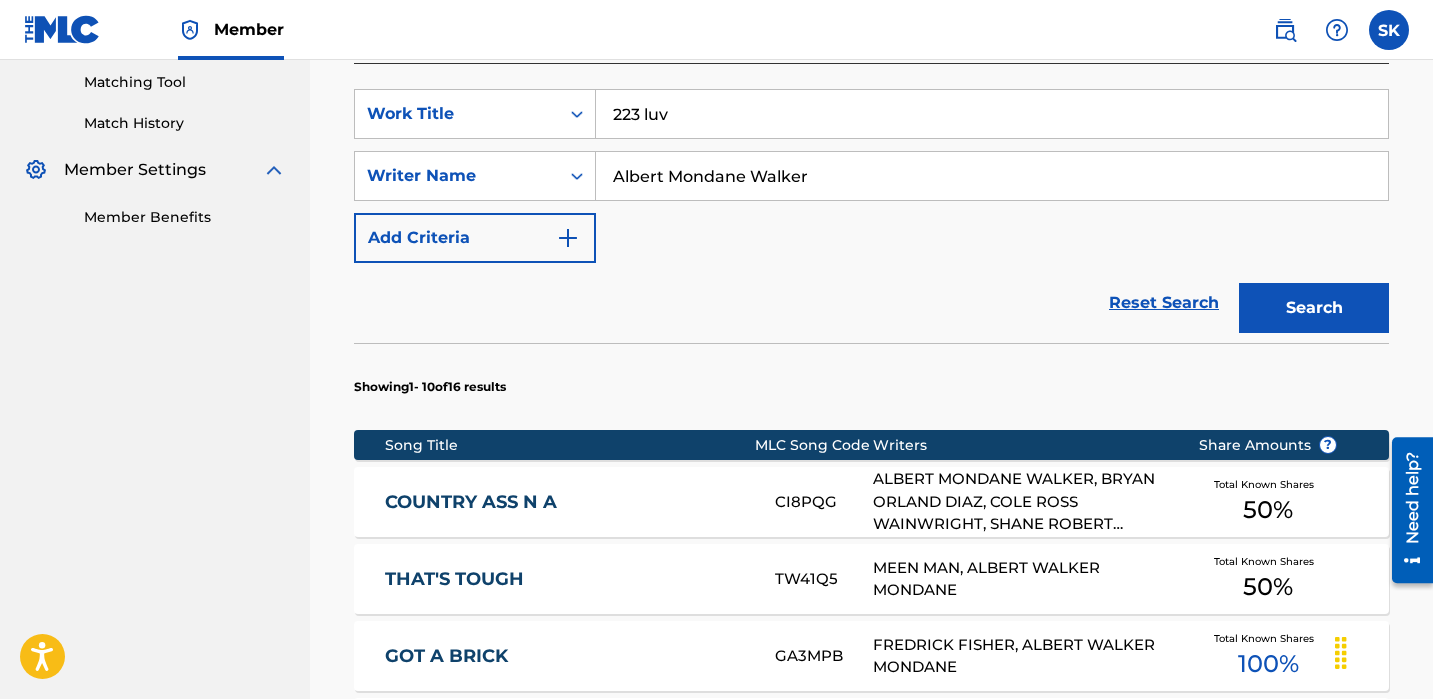 click on "Search" at bounding box center [1314, 308] 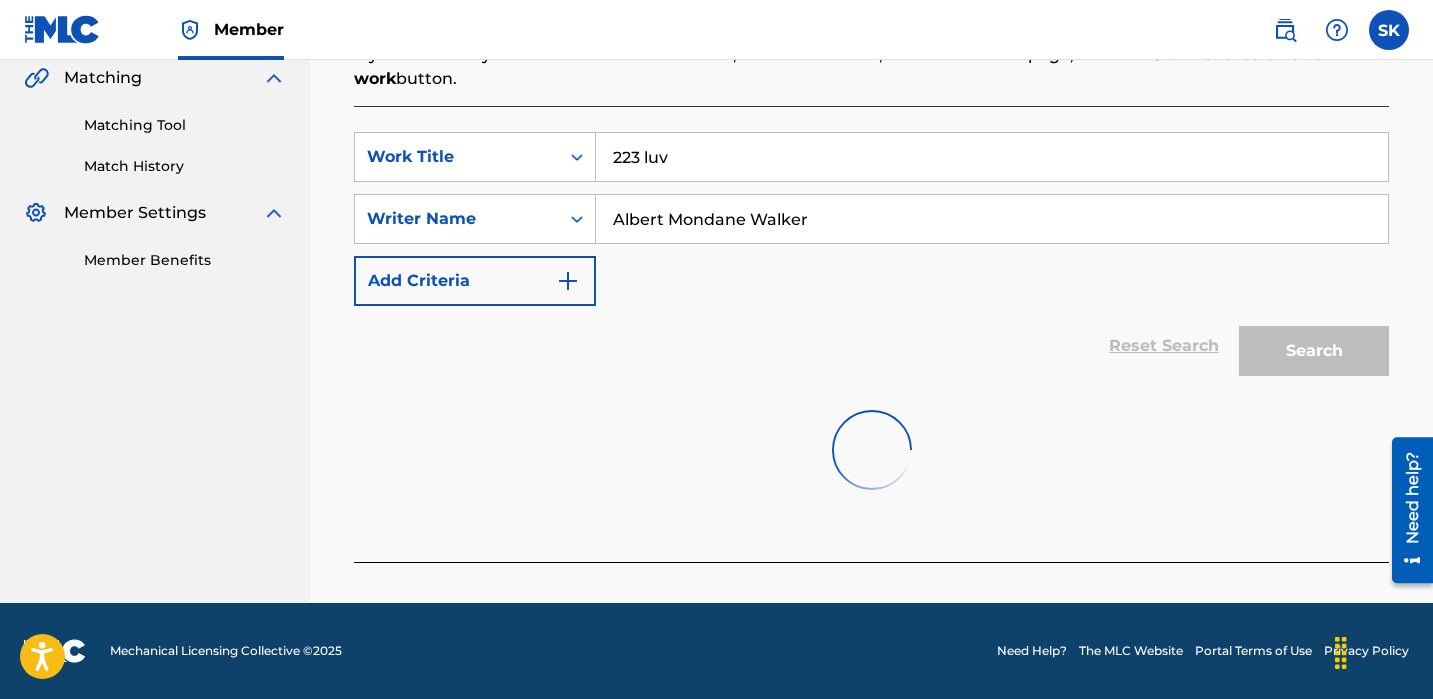 scroll, scrollTop: 511, scrollLeft: 0, axis: vertical 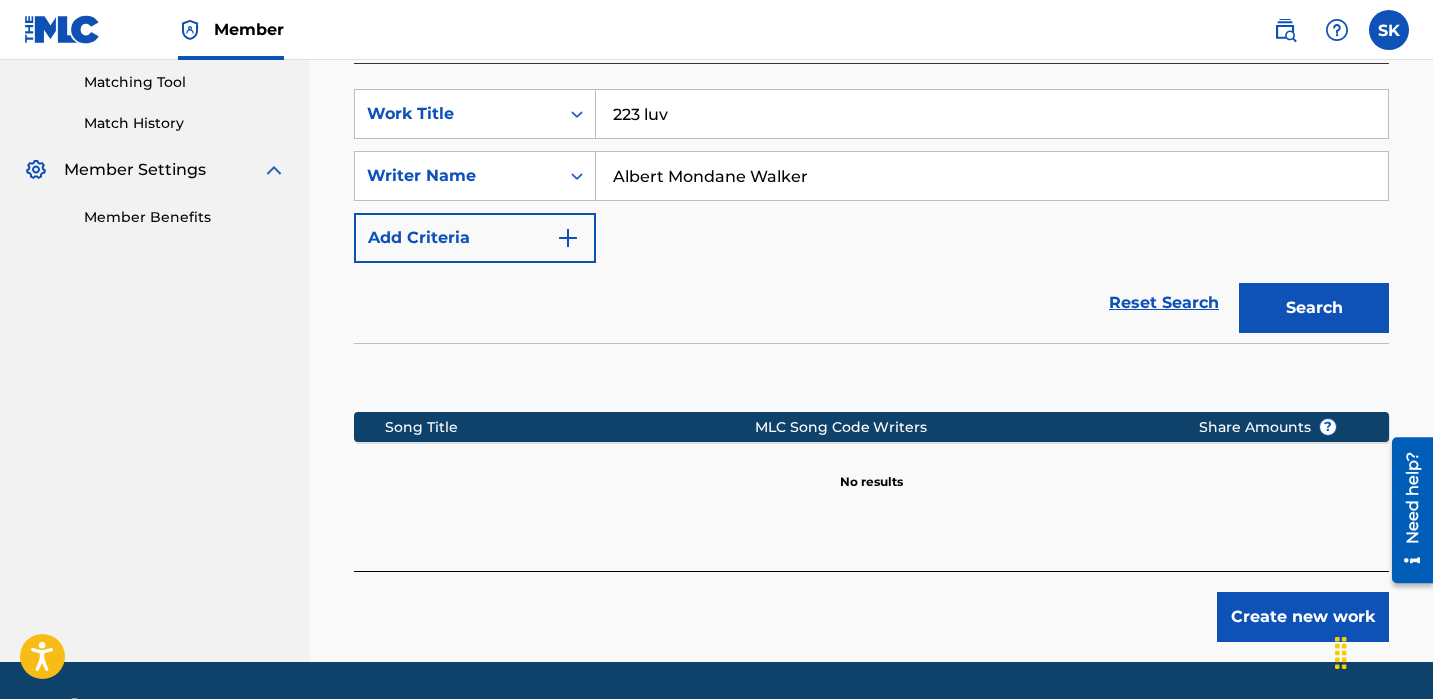 click on "SearchWithCriteria897e68fc-a596-42d4-baeb-2a5260838342 Work Title 223 luv SearchWithCriteria2f87d48d-21db-4744-ae86-956019874db3 Writer Name Albert Mondane Walker Add Criteria" at bounding box center [871, 176] 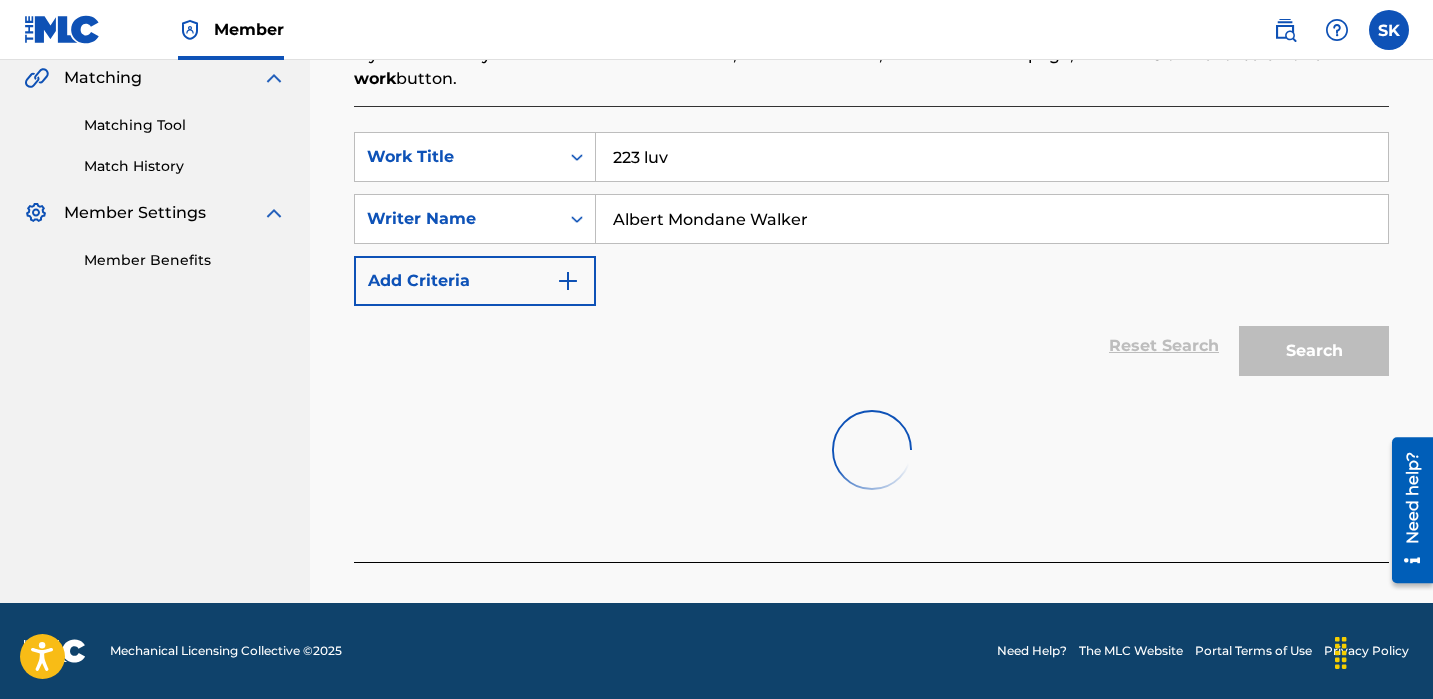 scroll, scrollTop: 511, scrollLeft: 0, axis: vertical 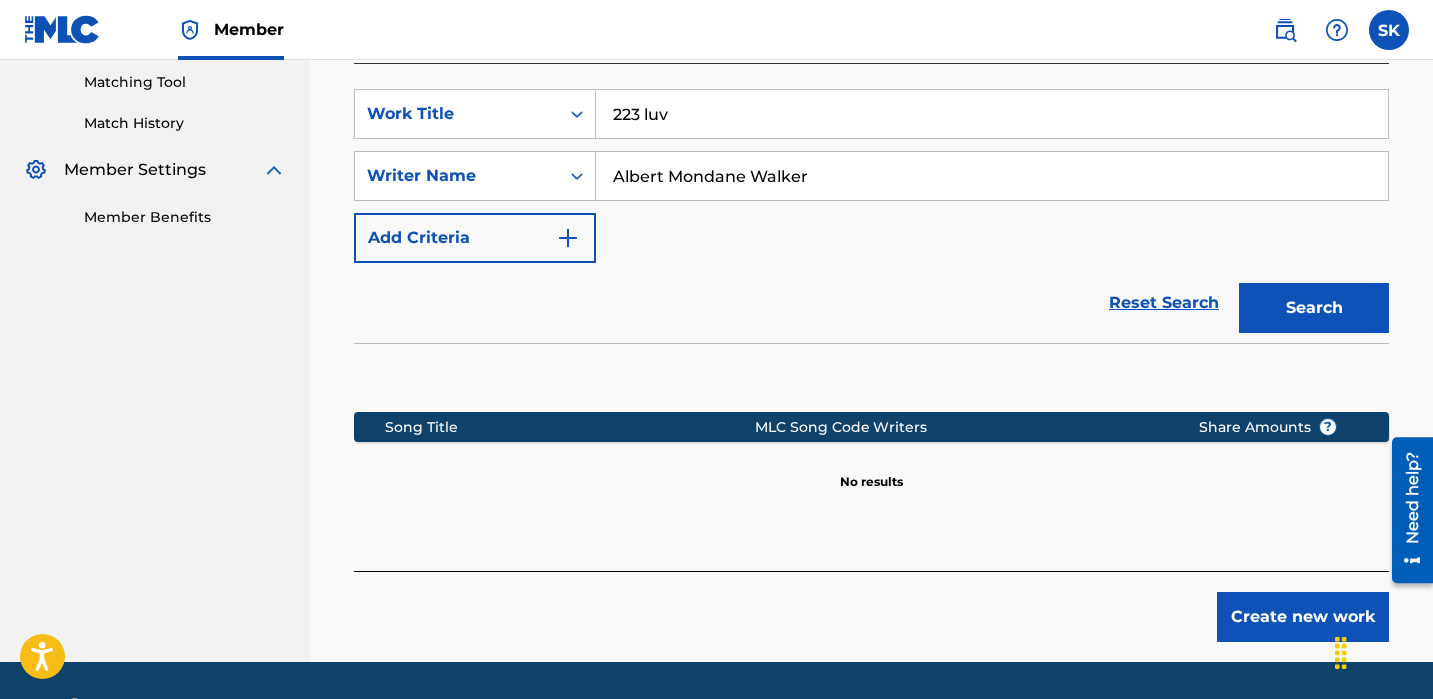 click on "223 luv" at bounding box center [992, 114] 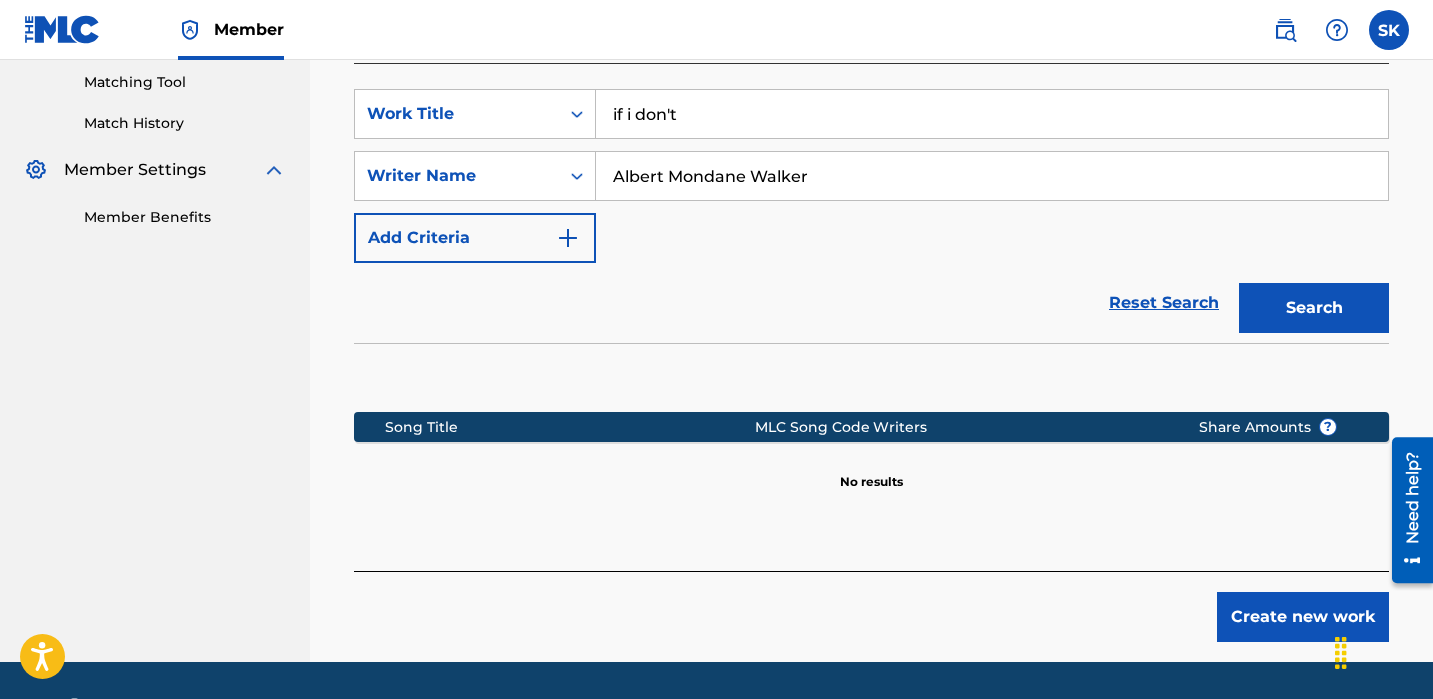 click on "Search" at bounding box center [1314, 308] 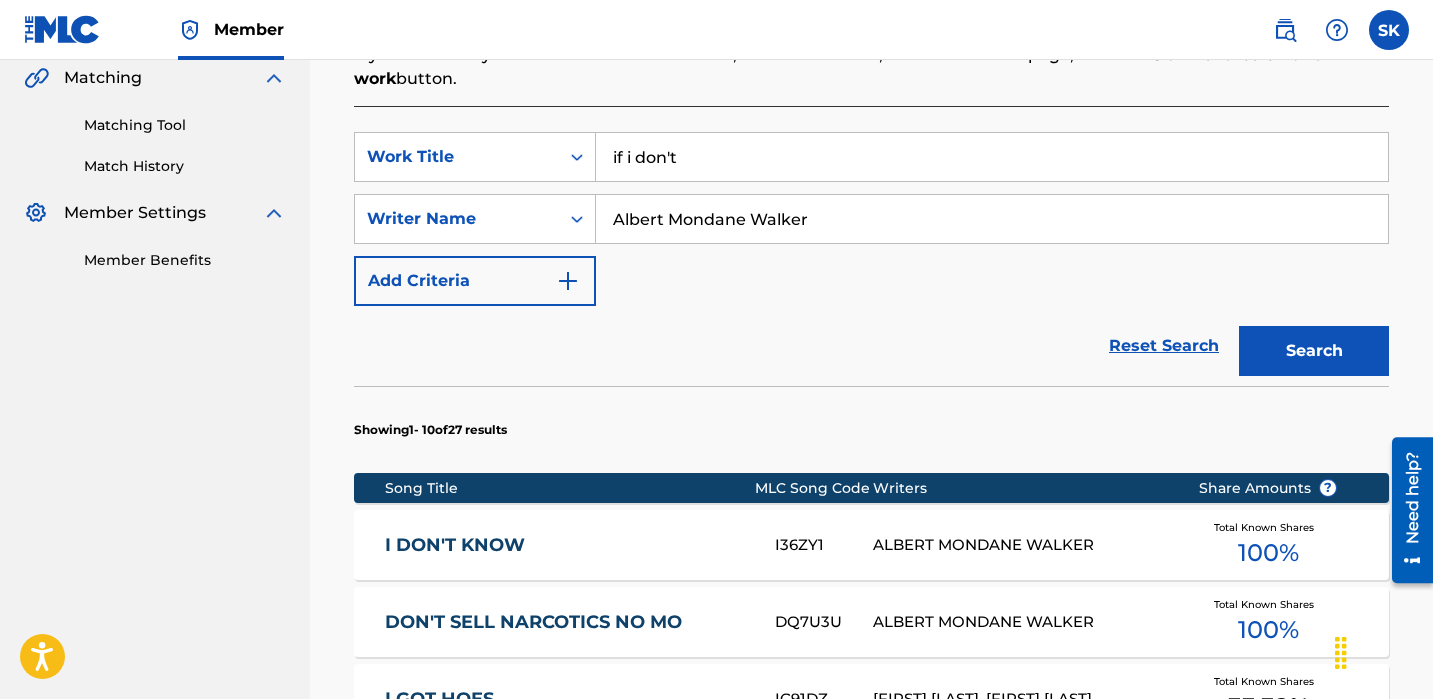 scroll, scrollTop: 511, scrollLeft: 0, axis: vertical 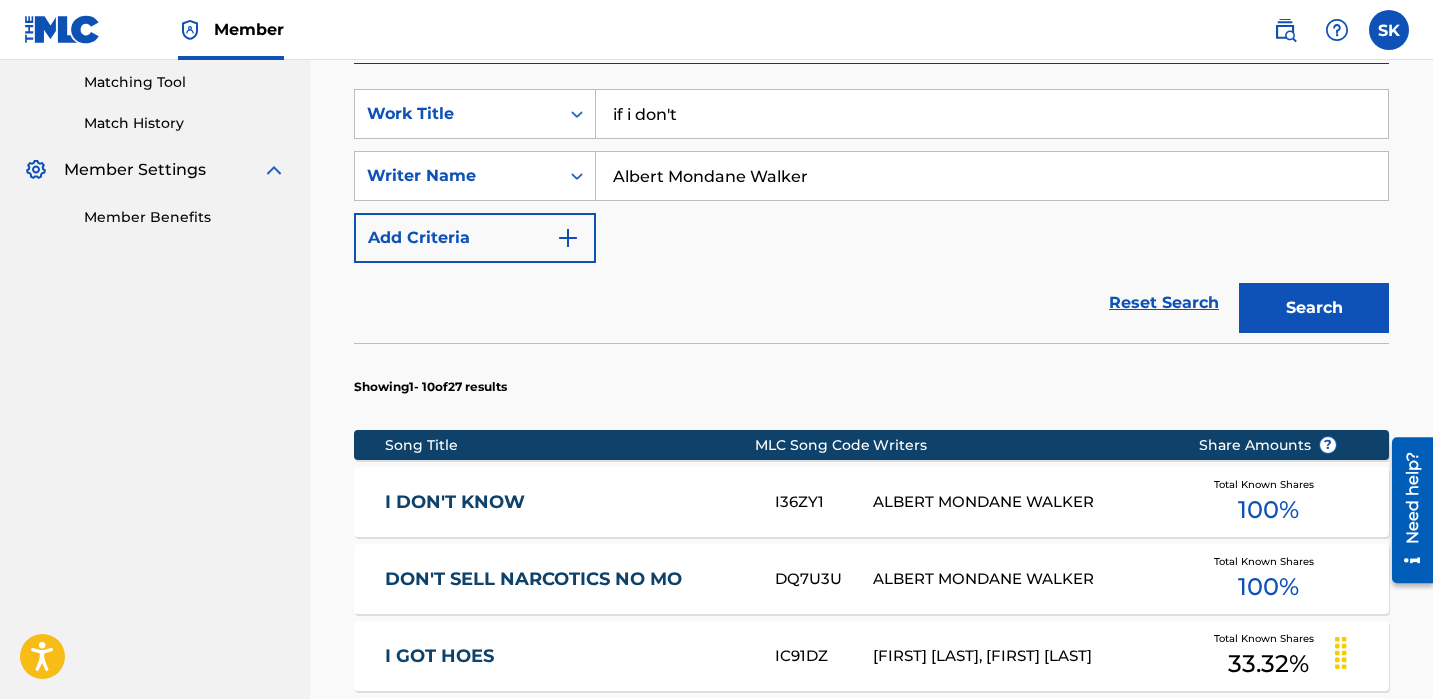 click on "if i don't" at bounding box center (992, 114) 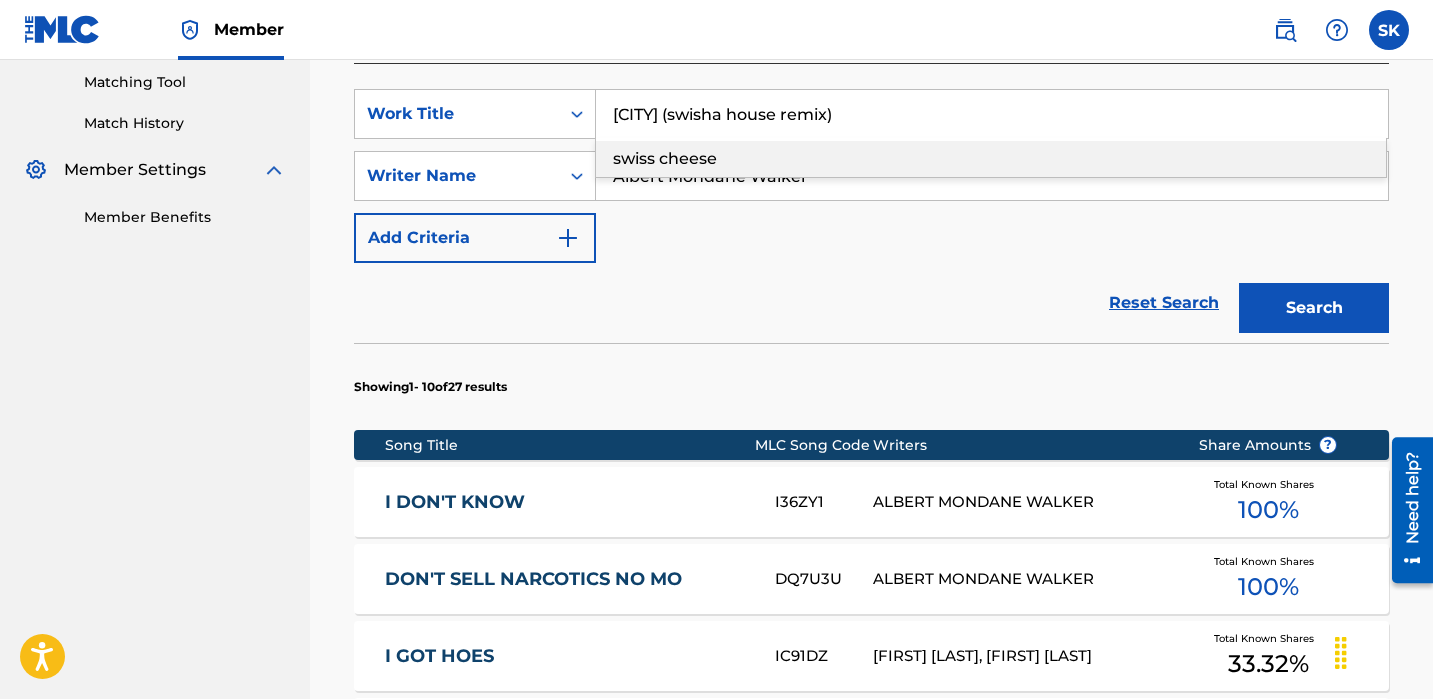 click on "[CITY] (swisha house remix)" at bounding box center (992, 114) 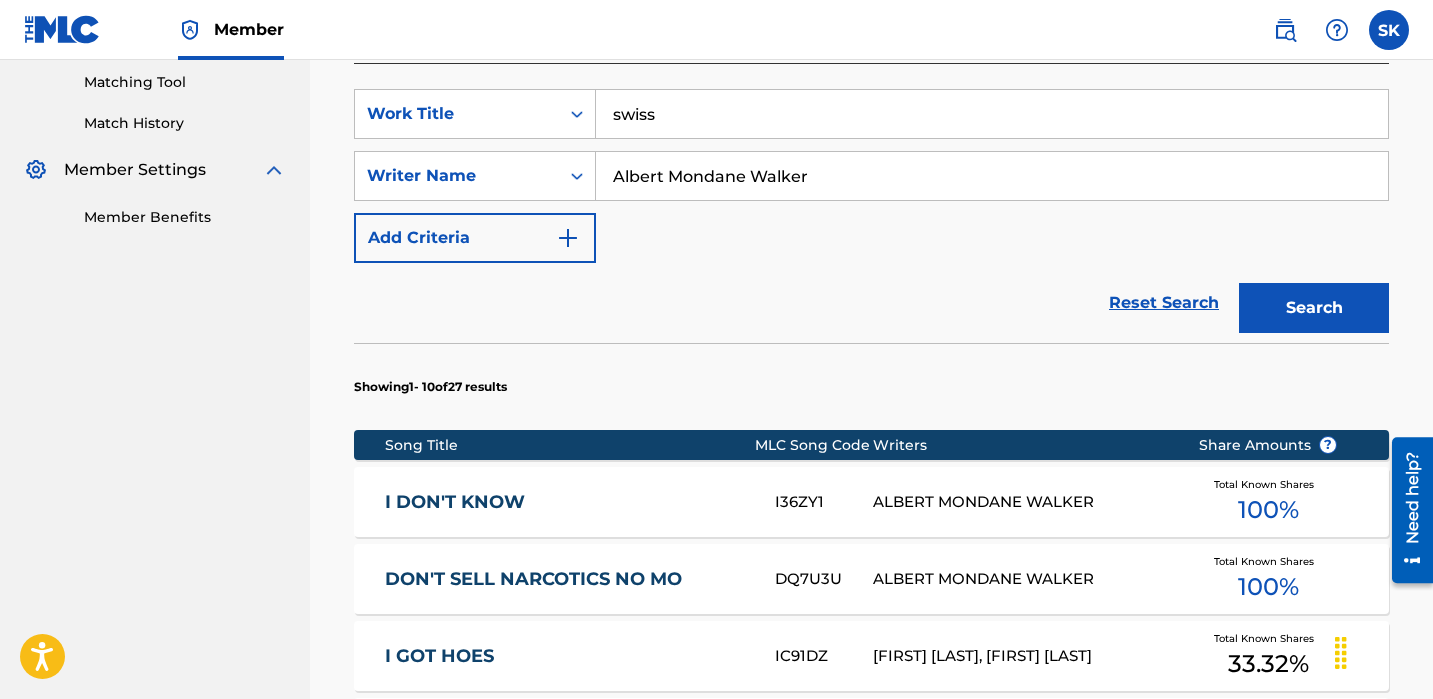 click on "Reset Search Search" at bounding box center (871, 303) 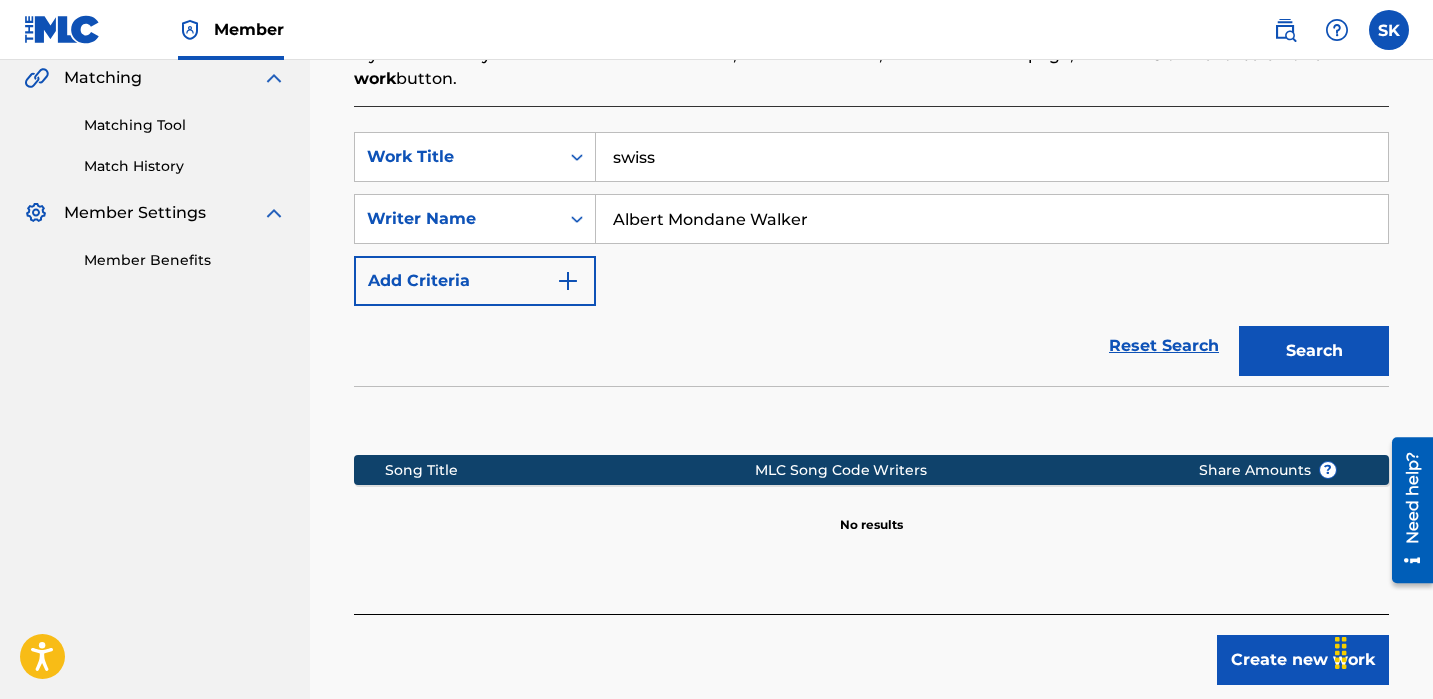 scroll, scrollTop: 511, scrollLeft: 0, axis: vertical 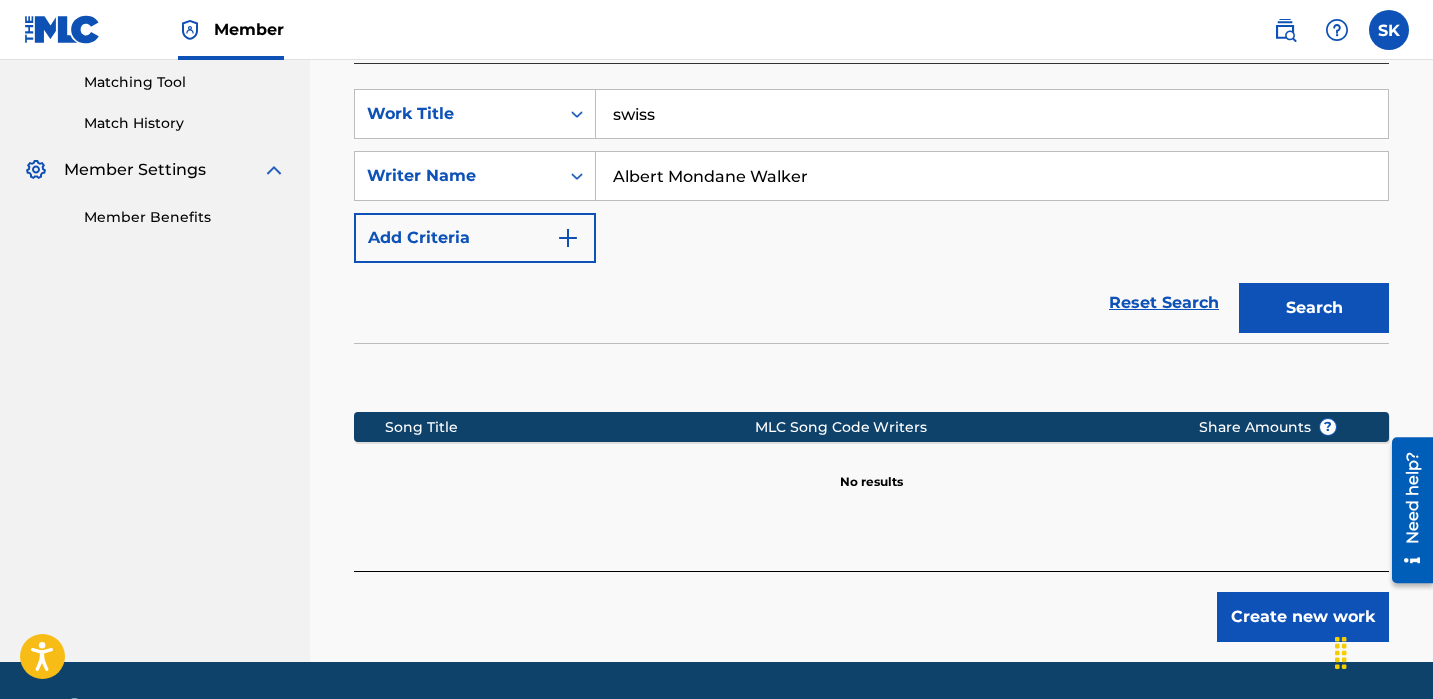 click on "swiss" at bounding box center (992, 114) 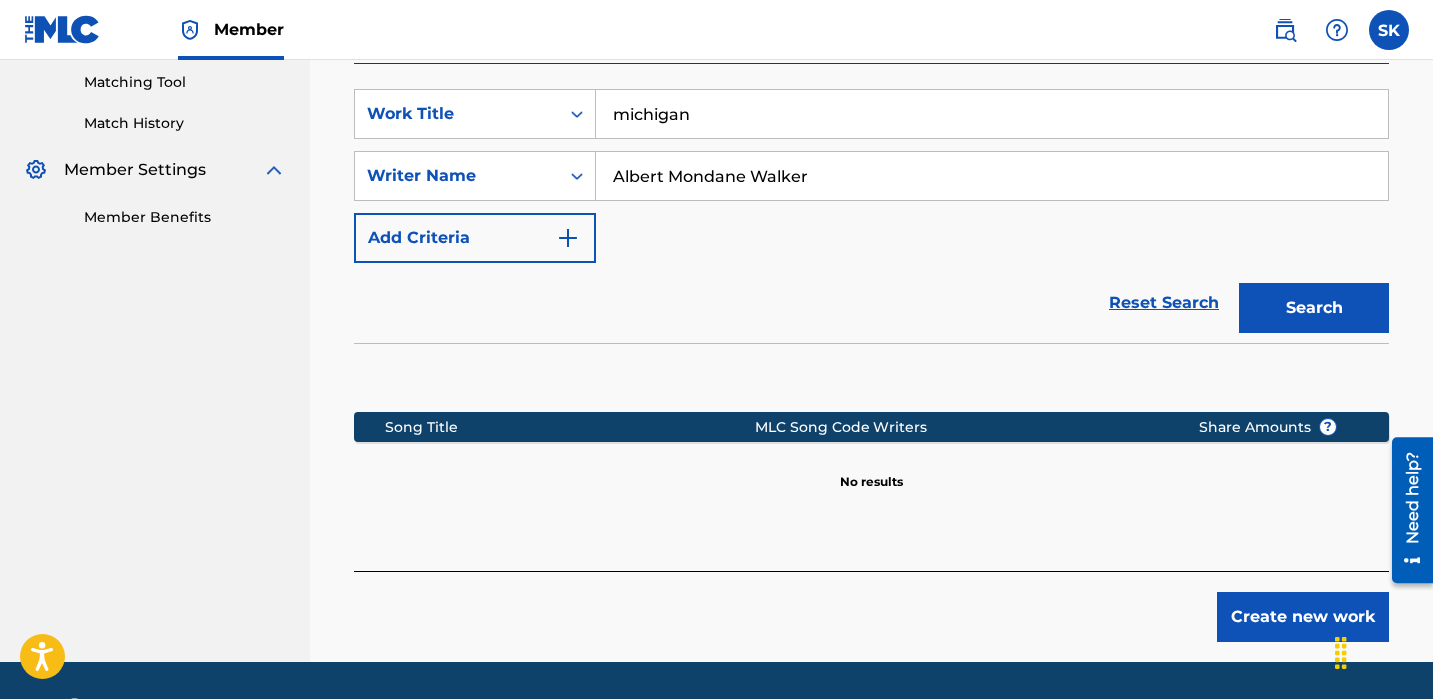 click on "Search" at bounding box center (1314, 308) 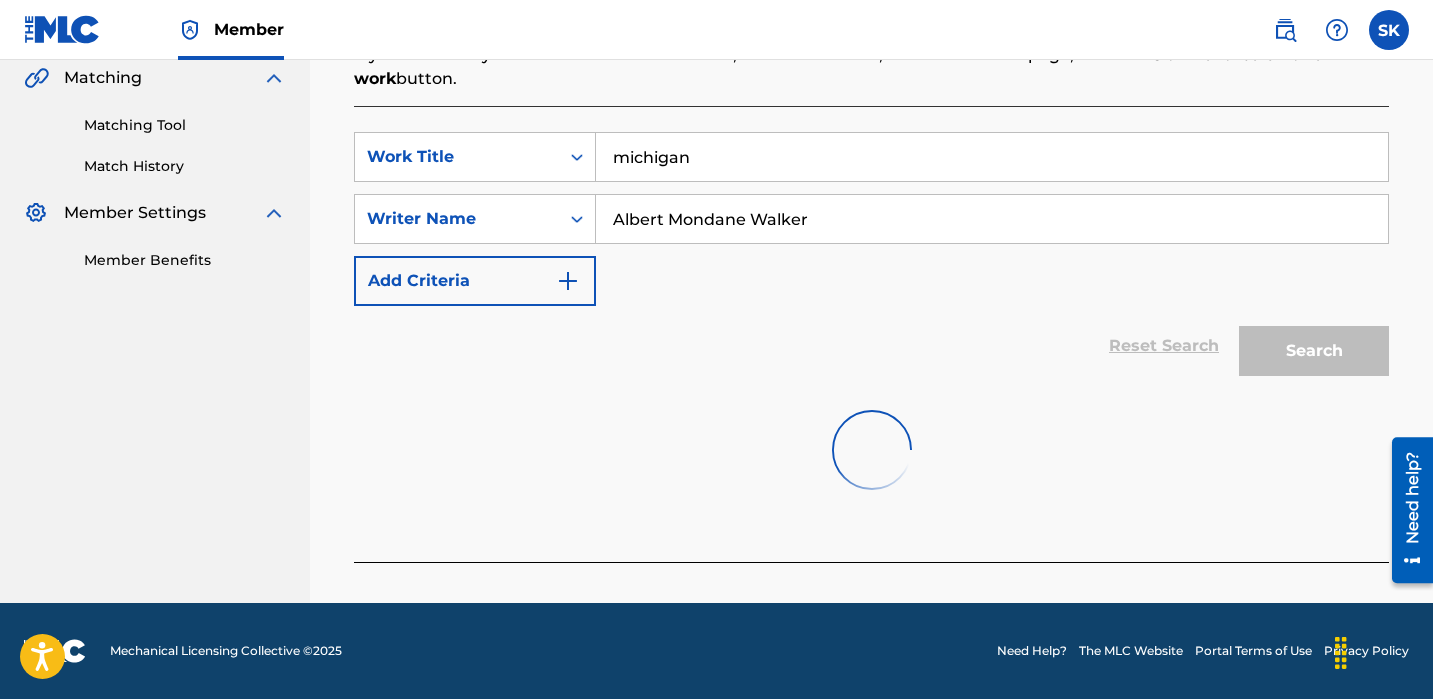 scroll, scrollTop: 511, scrollLeft: 0, axis: vertical 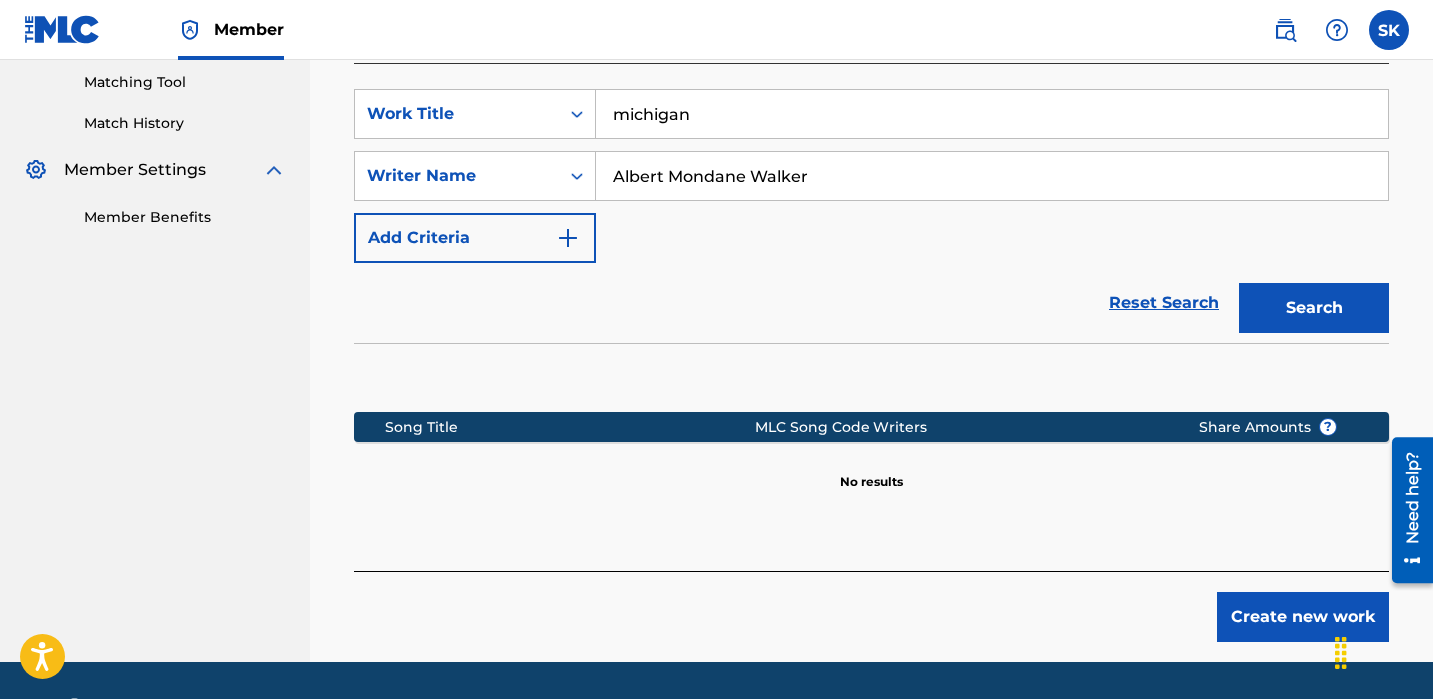 click on "michigan" at bounding box center [992, 114] 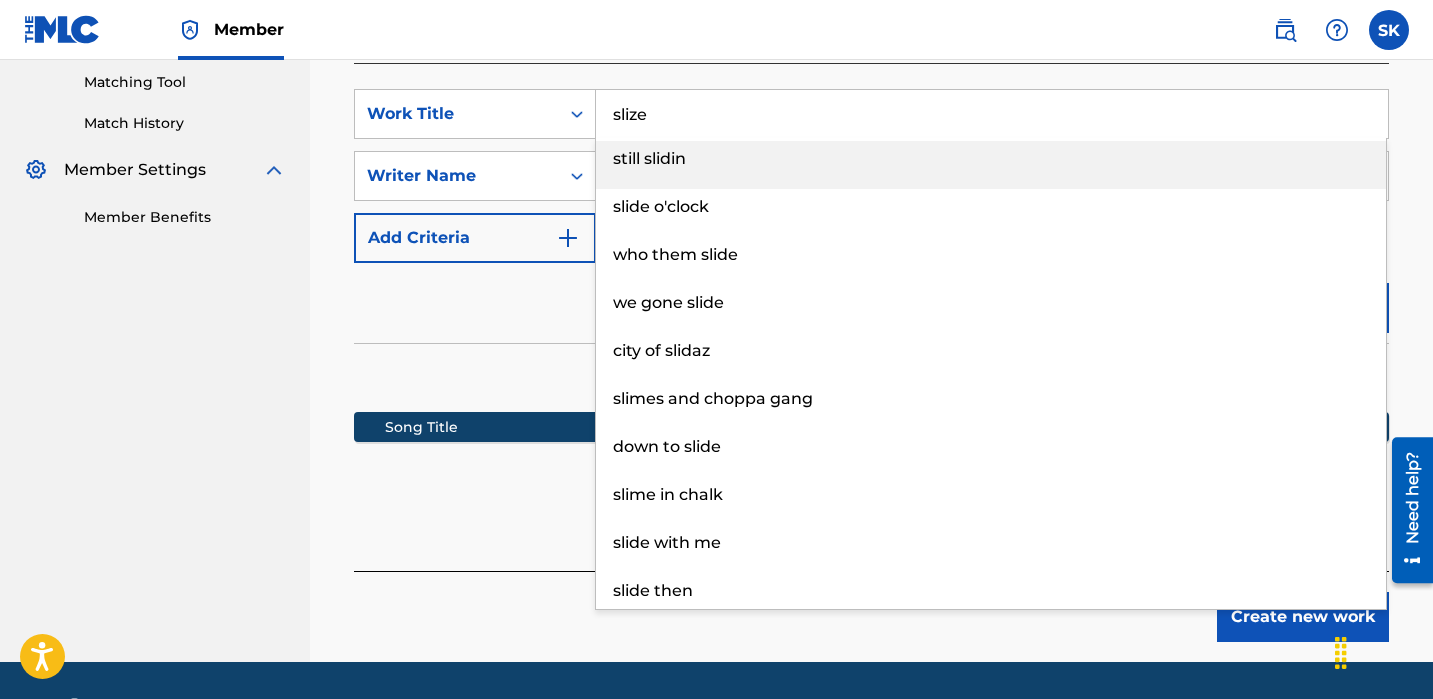 click on "Search" at bounding box center [1314, 308] 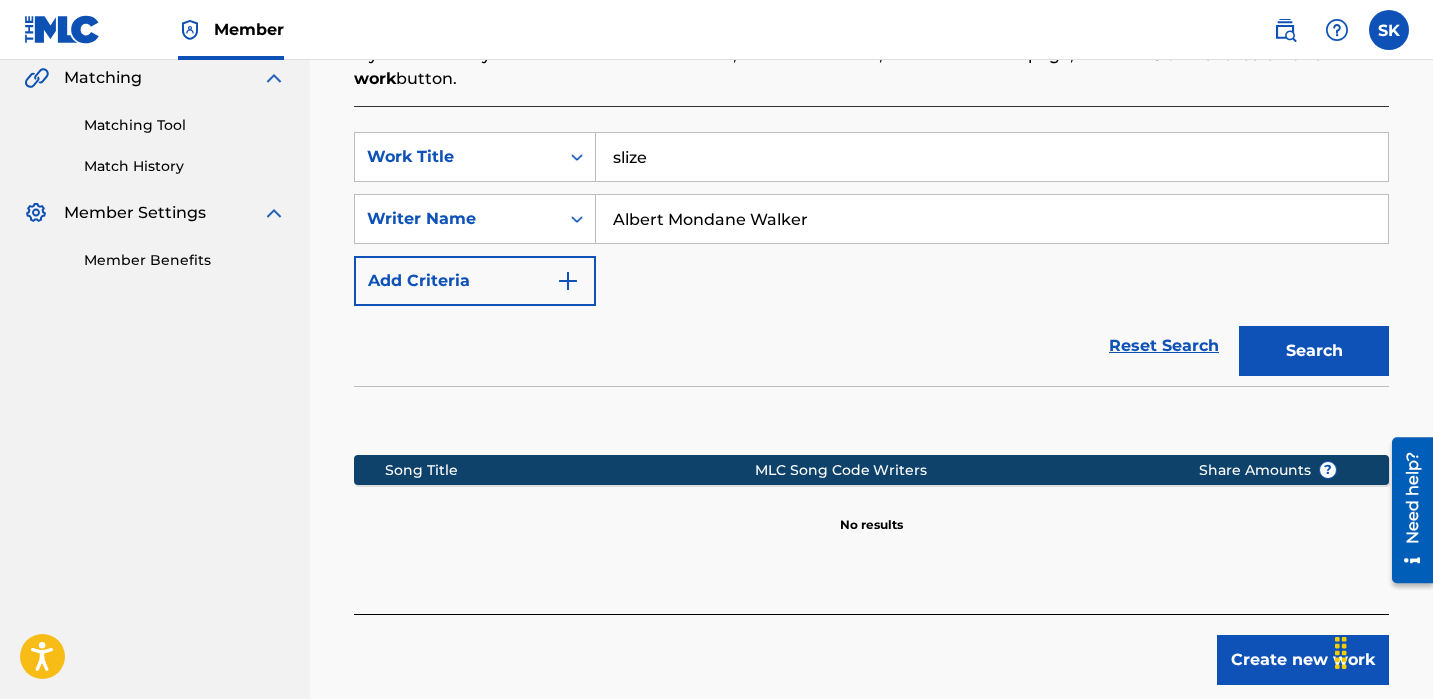 scroll, scrollTop: 511, scrollLeft: 0, axis: vertical 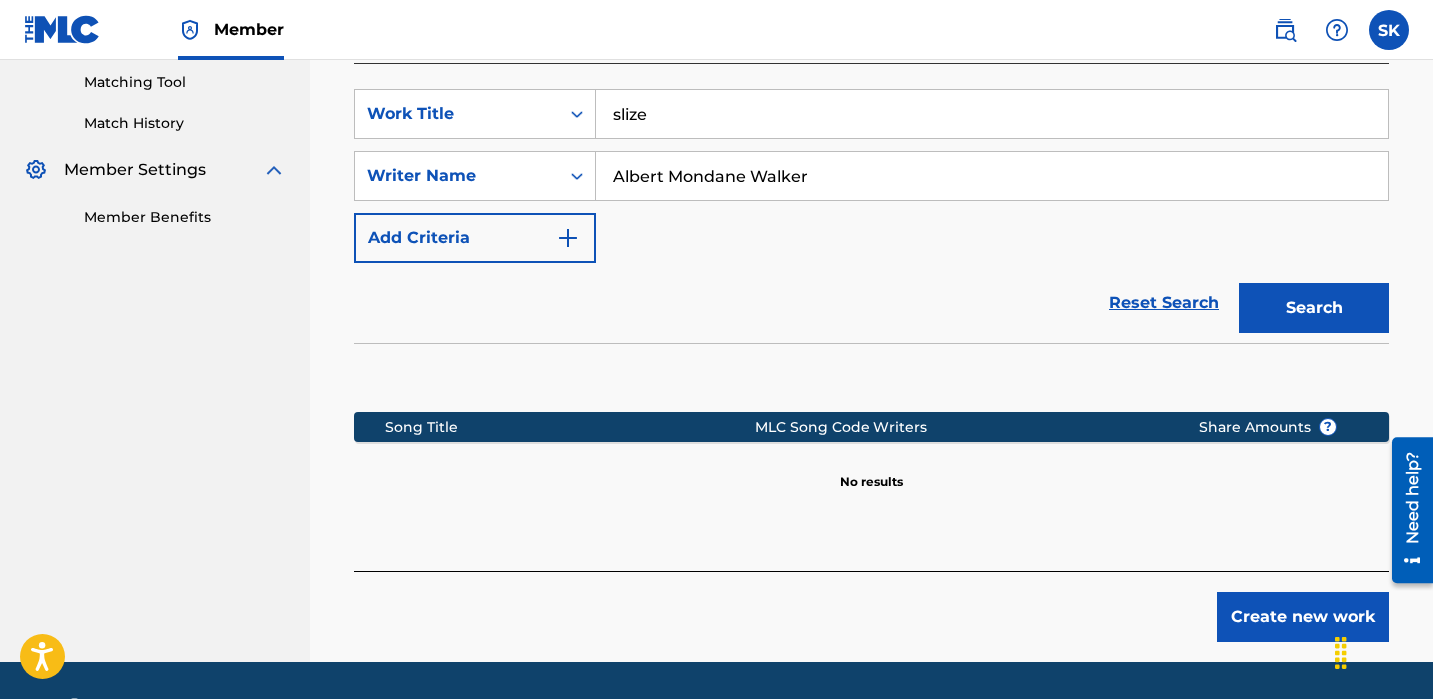 click on "slize" at bounding box center [992, 114] 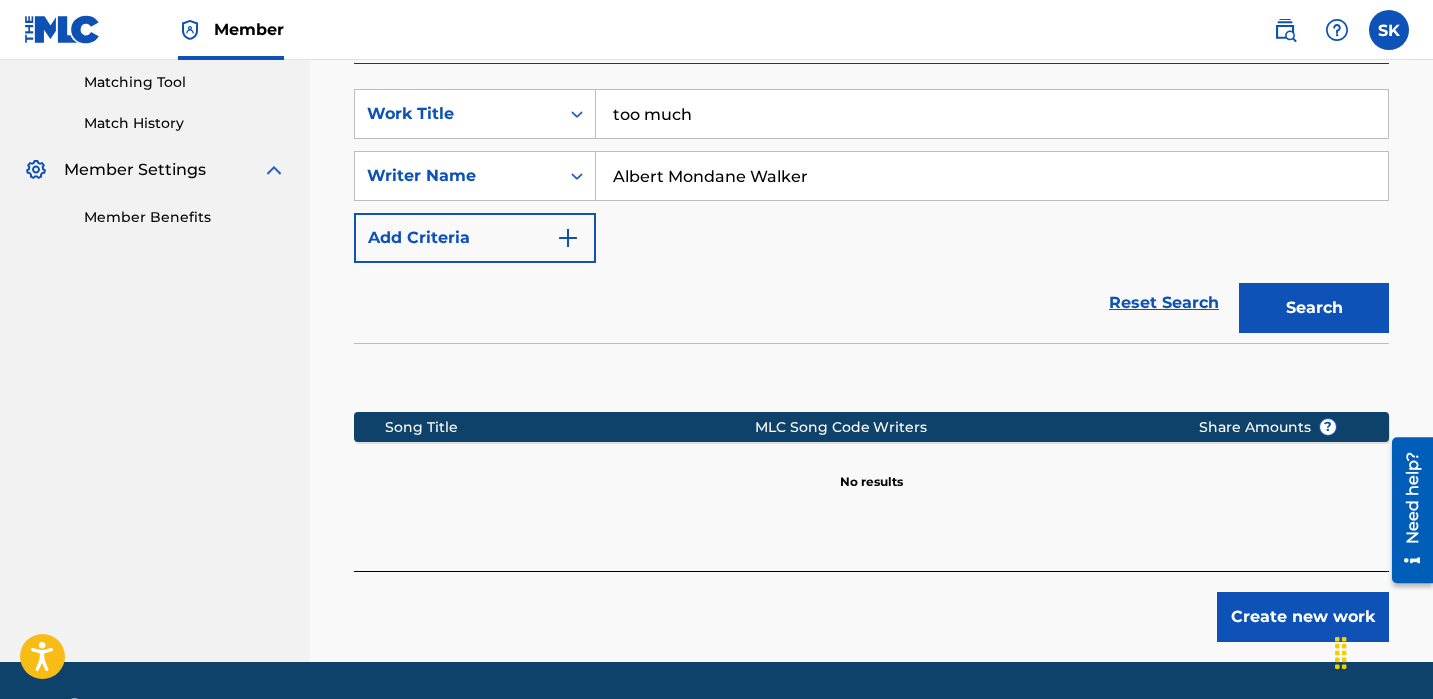type on "too much" 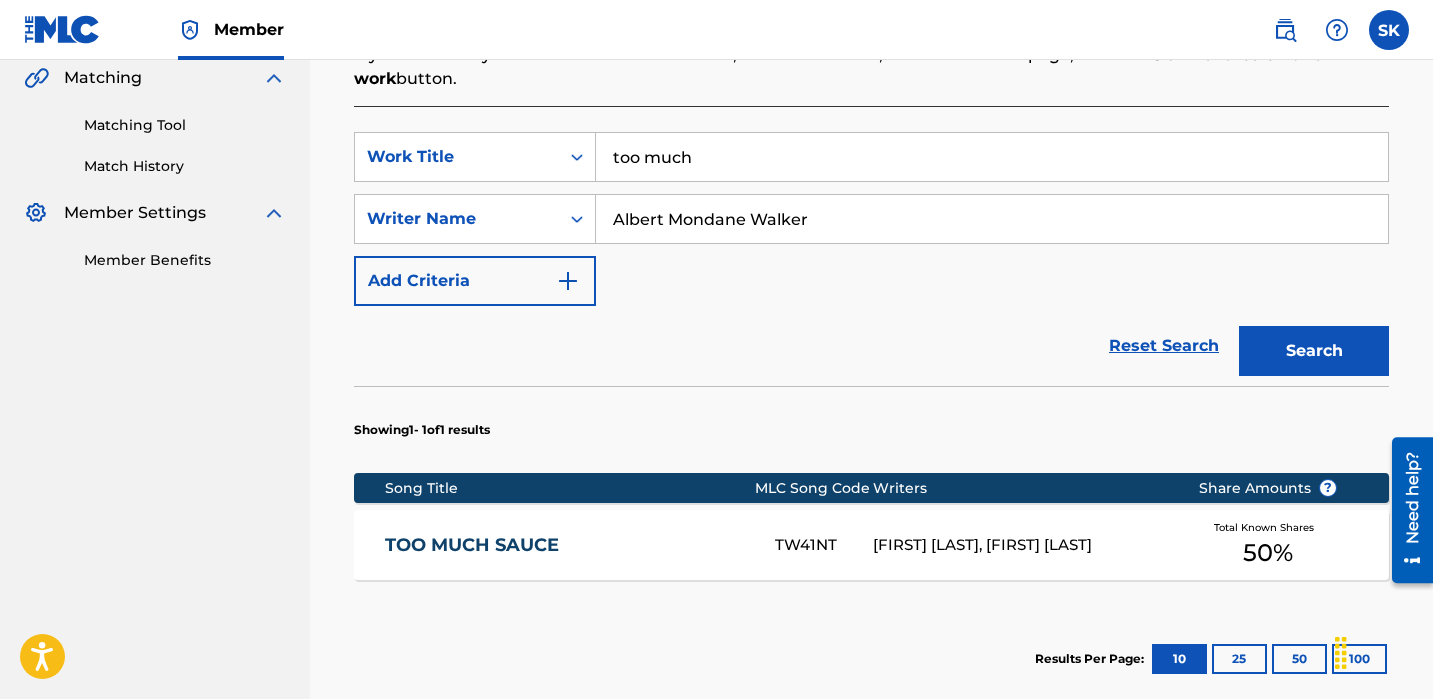 scroll, scrollTop: 511, scrollLeft: 0, axis: vertical 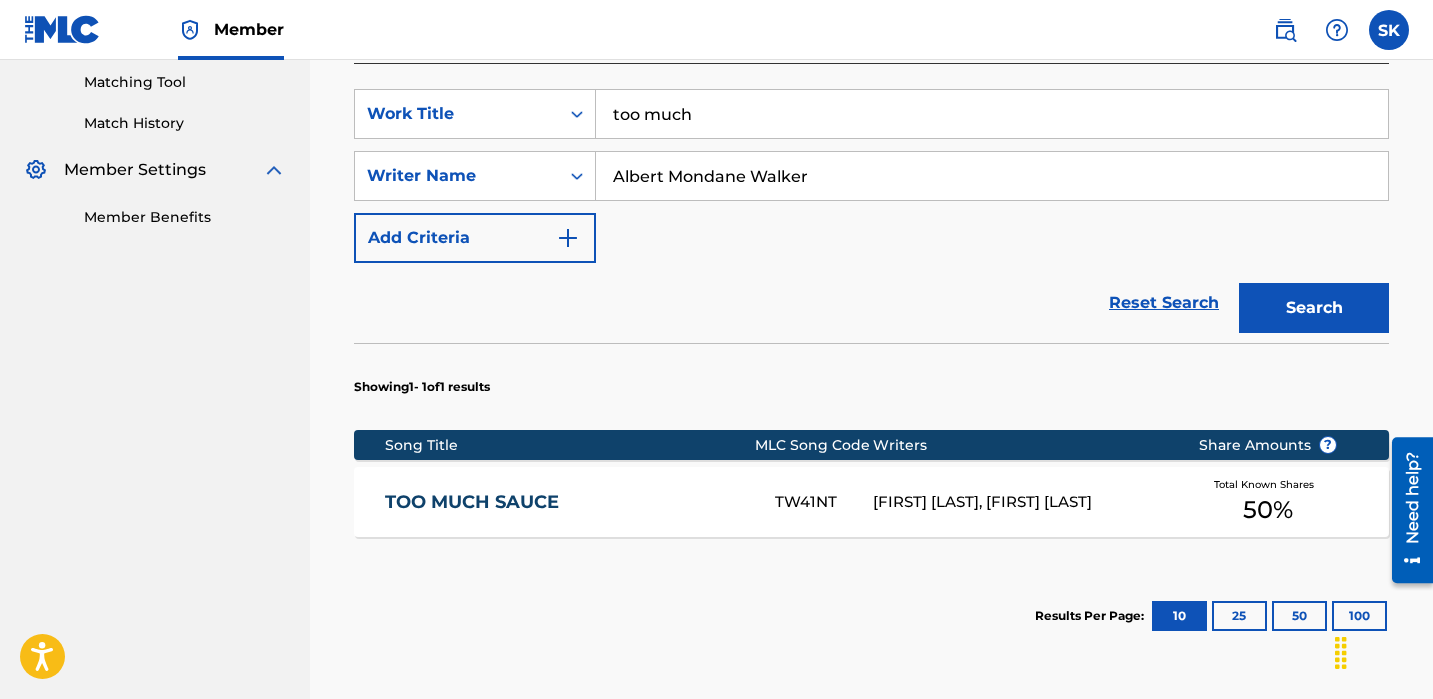 click on "SearchWithCriteria897e68fc-a596-42d4-baeb-2a5260838342 Work Title too much SearchWithCriteria2f87d48d-21db-4744-ae86-956019874db3 Writer Name Albert Mondane Walker Add Criteria" at bounding box center [871, 176] 